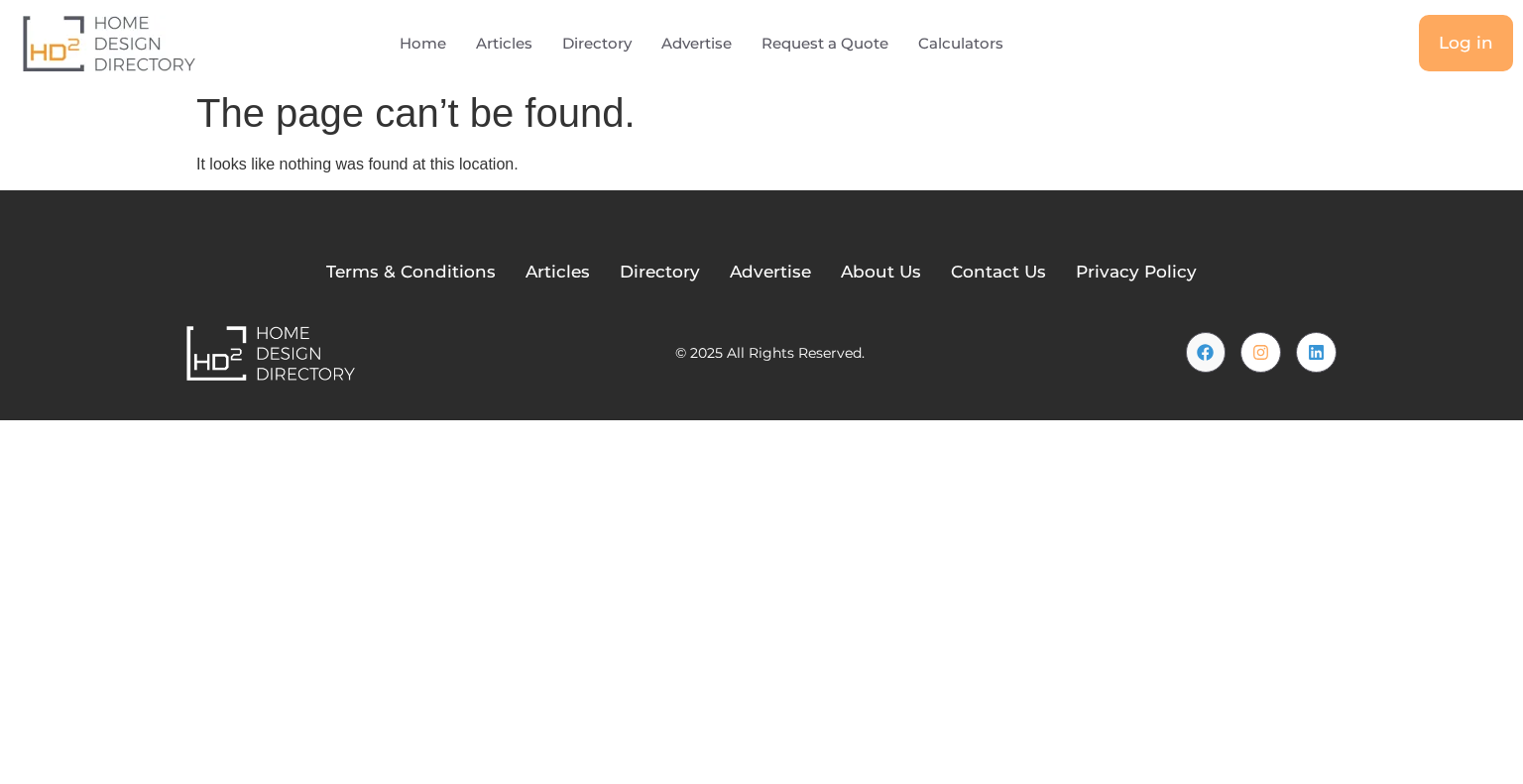 scroll, scrollTop: 0, scrollLeft: 0, axis: both 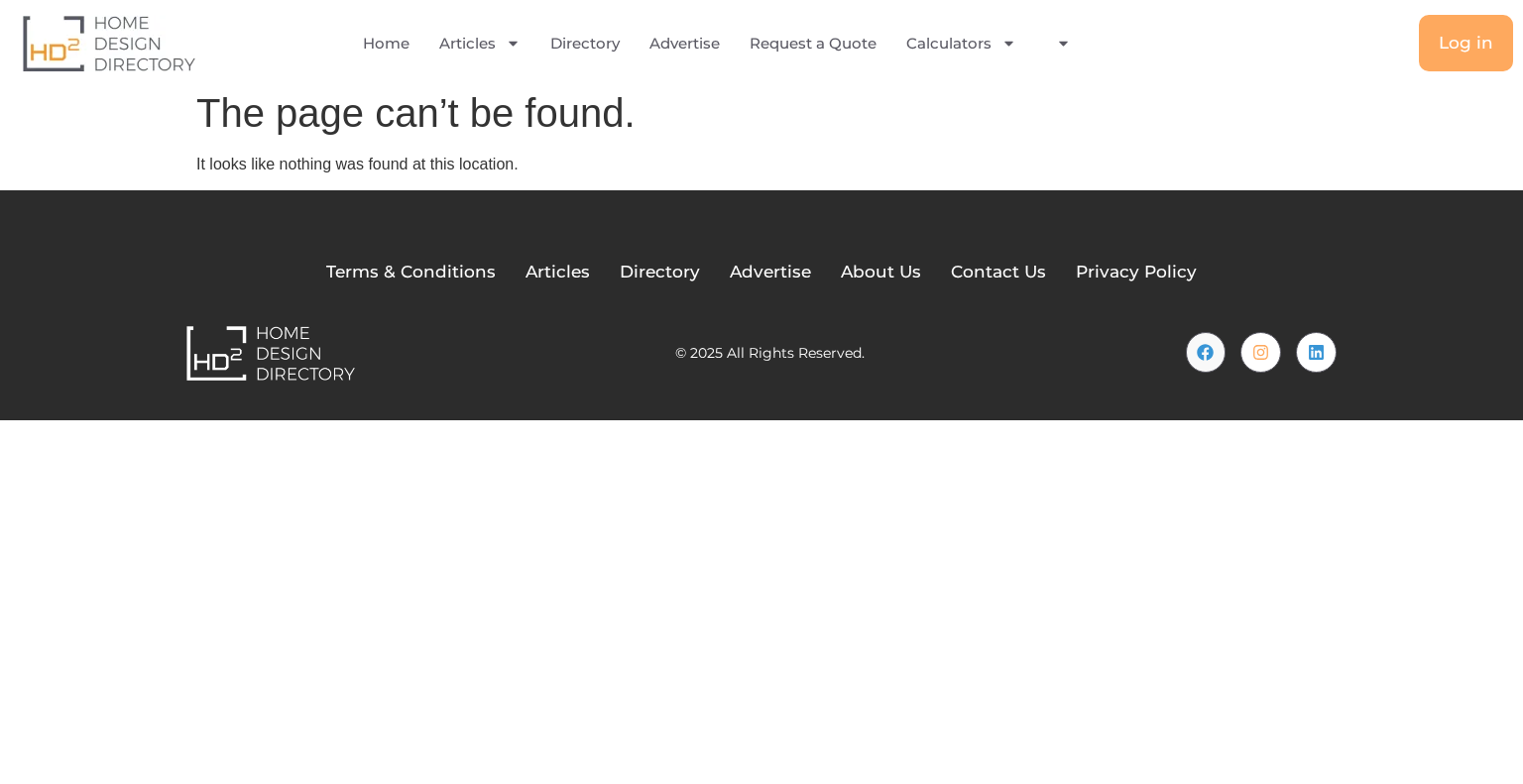 click on "The page can’t be found. It looks like nothing was found at this location." at bounding box center [762, 133] 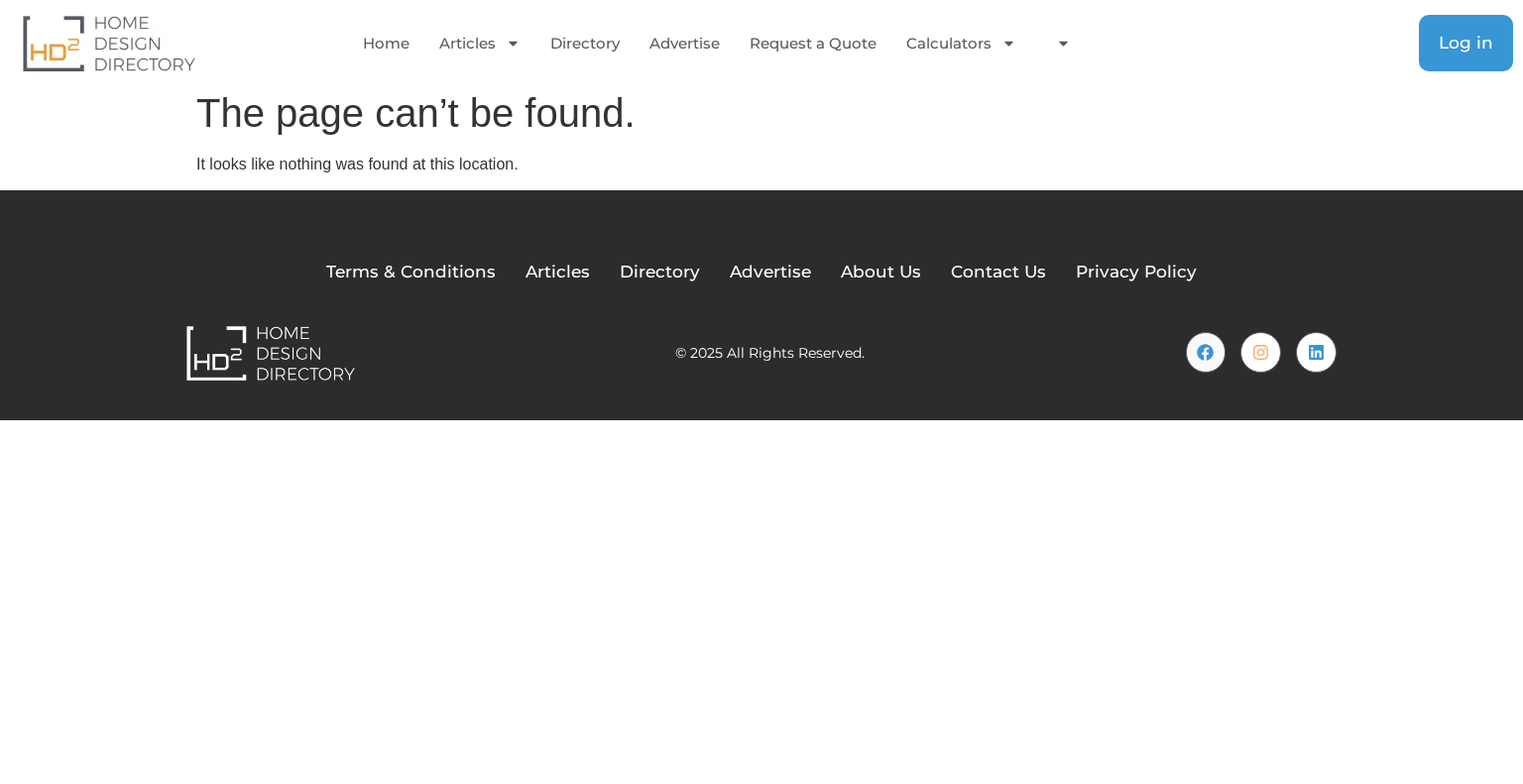 click on "Log in" at bounding box center (1465, 43) 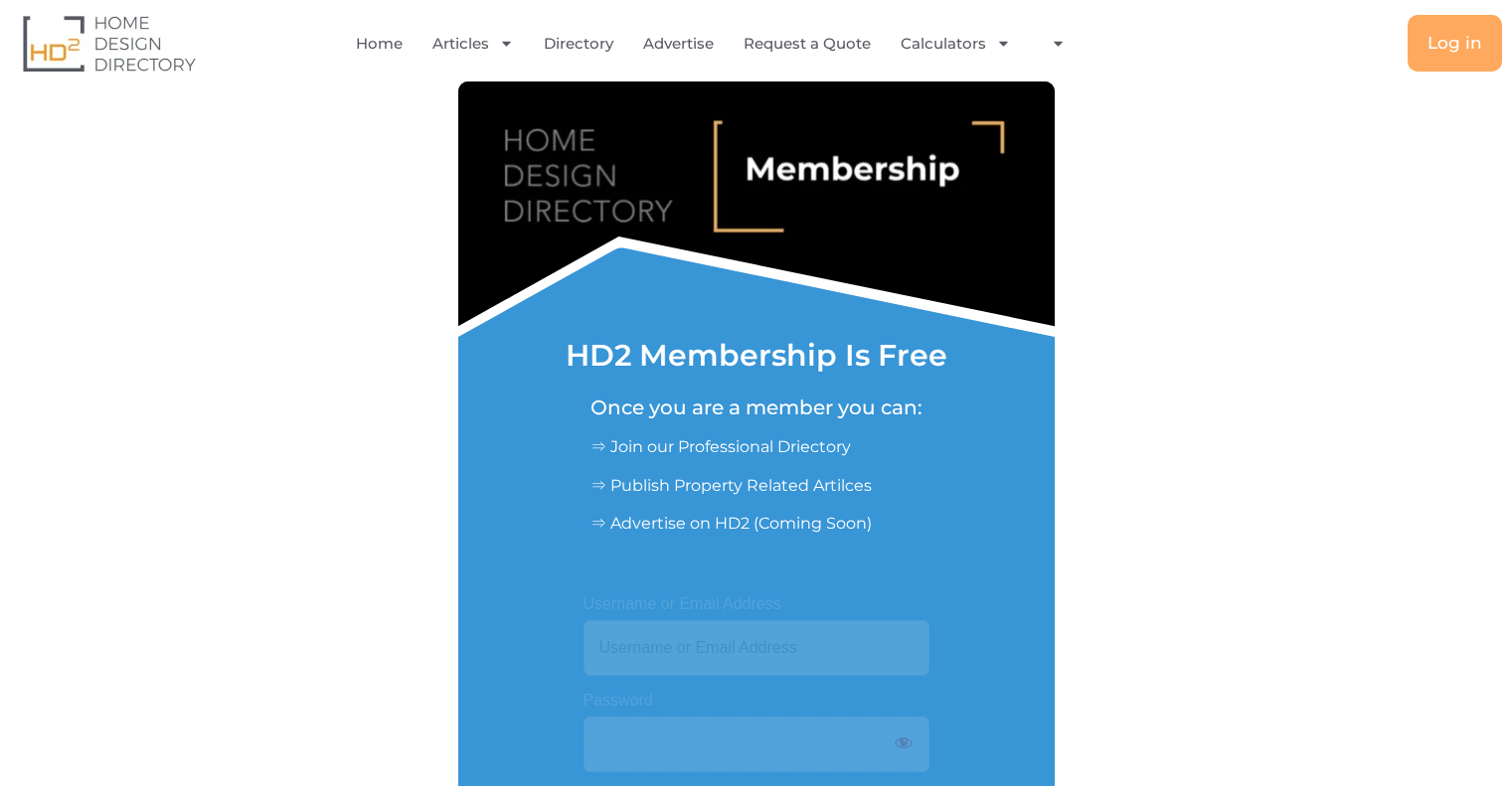 scroll, scrollTop: 0, scrollLeft: 0, axis: both 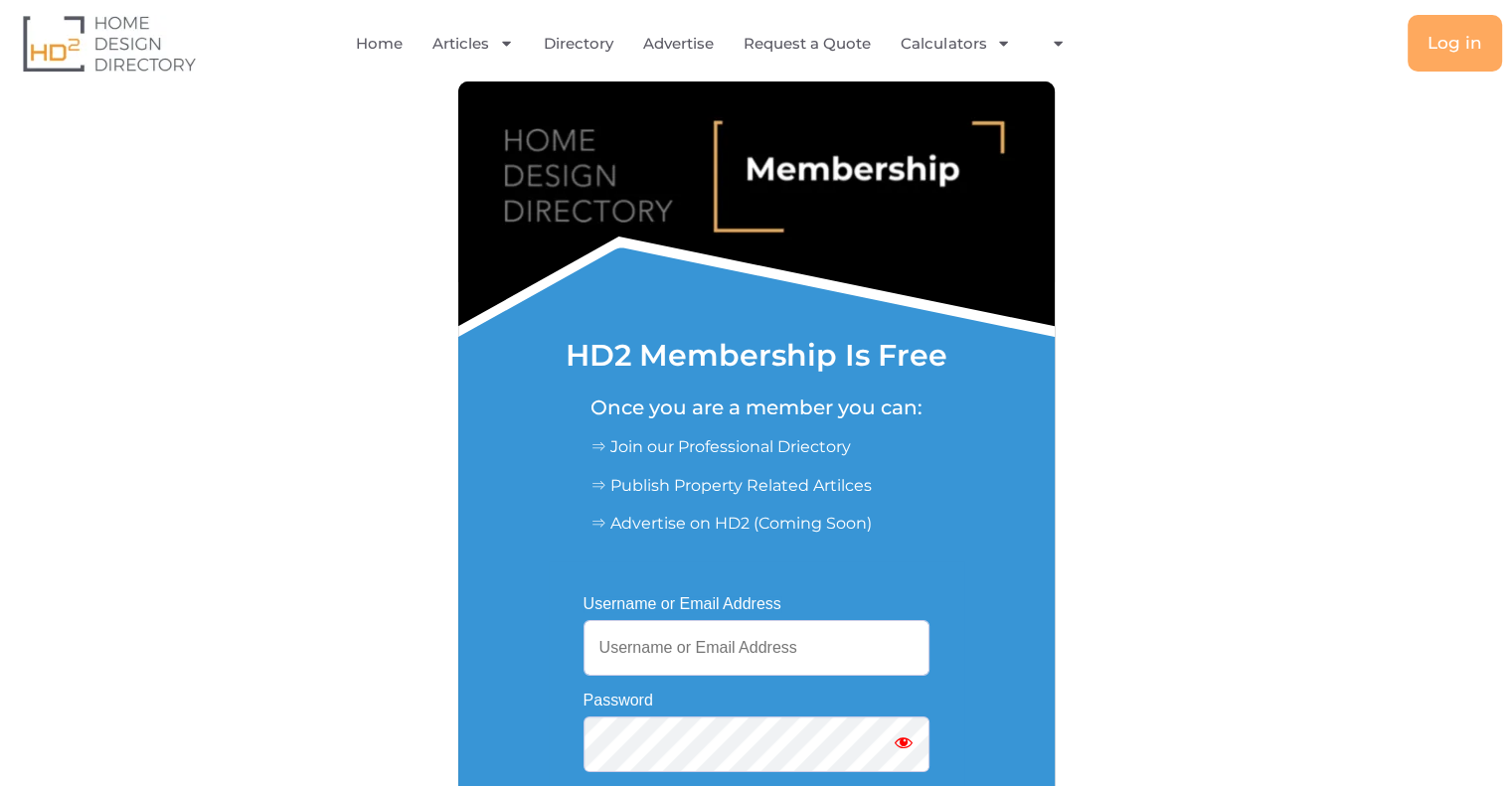 click on "Username or Email Address" at bounding box center [756, 648] 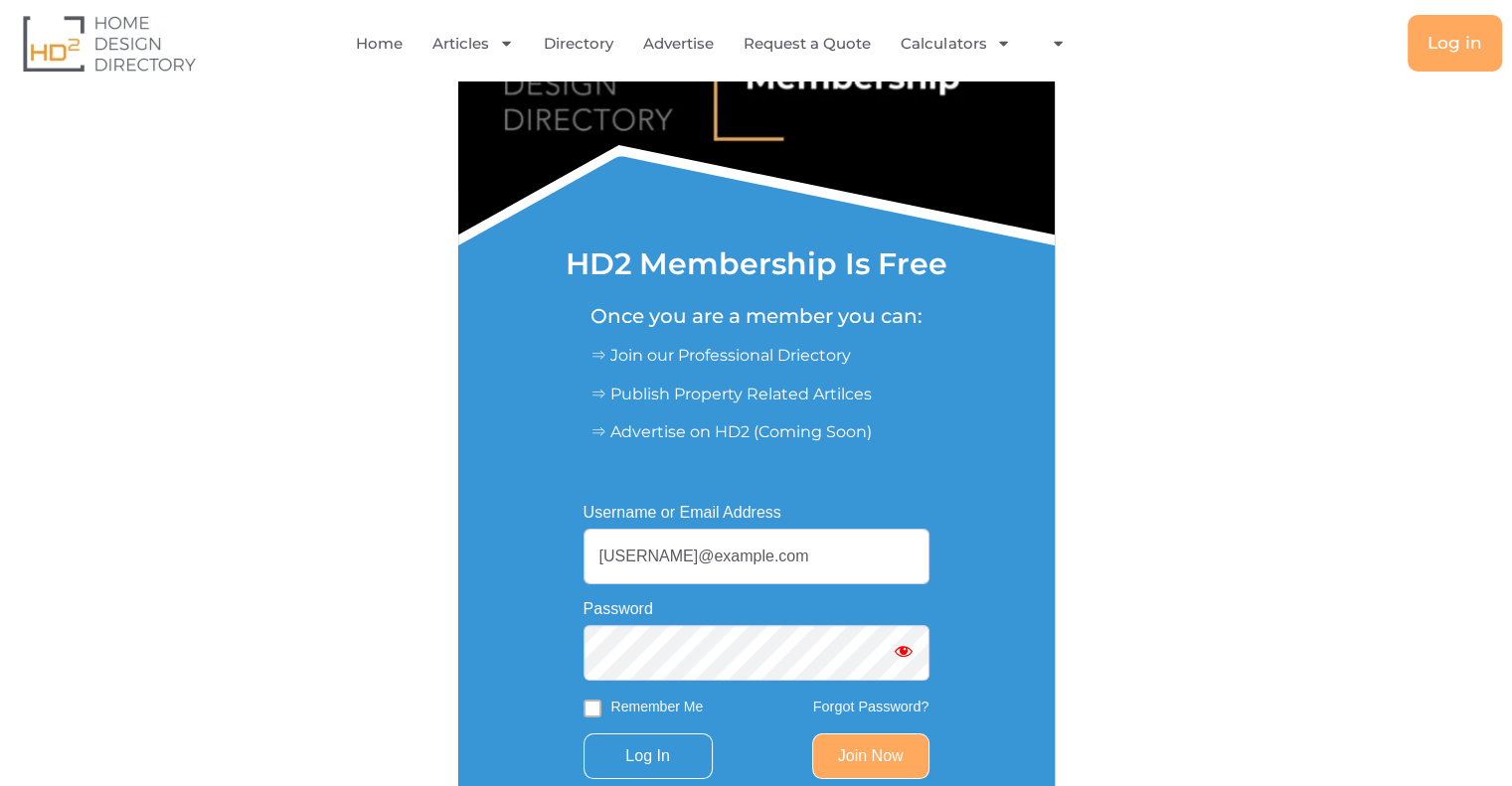 scroll, scrollTop: 199, scrollLeft: 0, axis: vertical 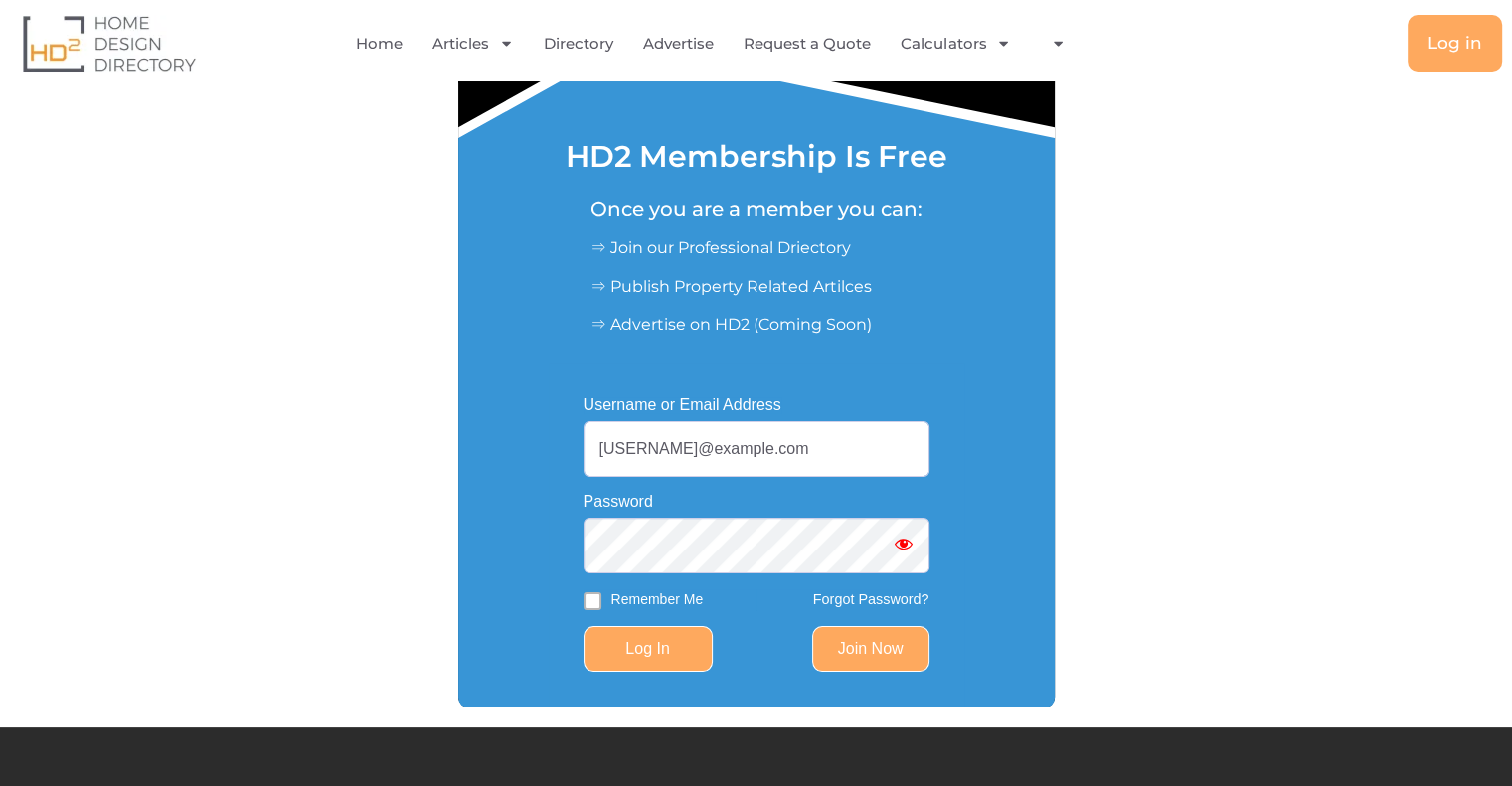click on "Log In" at bounding box center [648, 649] 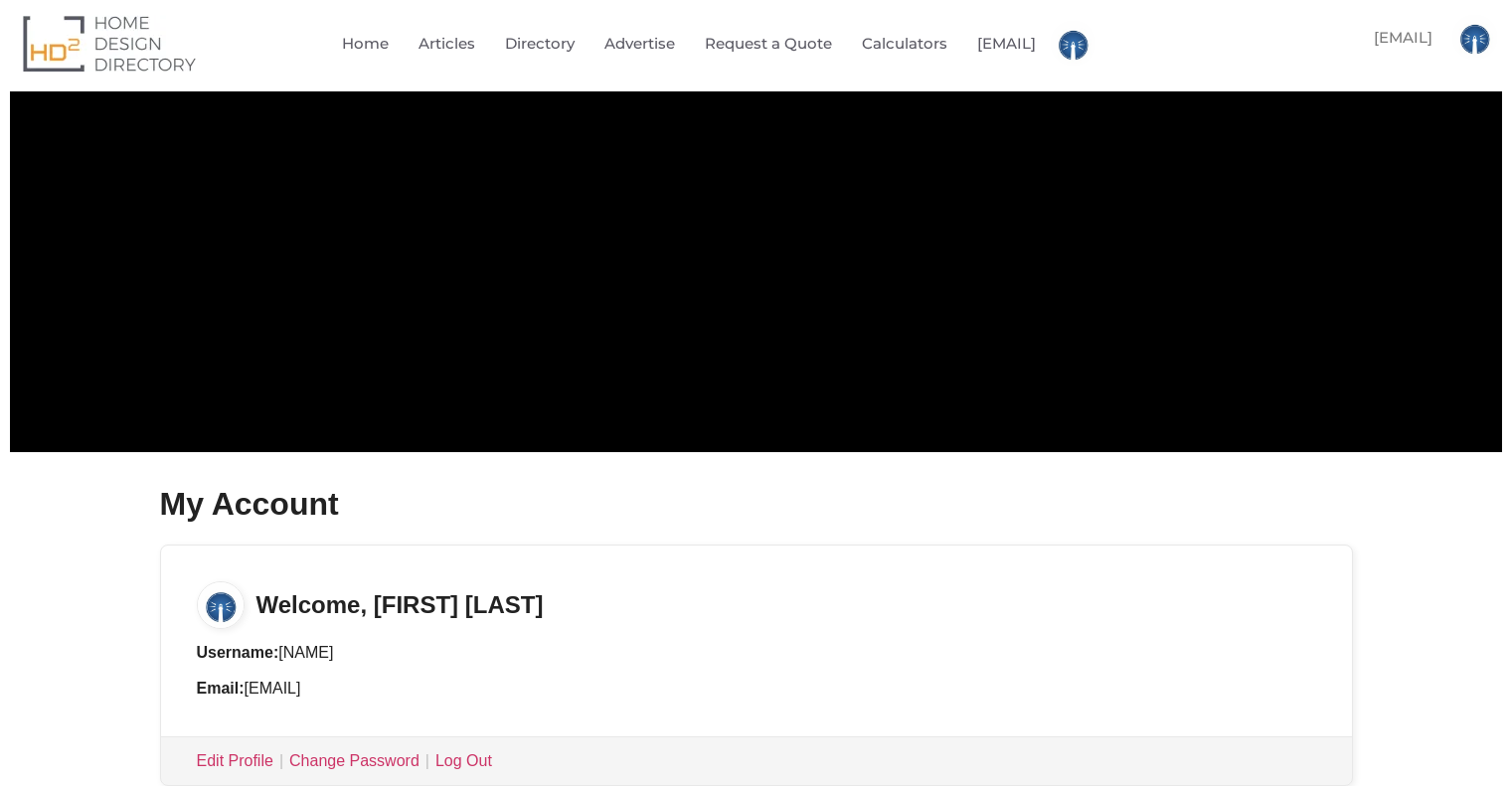 scroll, scrollTop: 0, scrollLeft: 0, axis: both 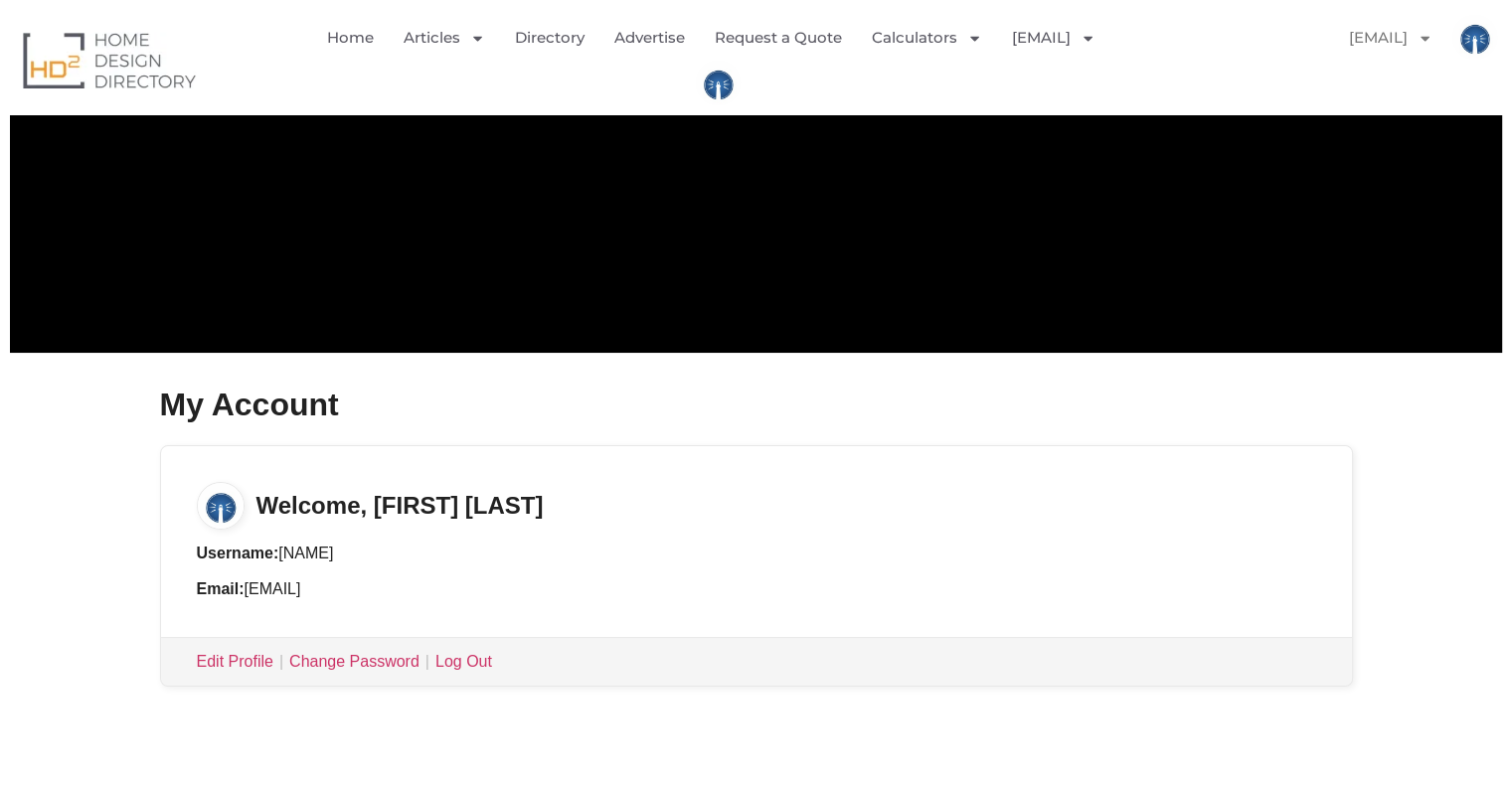click on "[EMAIL]" 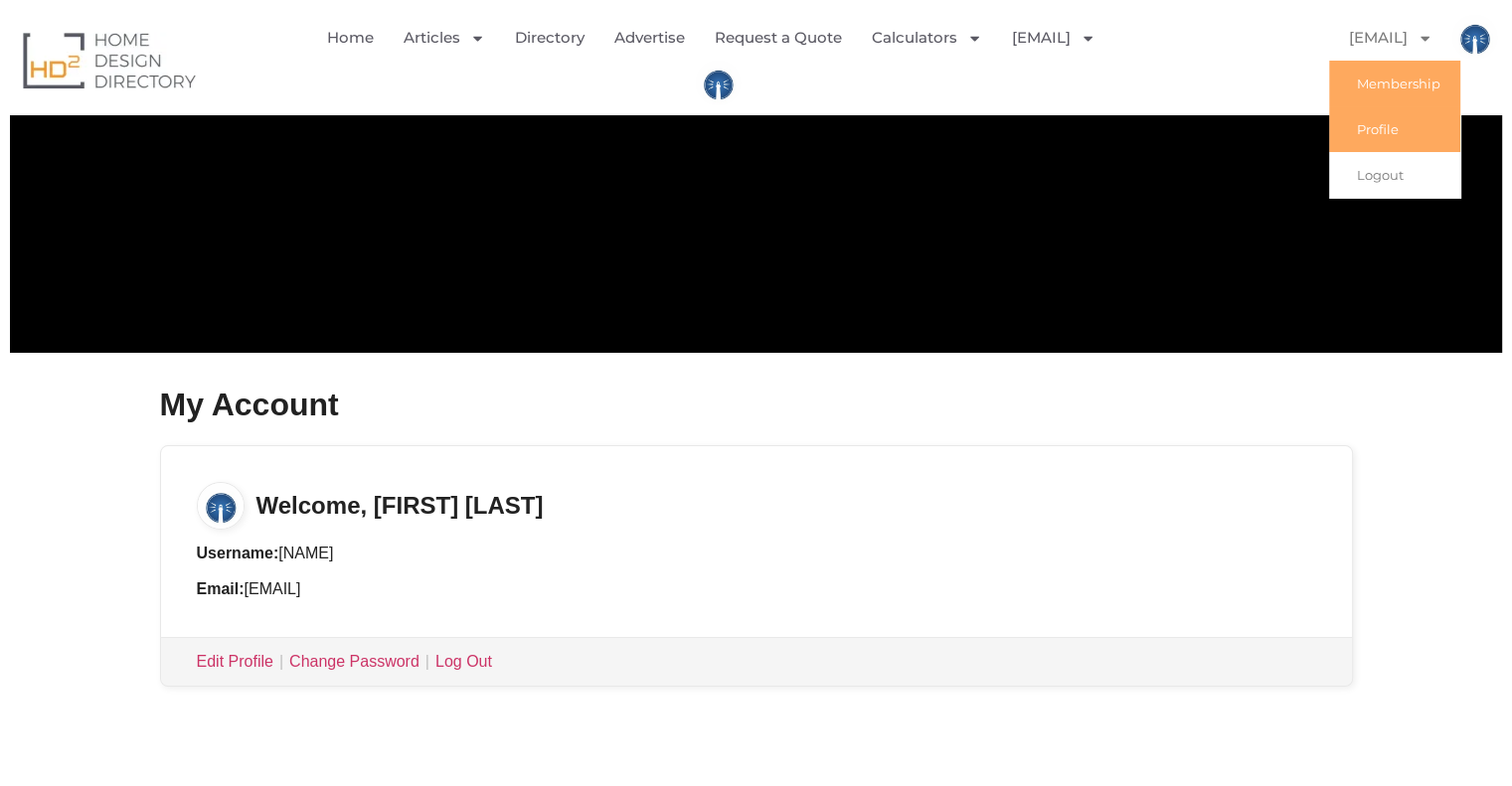 click on "Profile" 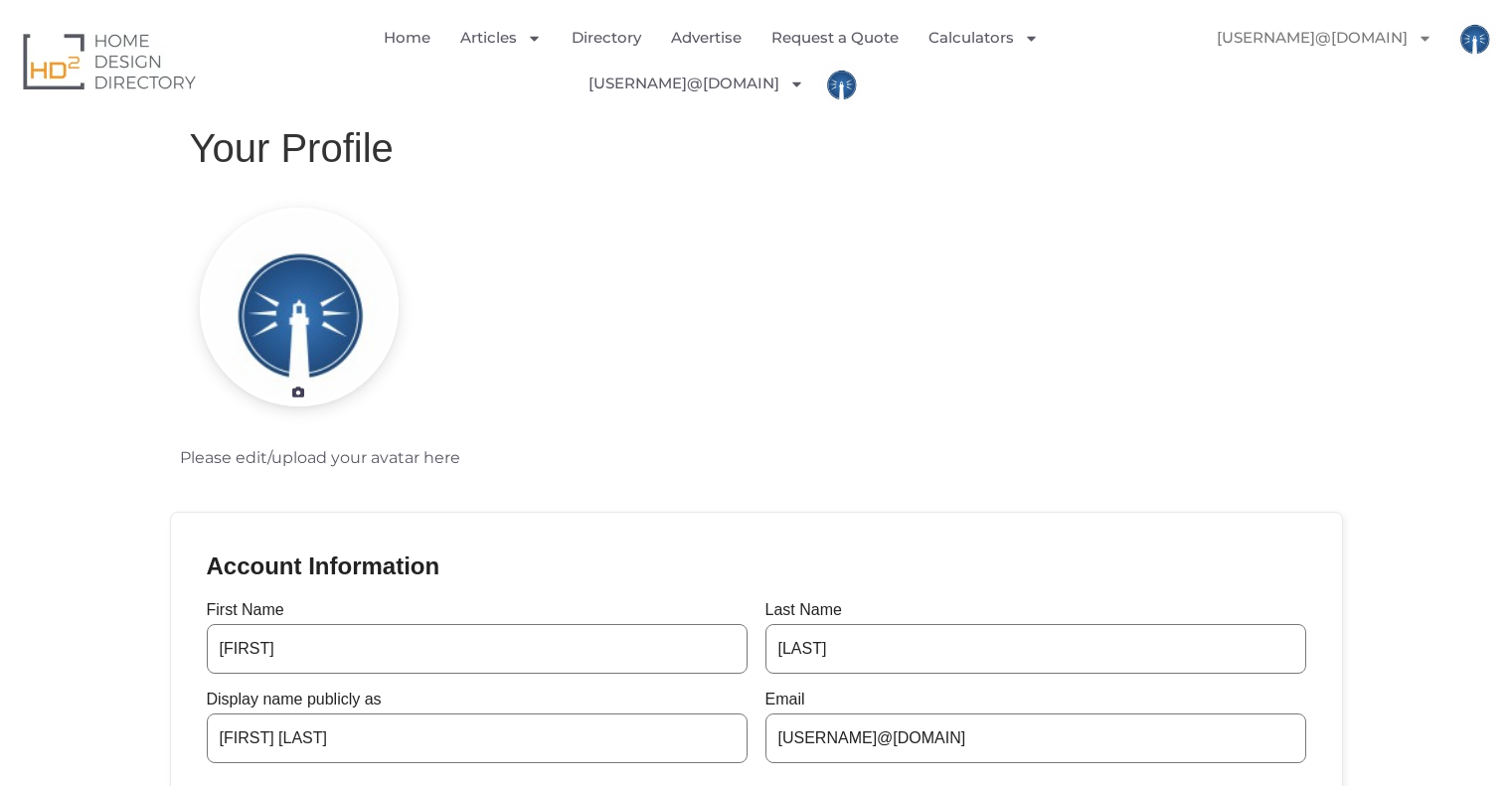 scroll, scrollTop: 0, scrollLeft: 0, axis: both 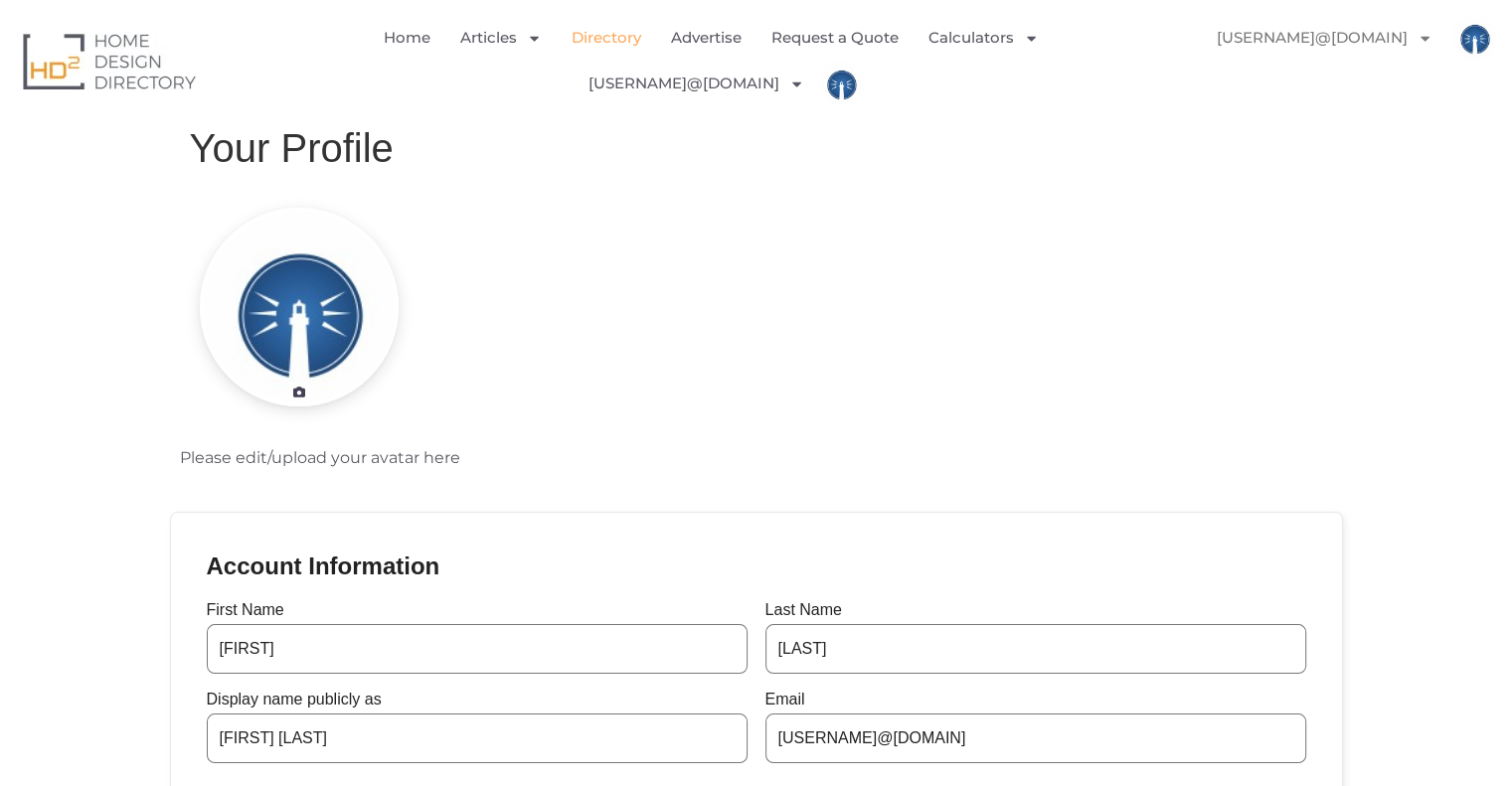 click on "Directory" 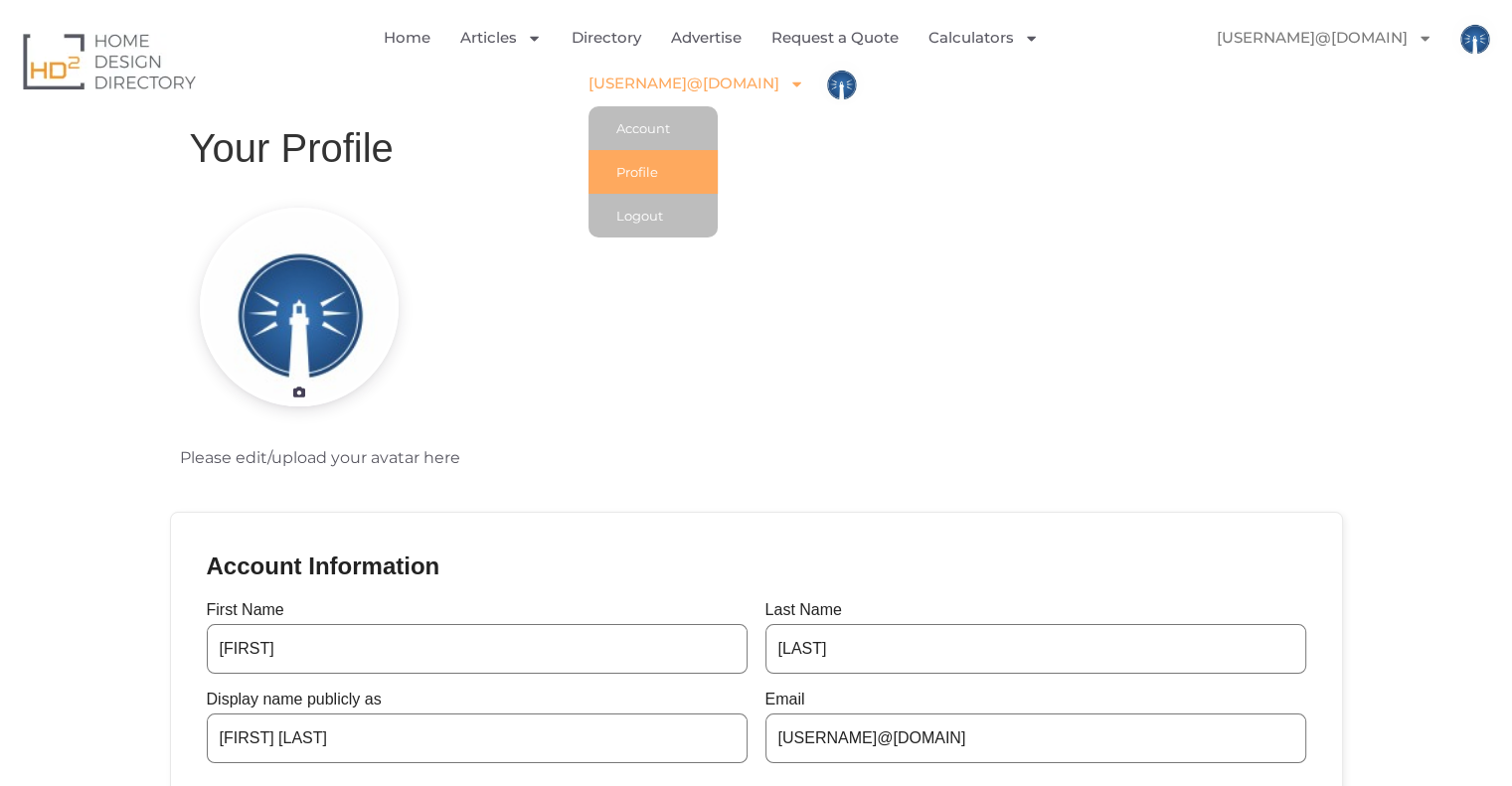 click on "[EMAIL]" 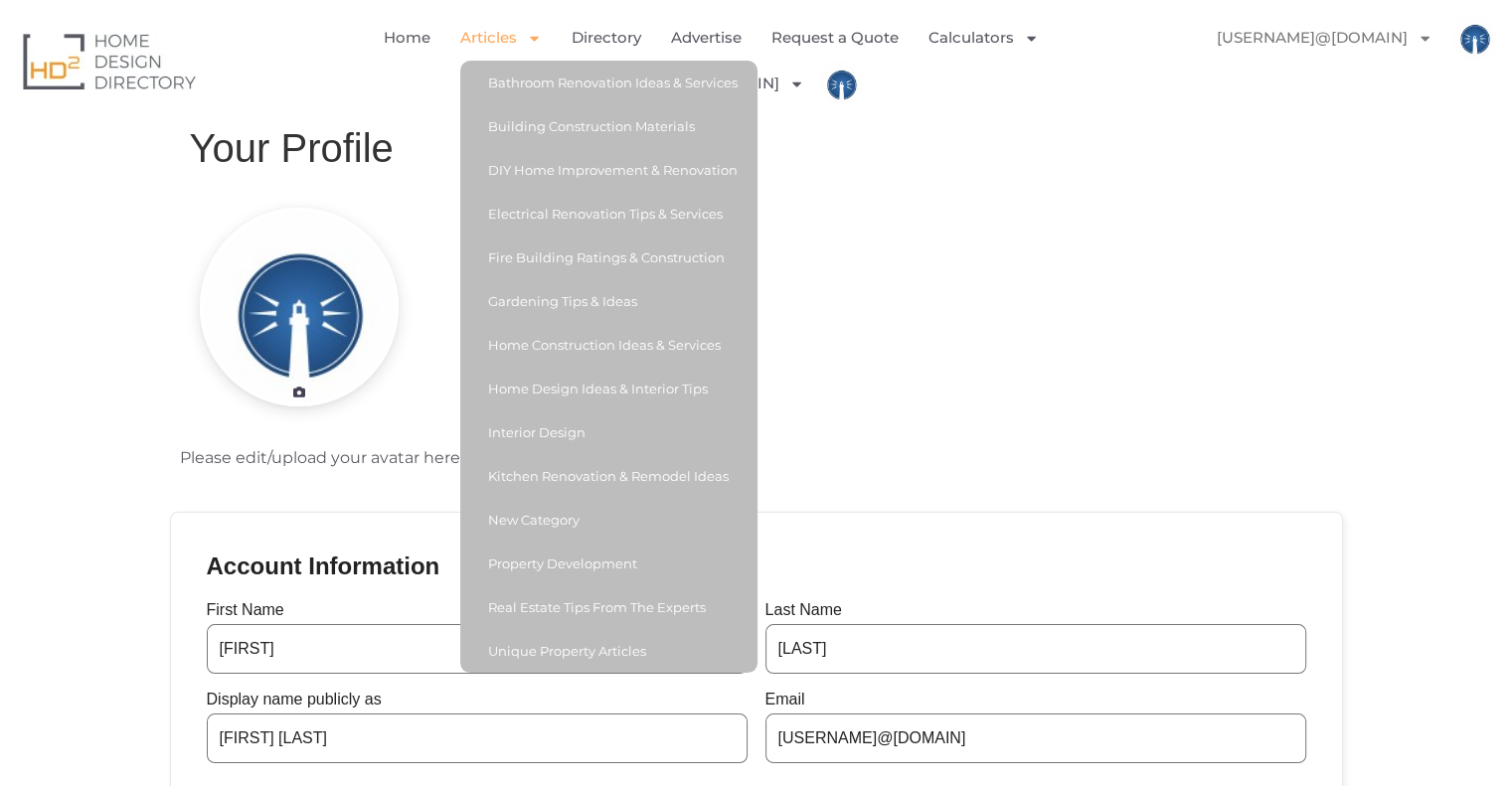 click on "Articles" 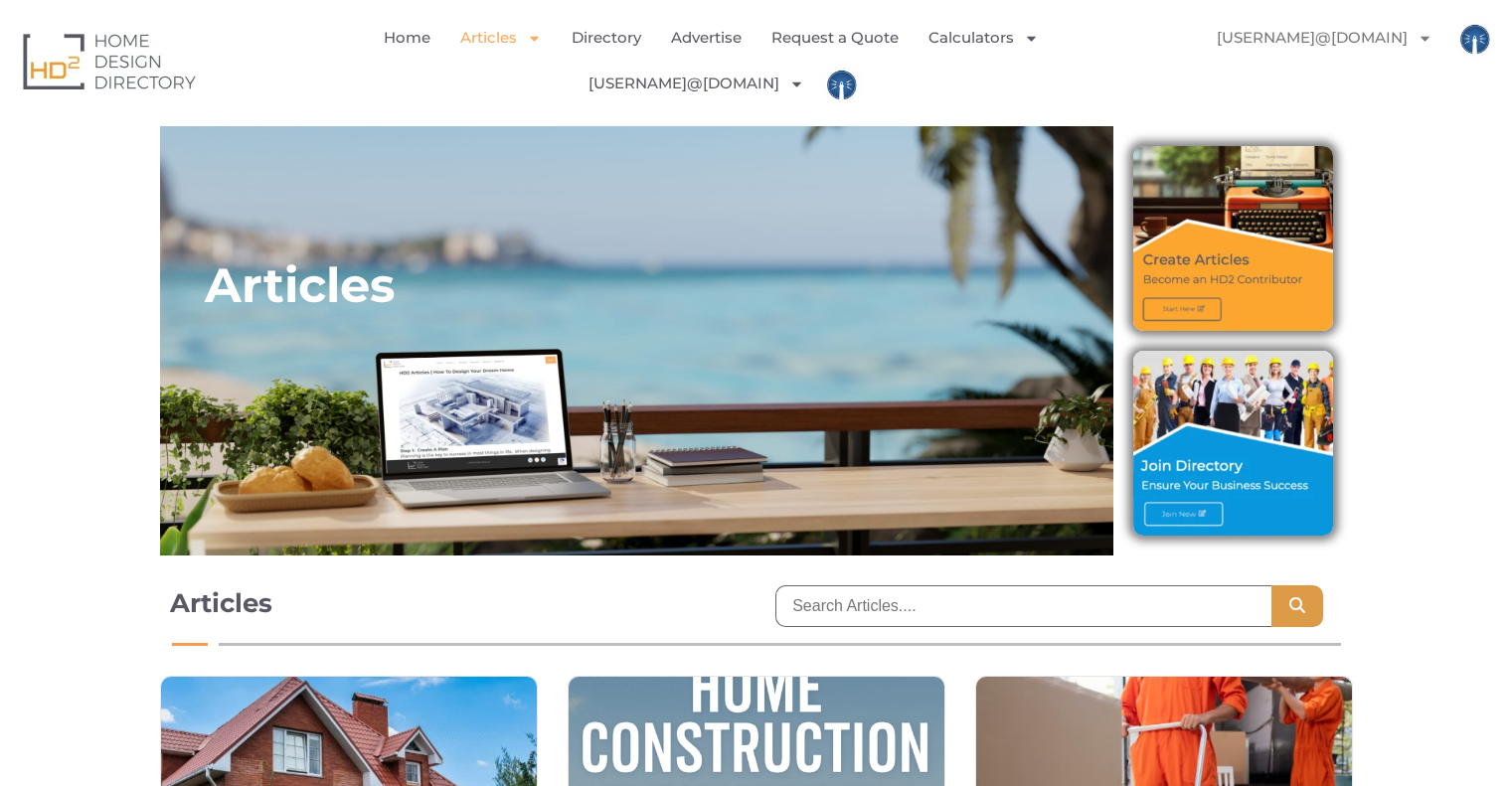 scroll, scrollTop: 0, scrollLeft: 0, axis: both 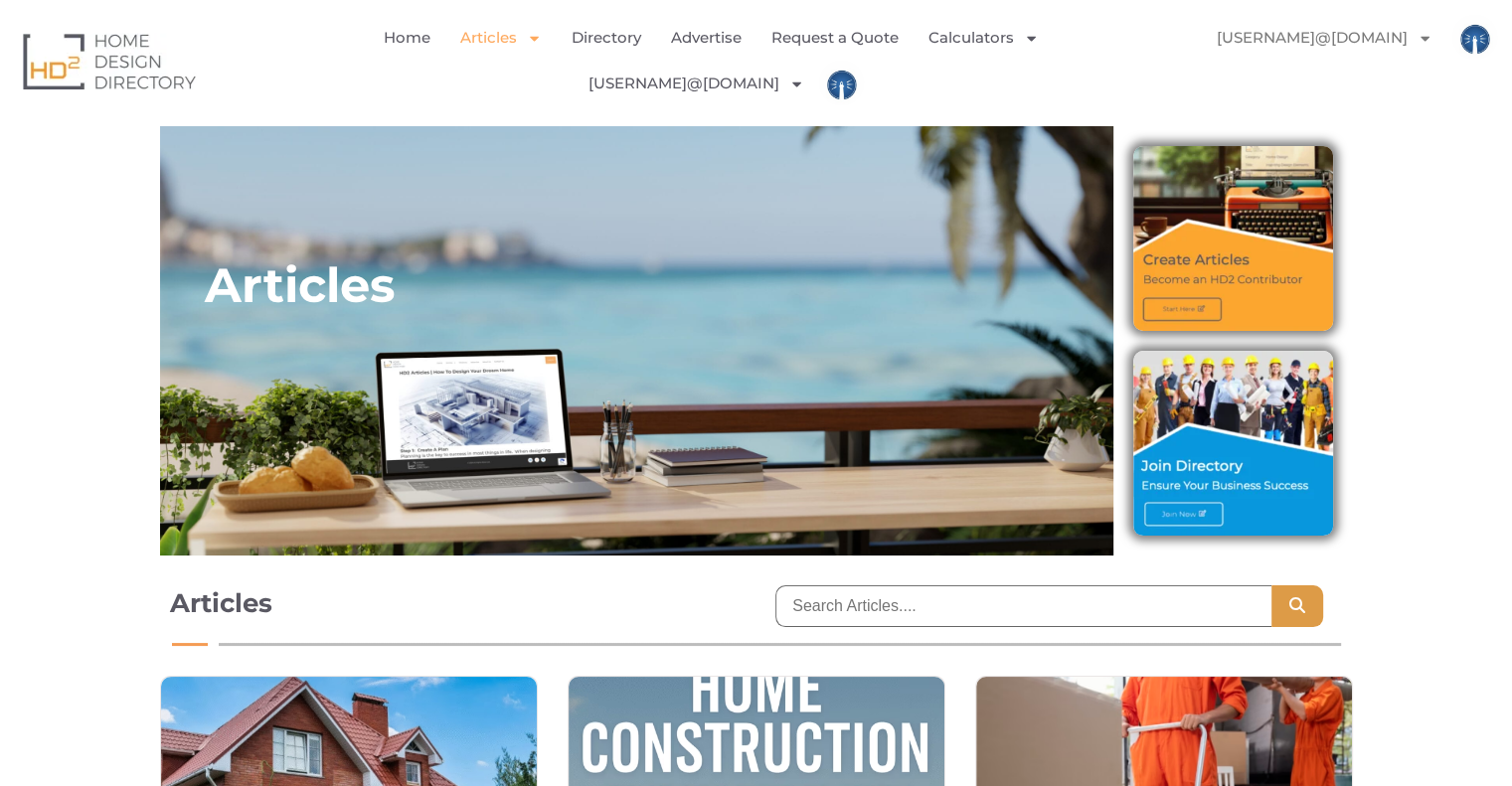 click at bounding box center (1233, 443) 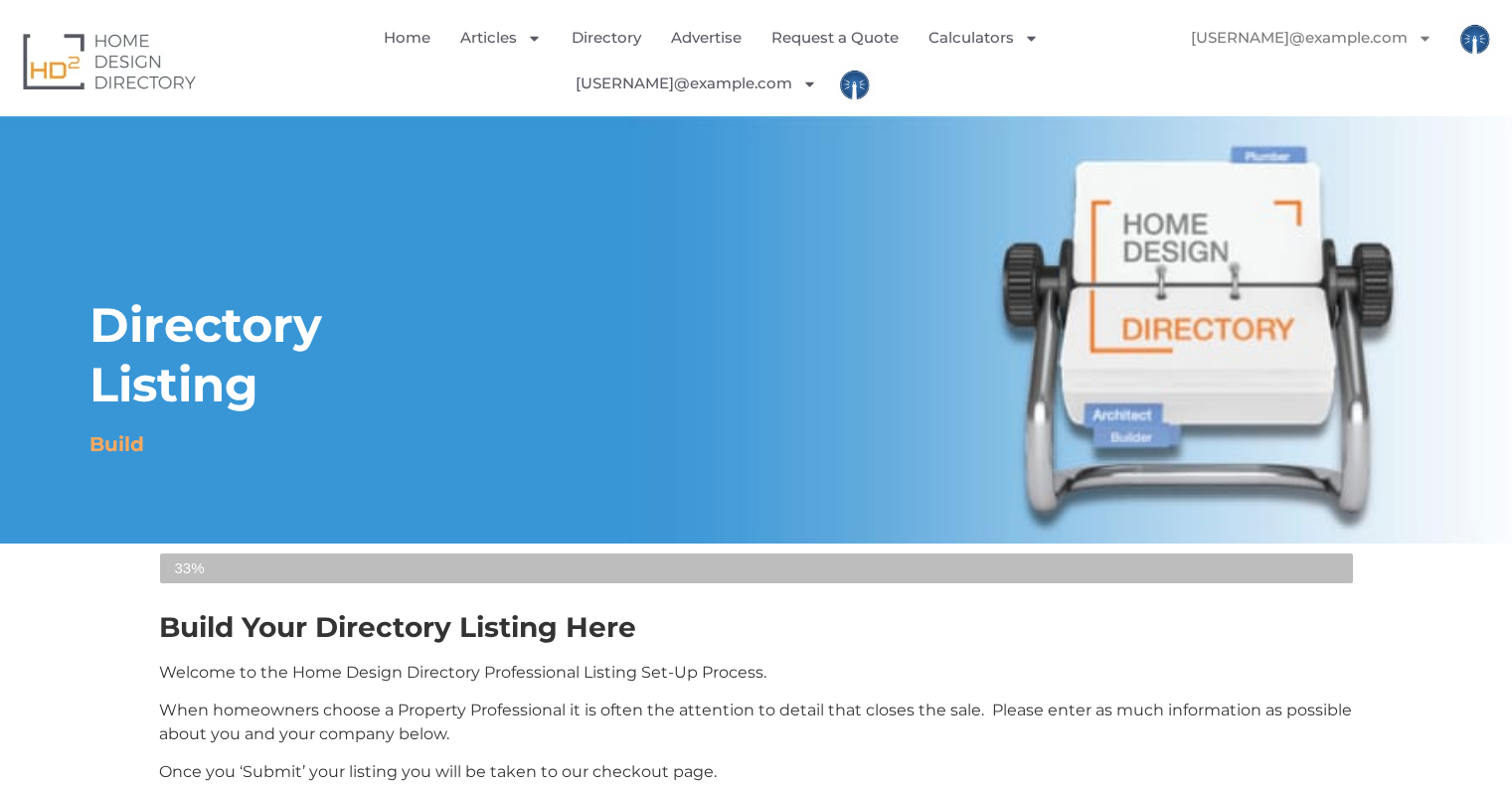 scroll, scrollTop: 0, scrollLeft: 0, axis: both 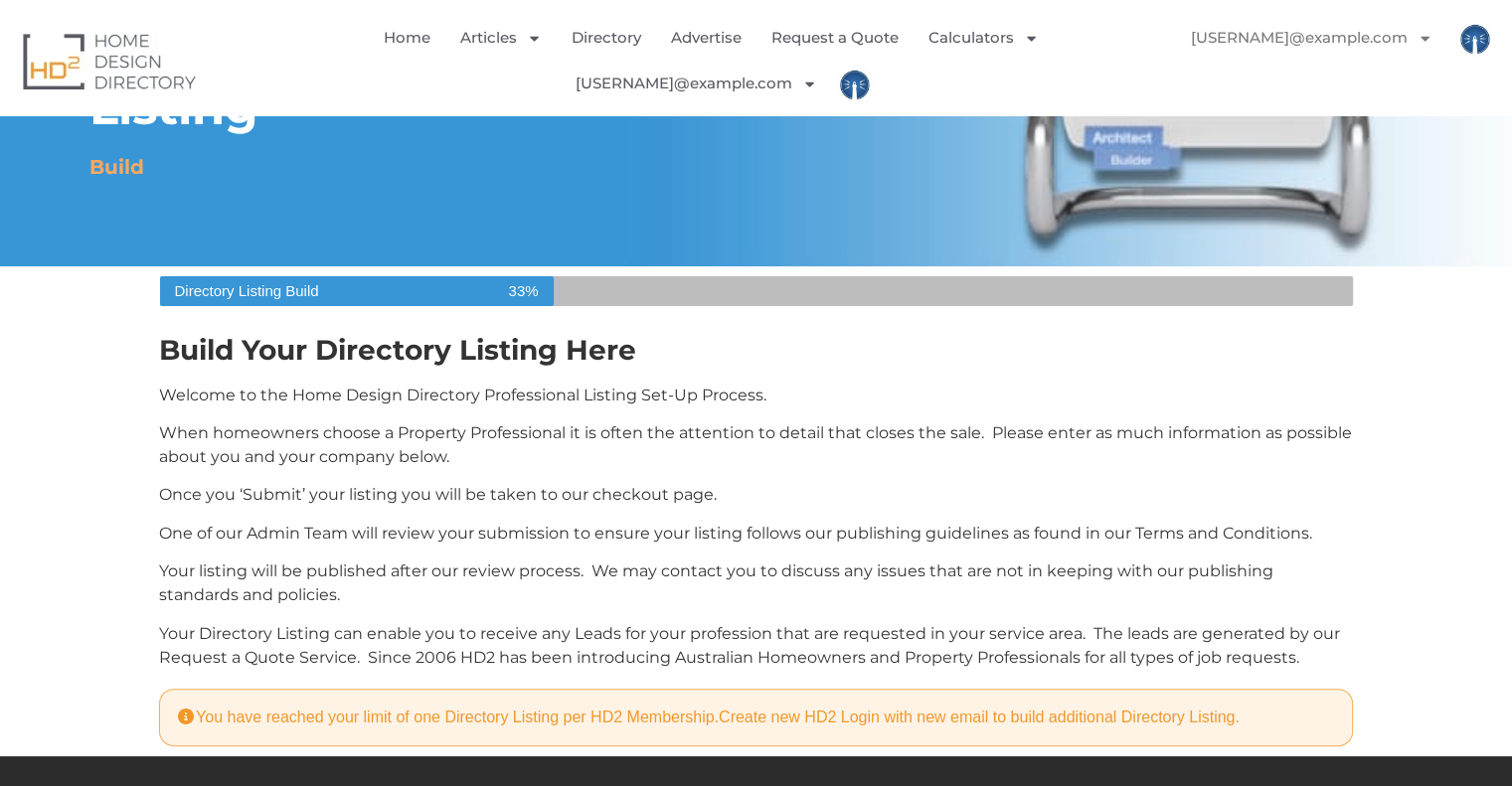 click 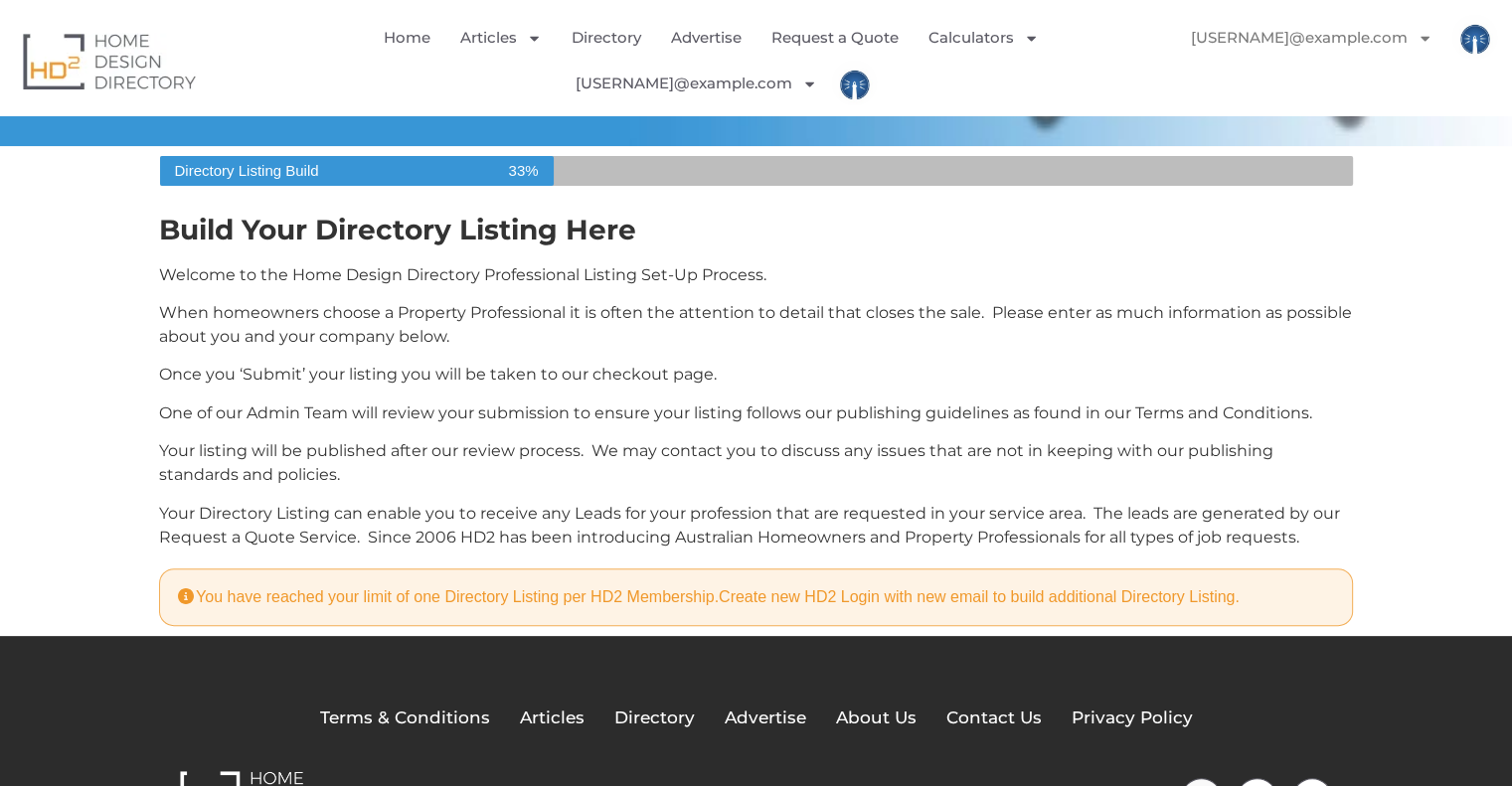 scroll, scrollTop: 476, scrollLeft: 0, axis: vertical 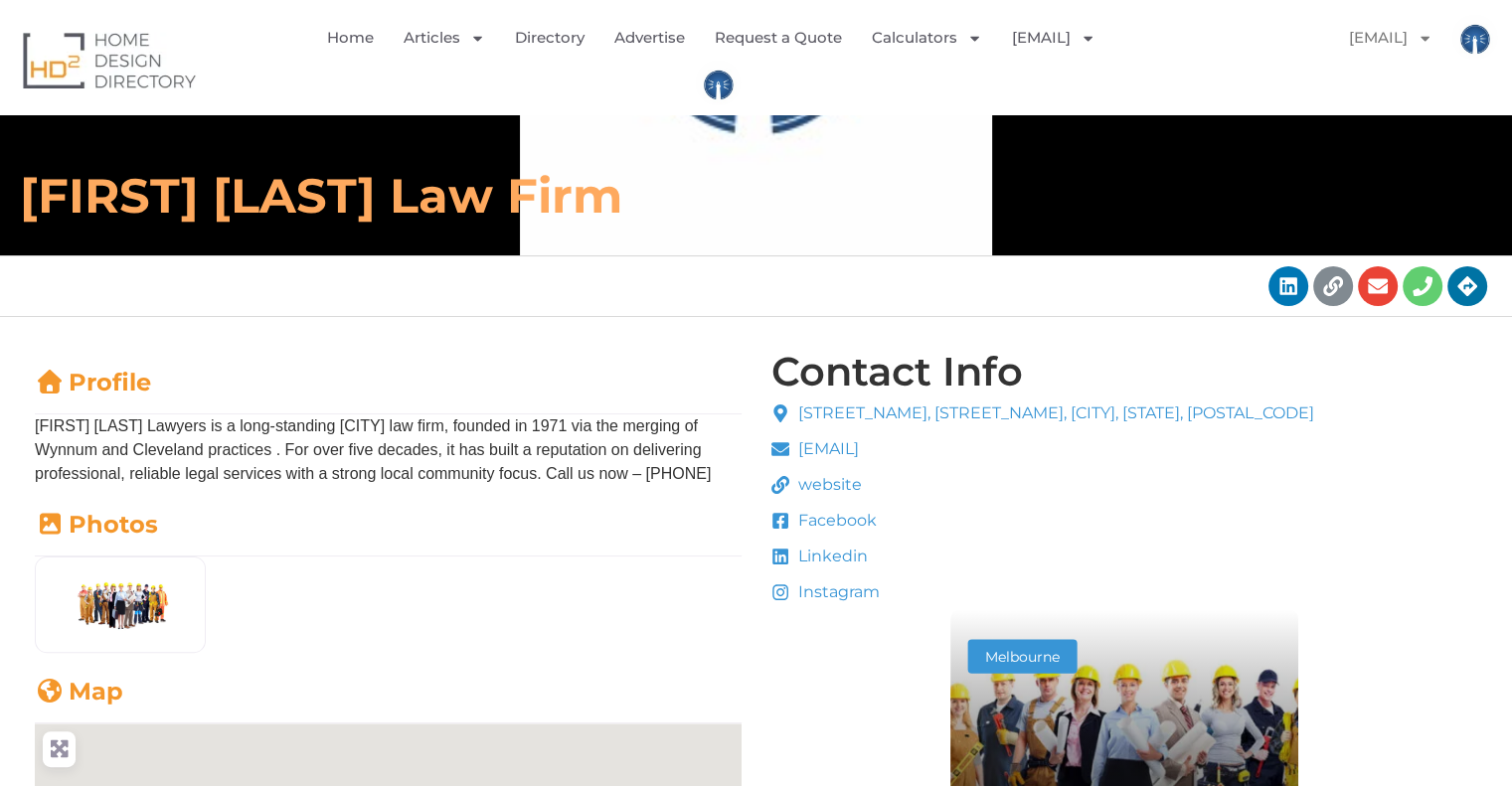 click on "Connor Hunter Law Firm" at bounding box center (534, 196) 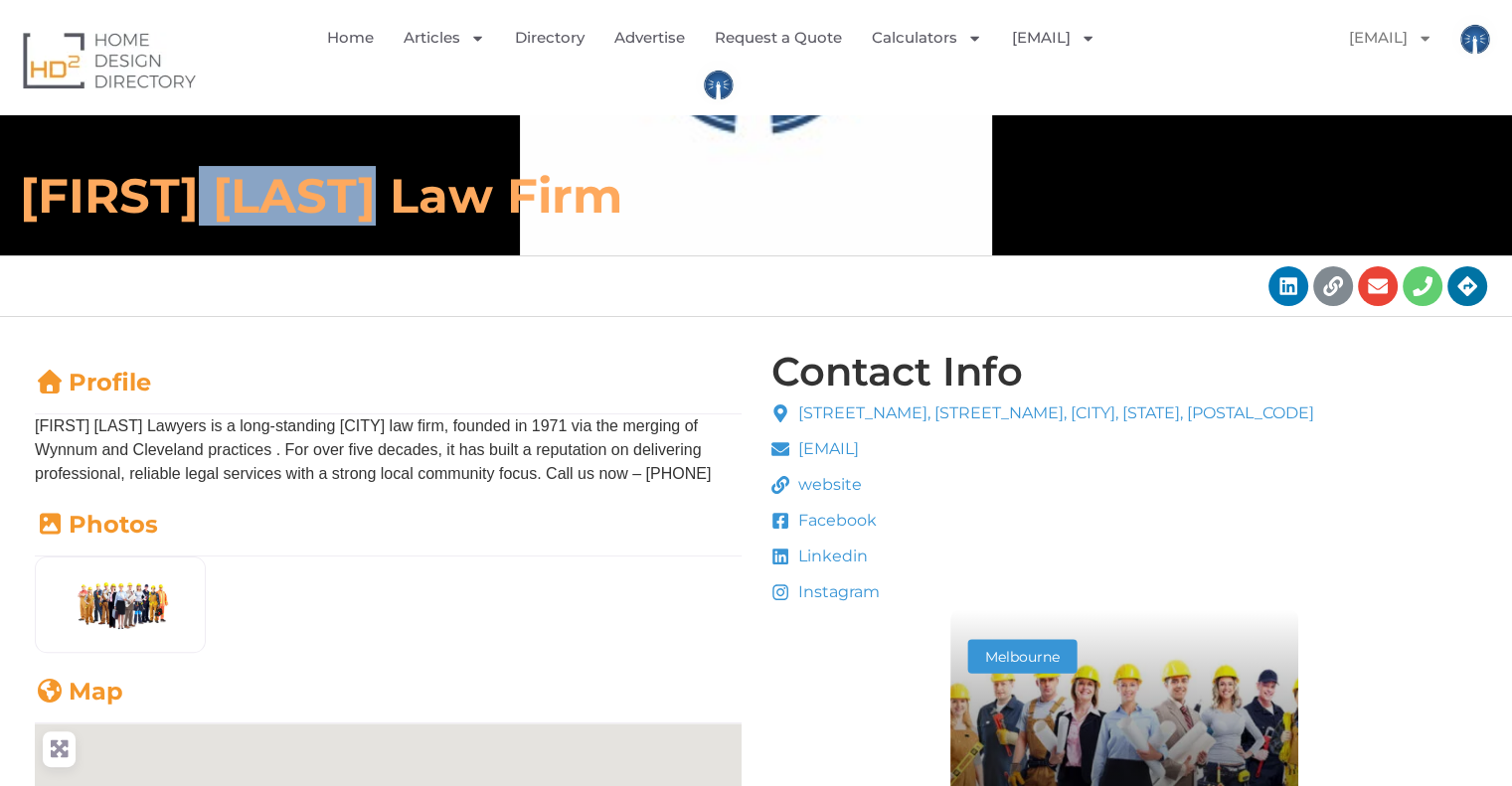 click on "Connor Hunter Law Firm" at bounding box center [534, 196] 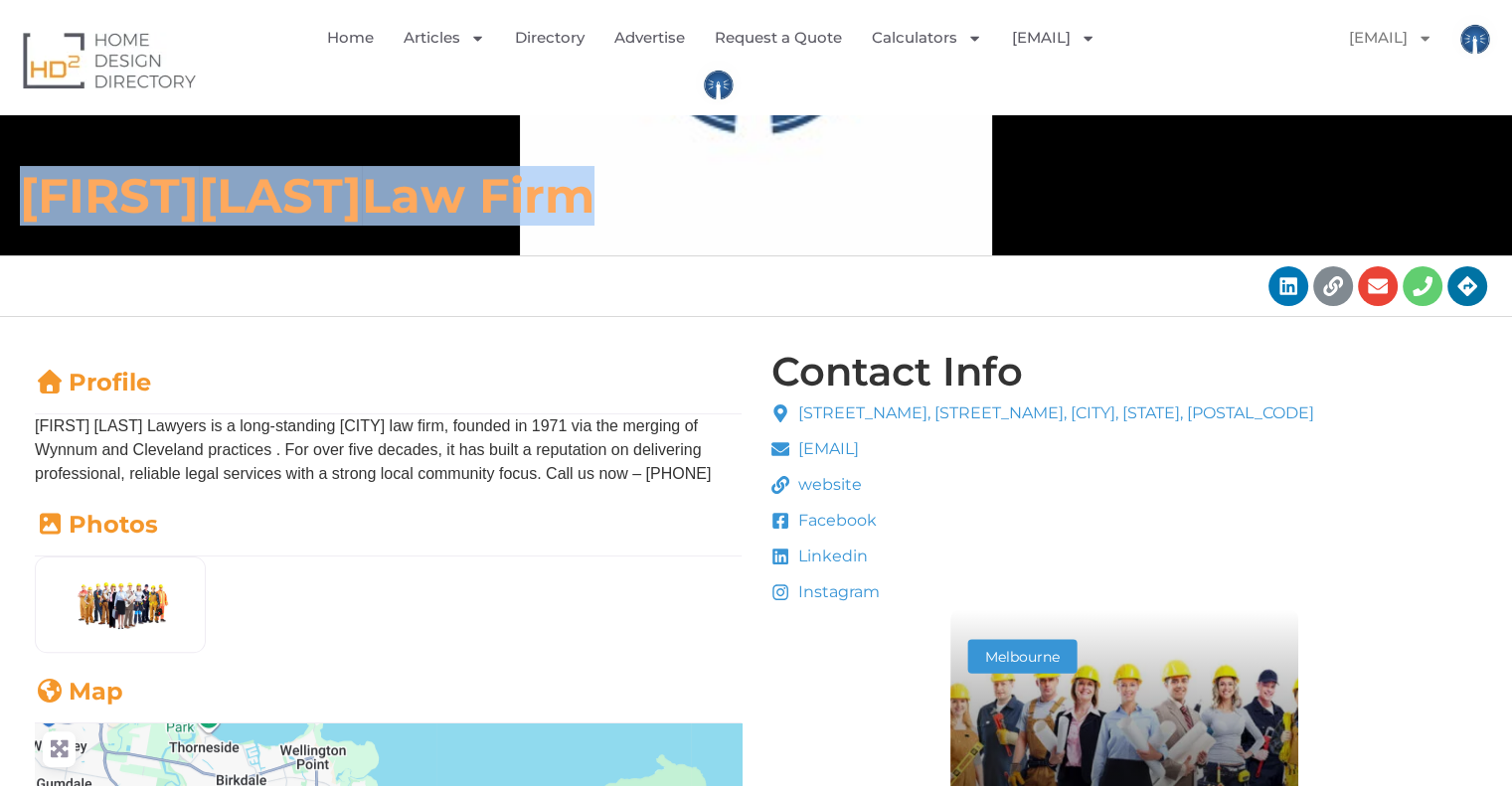 click on "Connor  Hunter  Law Firm" at bounding box center [534, 196] 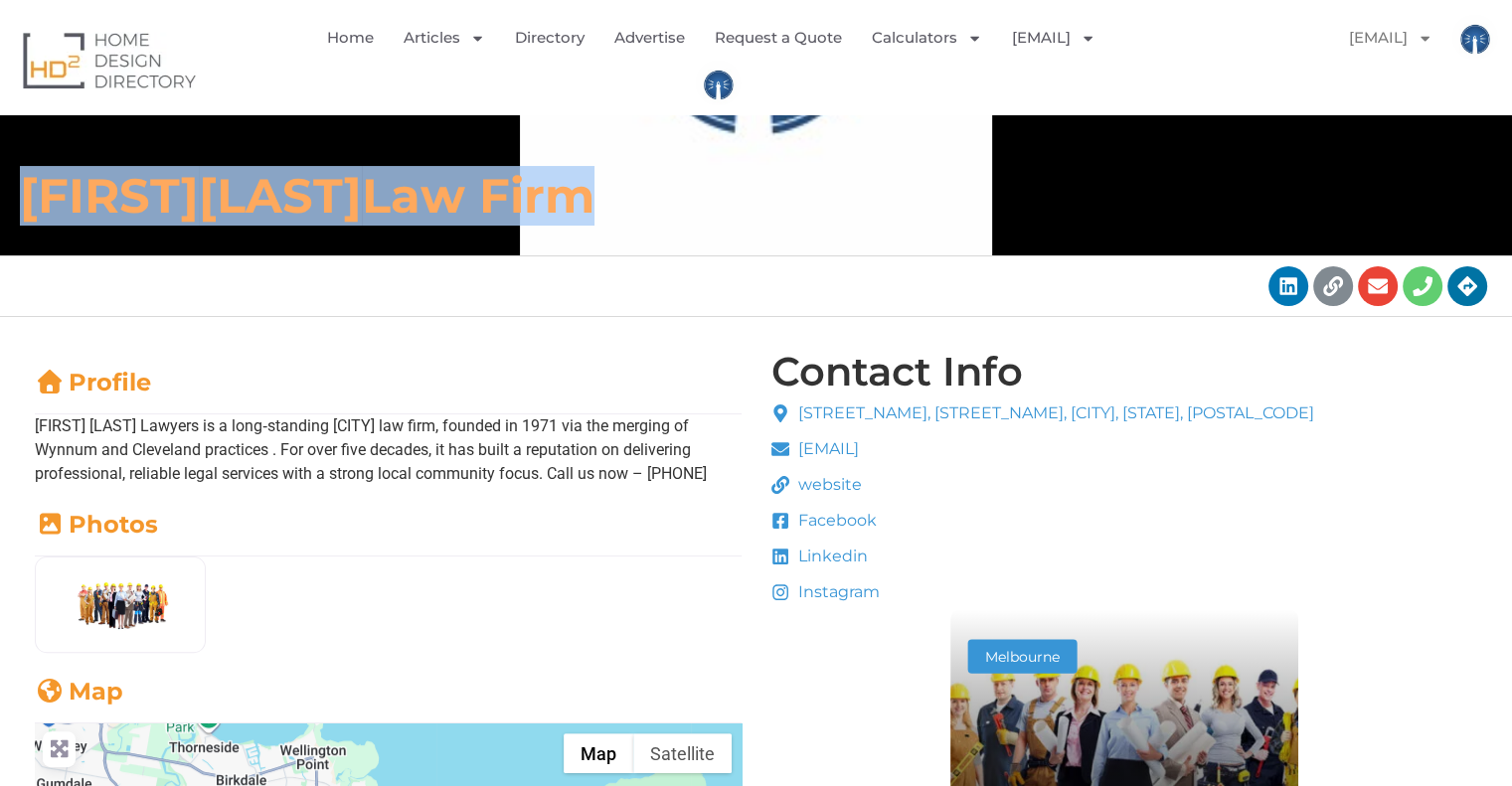 copy on "Connor Hunter Law Firm" 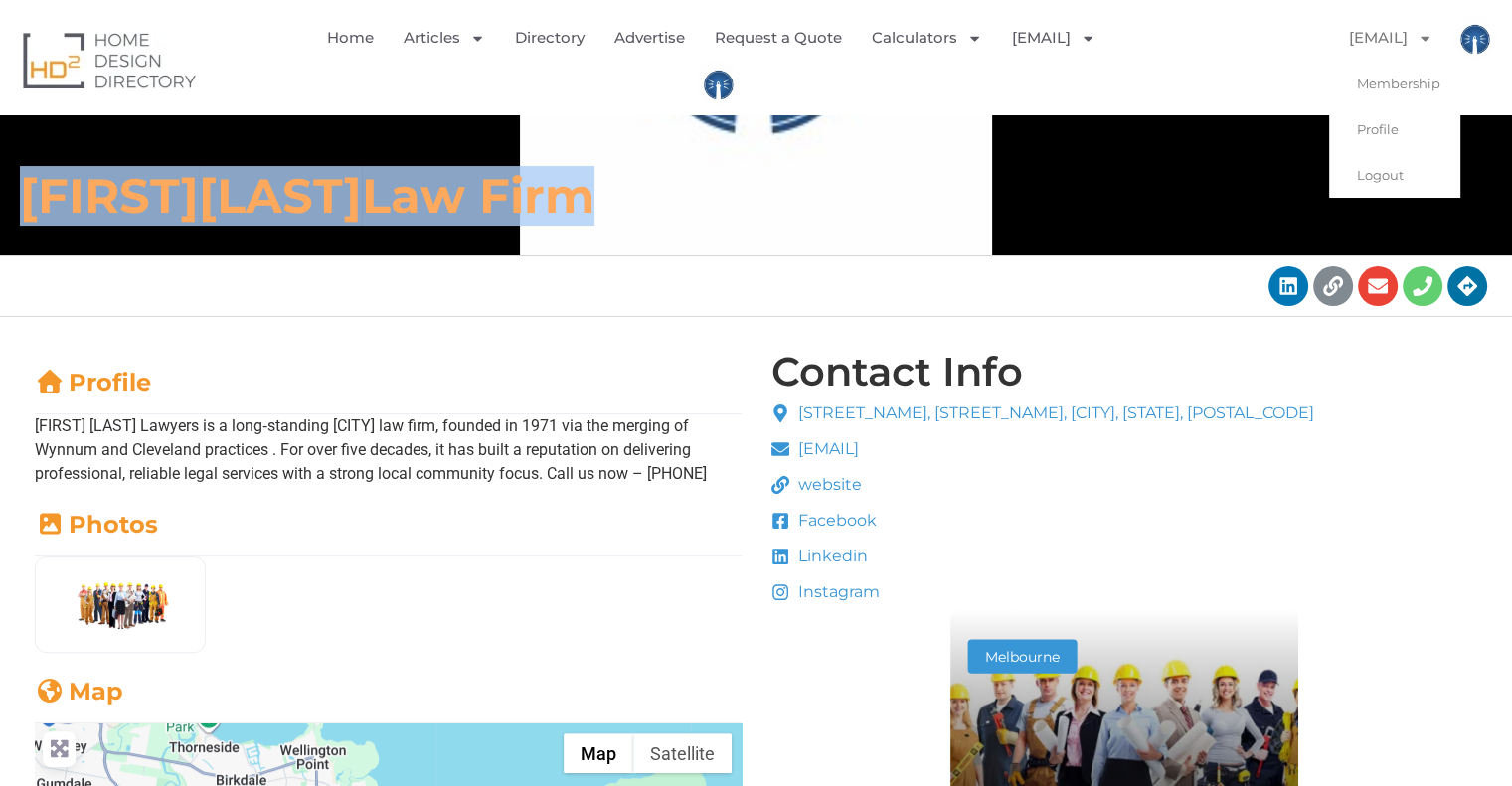 click on "[EMAIL]" 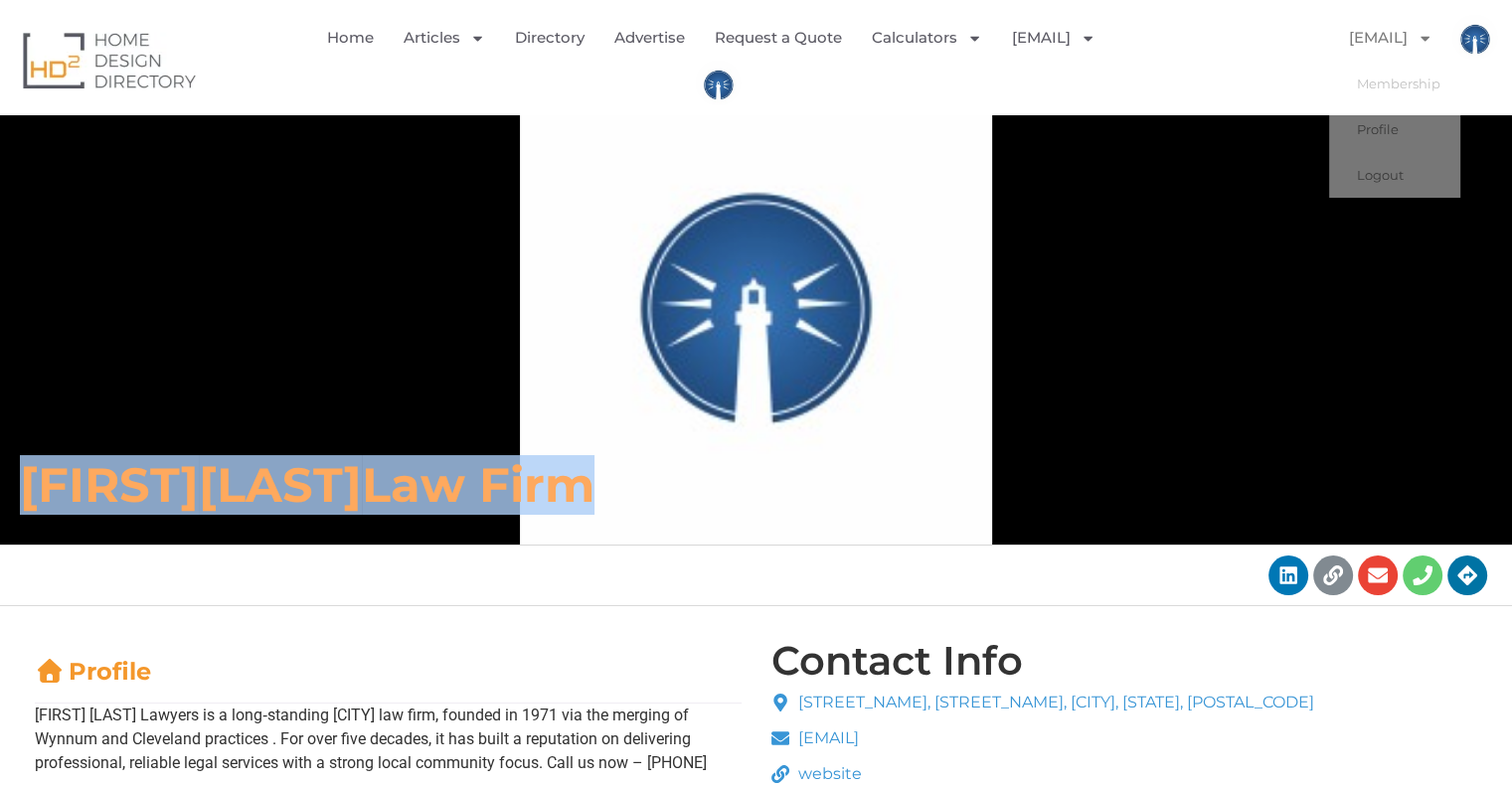 scroll, scrollTop: 0, scrollLeft: 0, axis: both 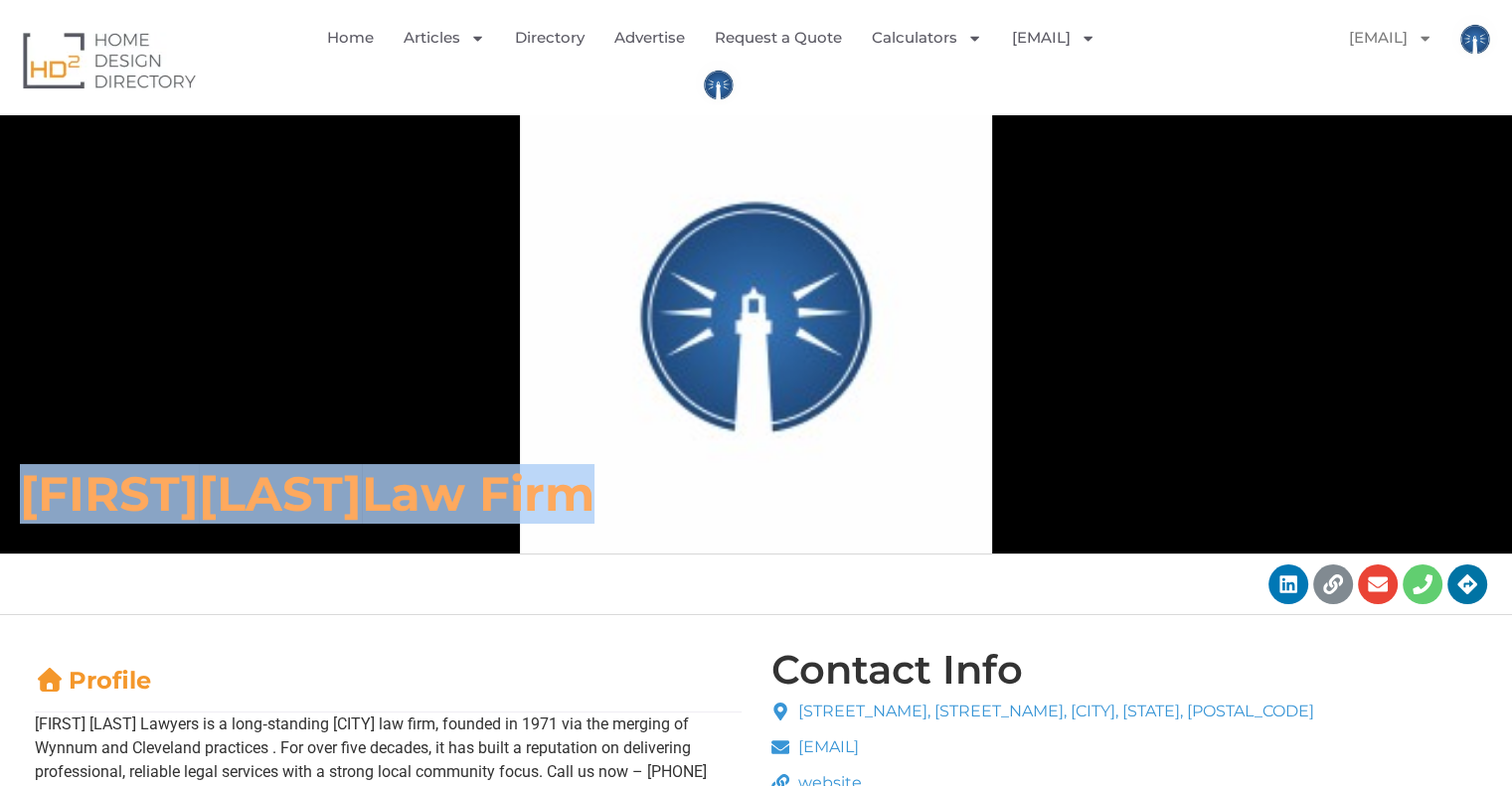 click on "[EMAIL]" 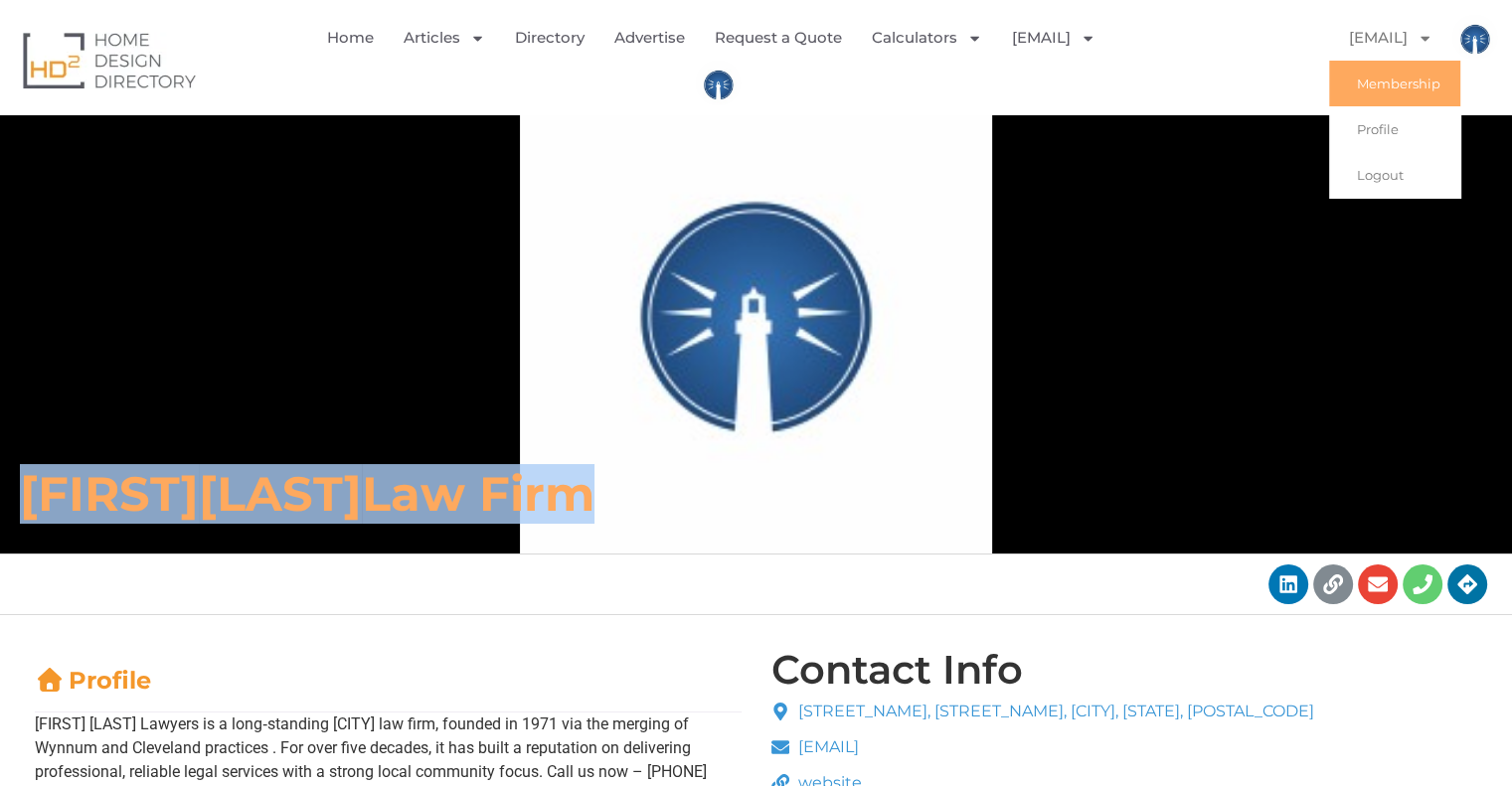 click on "Membership" 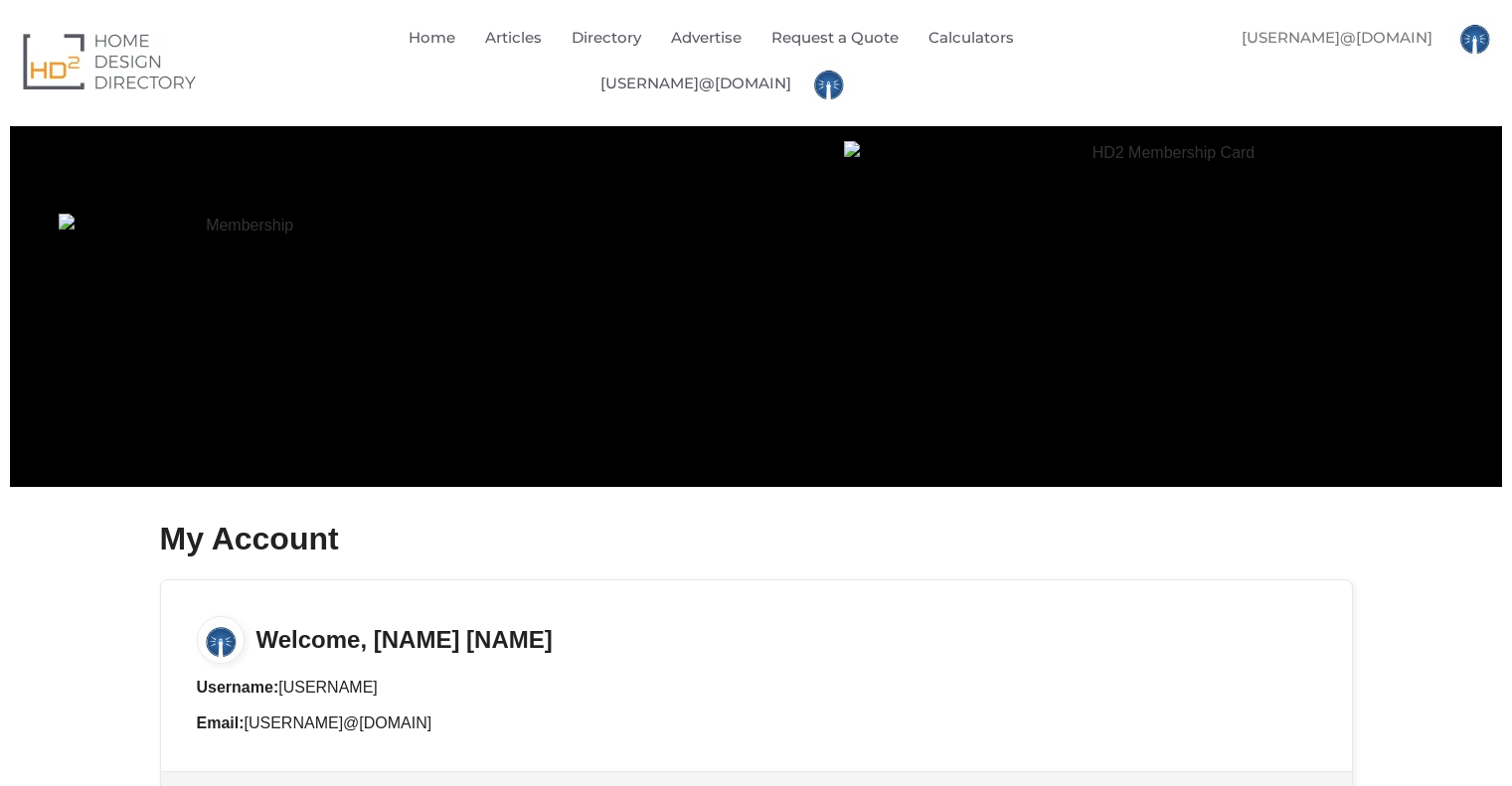 scroll, scrollTop: 0, scrollLeft: 0, axis: both 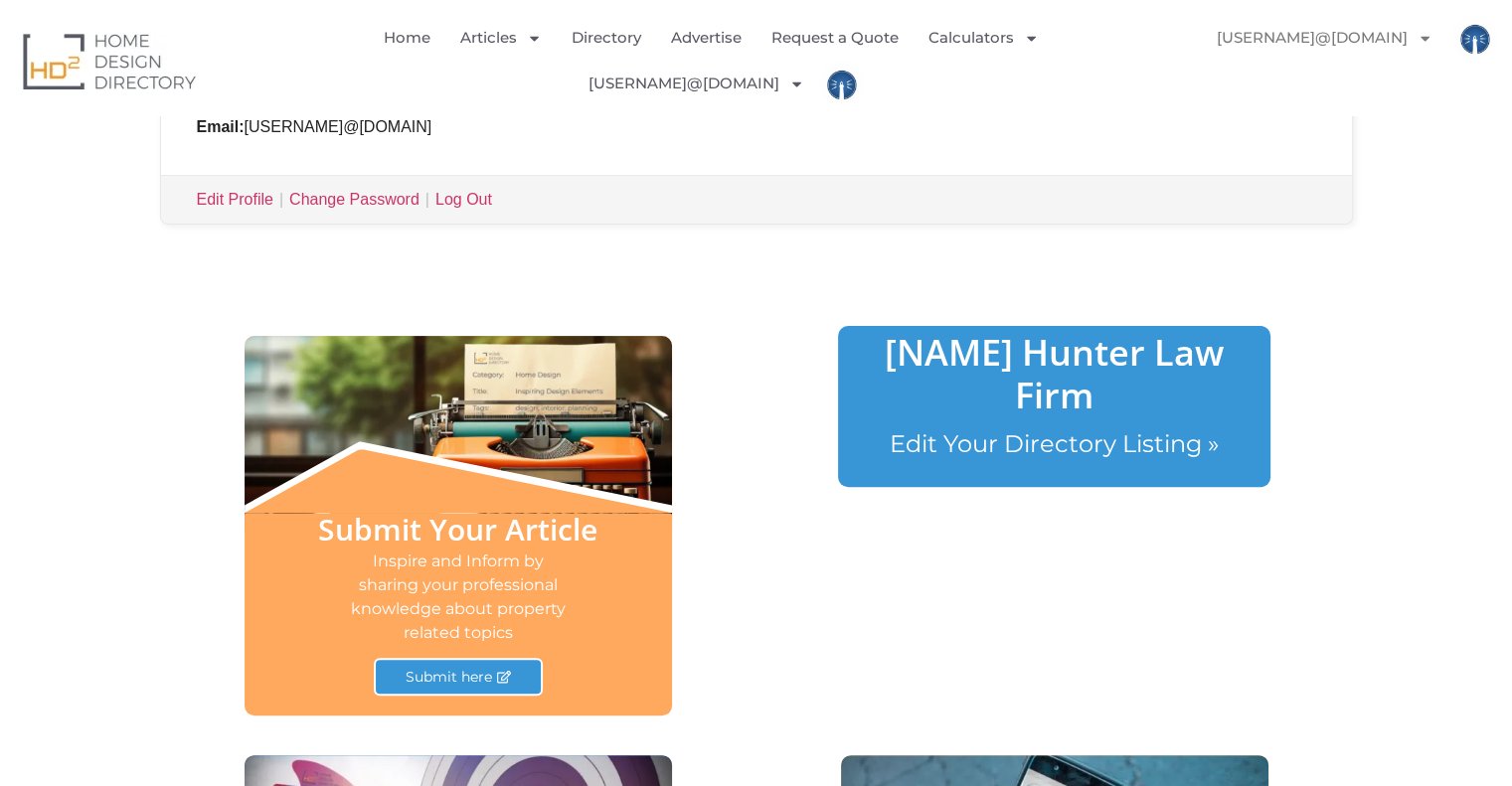 click on "[NAME] Hunter Law Firm" at bounding box center (1054, 374) 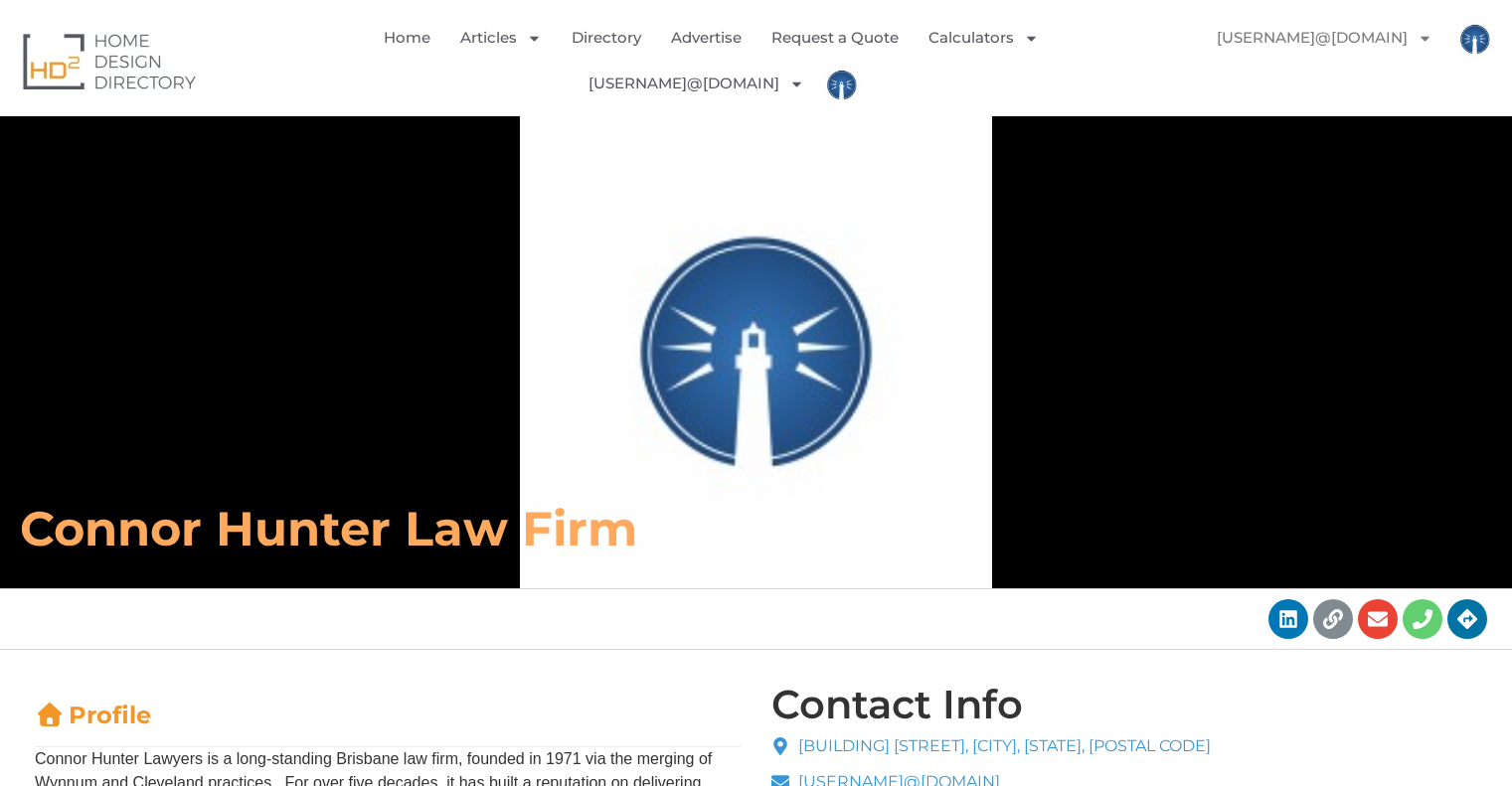 scroll, scrollTop: 0, scrollLeft: 0, axis: both 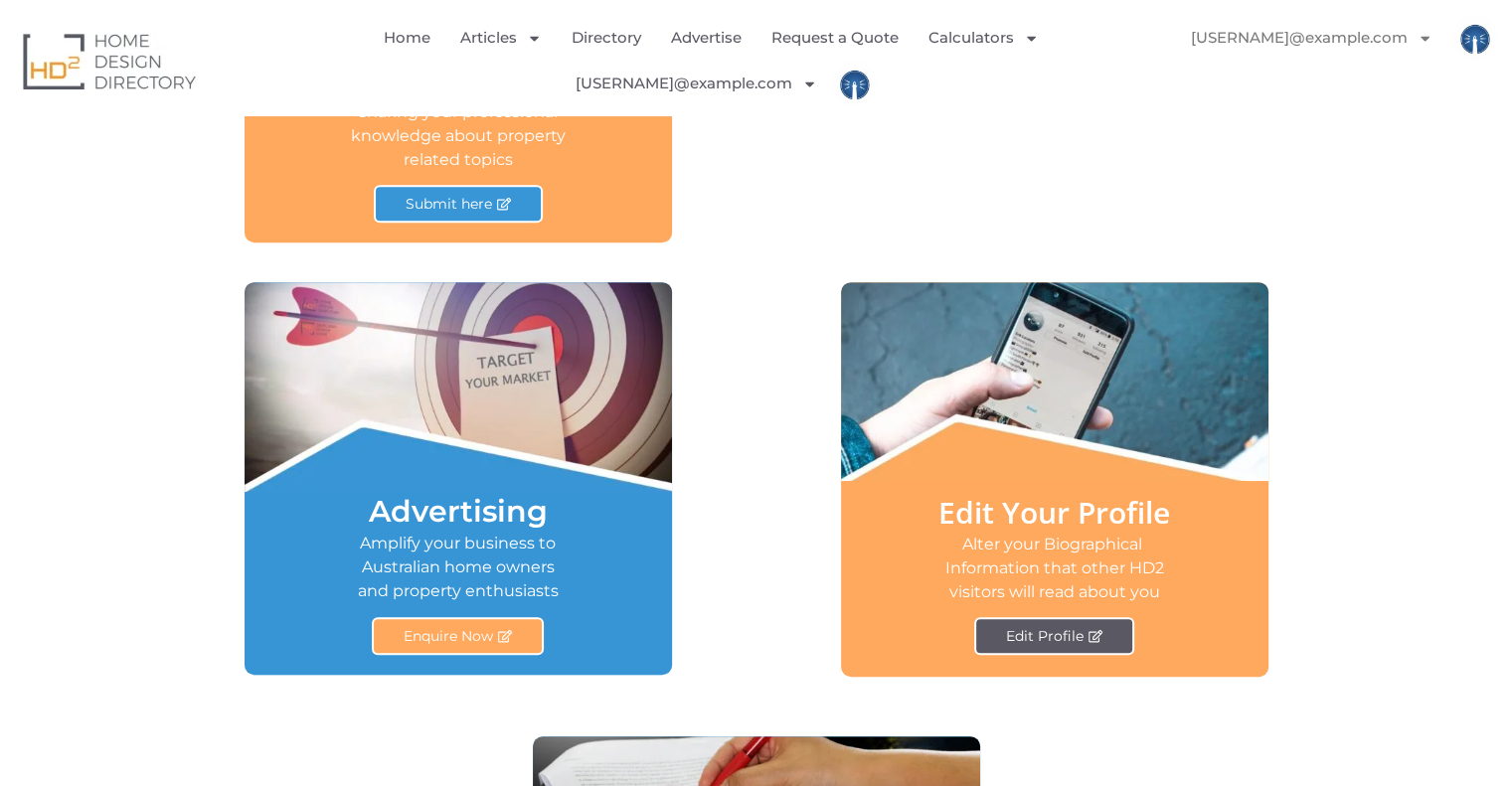 click on "Edit Profile" at bounding box center [1054, 636] 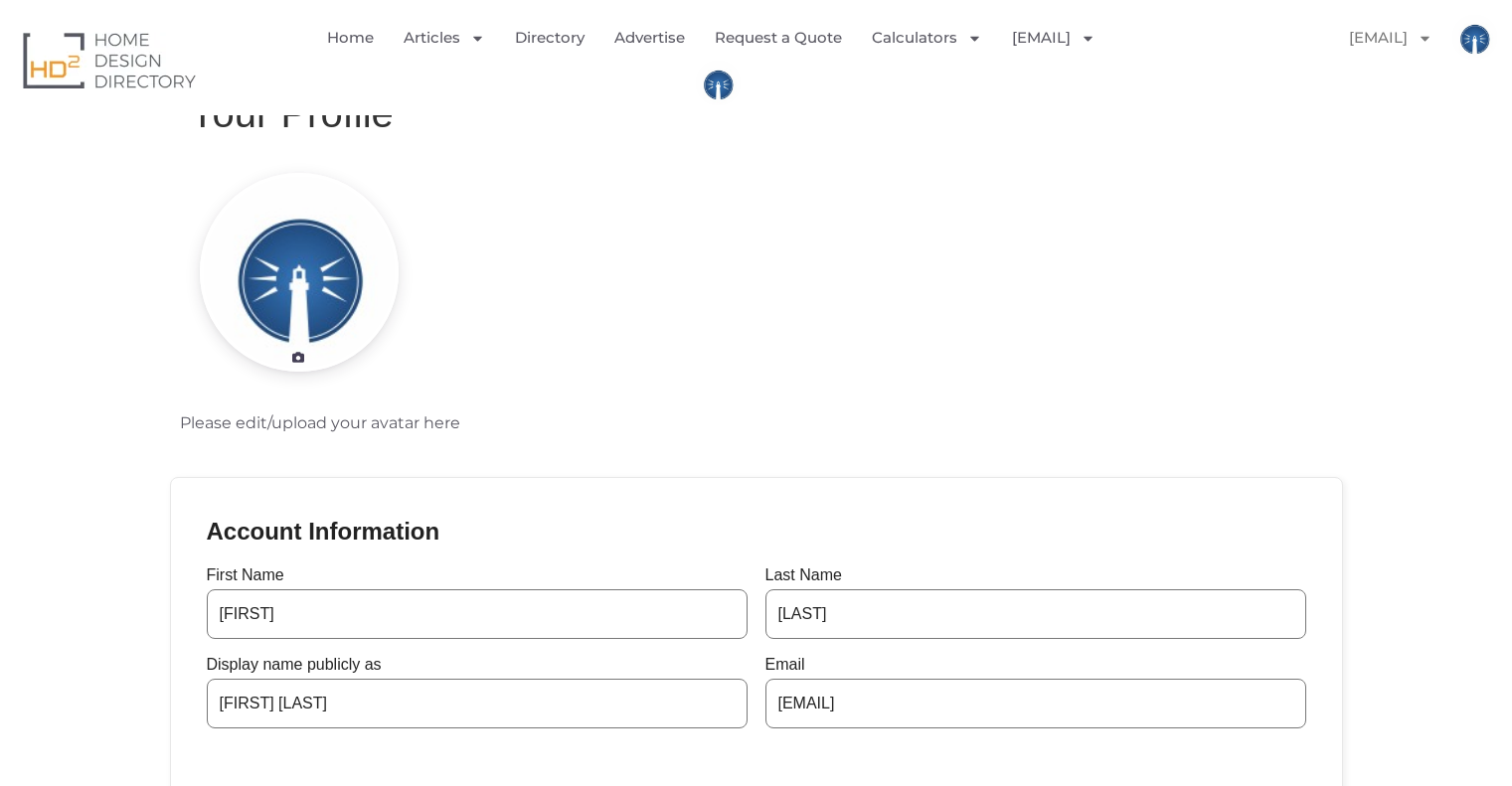scroll, scrollTop: 298, scrollLeft: 0, axis: vertical 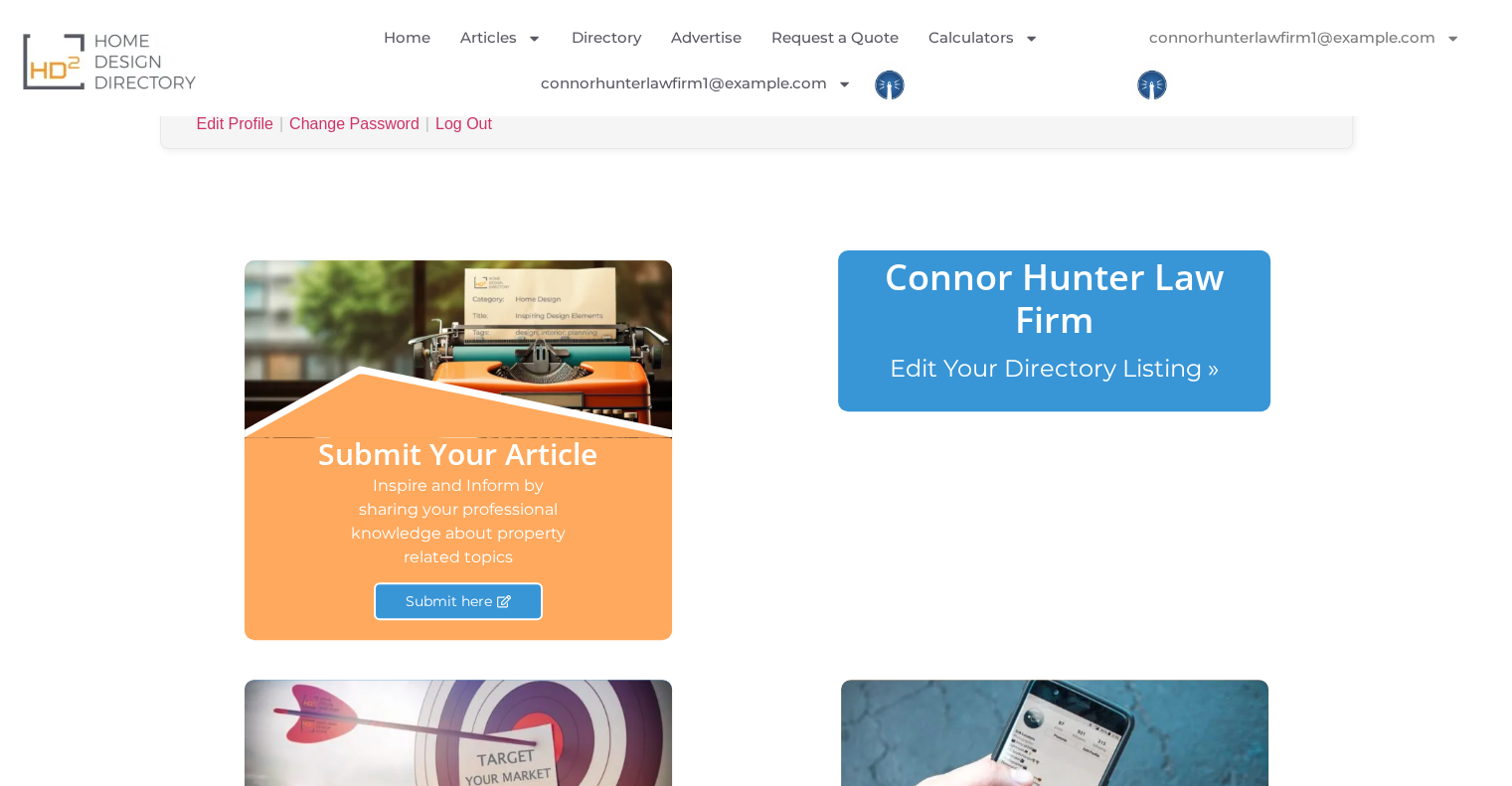 click on "Connor Hunter Law Firm" at bounding box center [1054, 298] 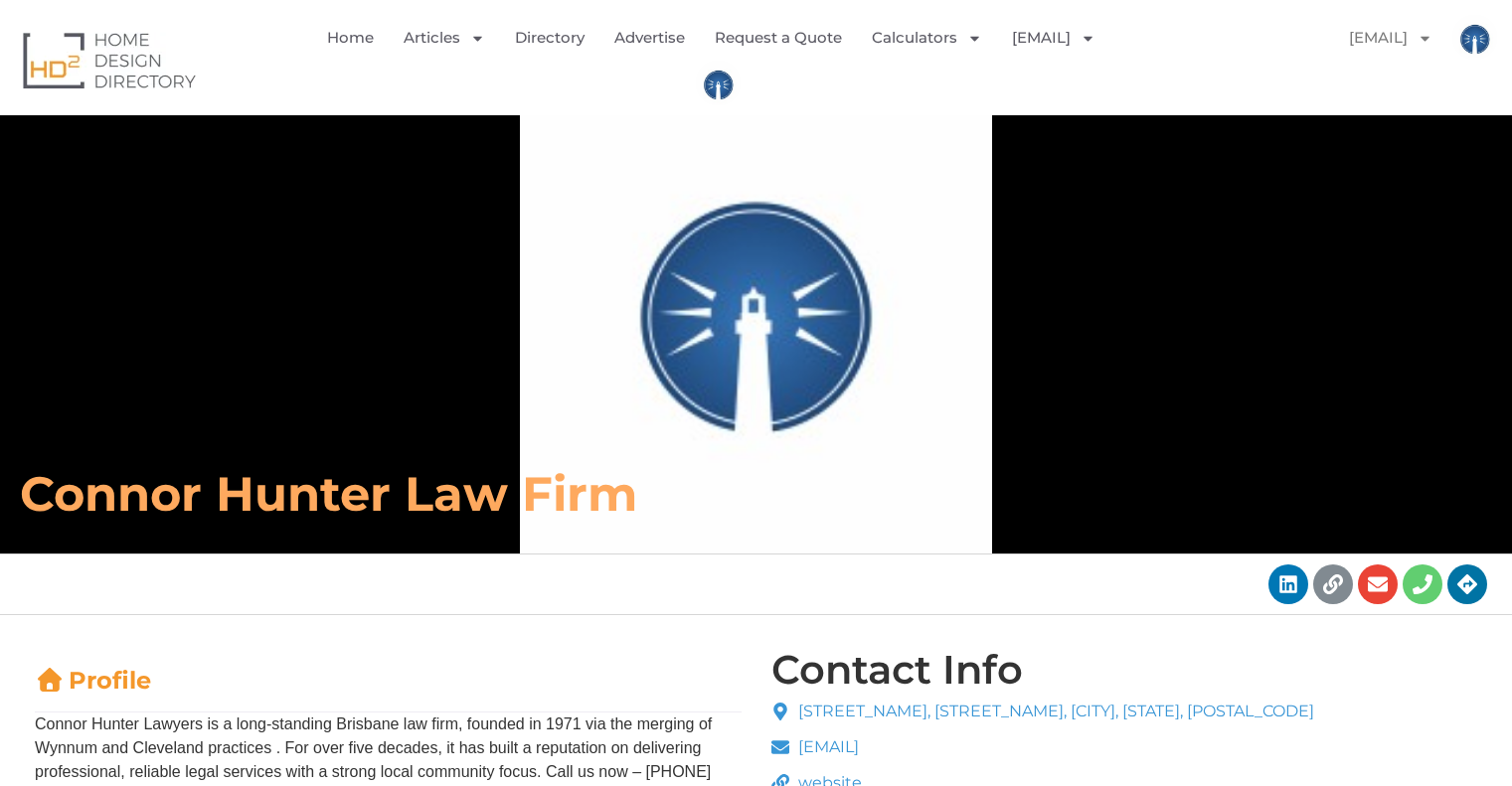 scroll, scrollTop: 0, scrollLeft: 0, axis: both 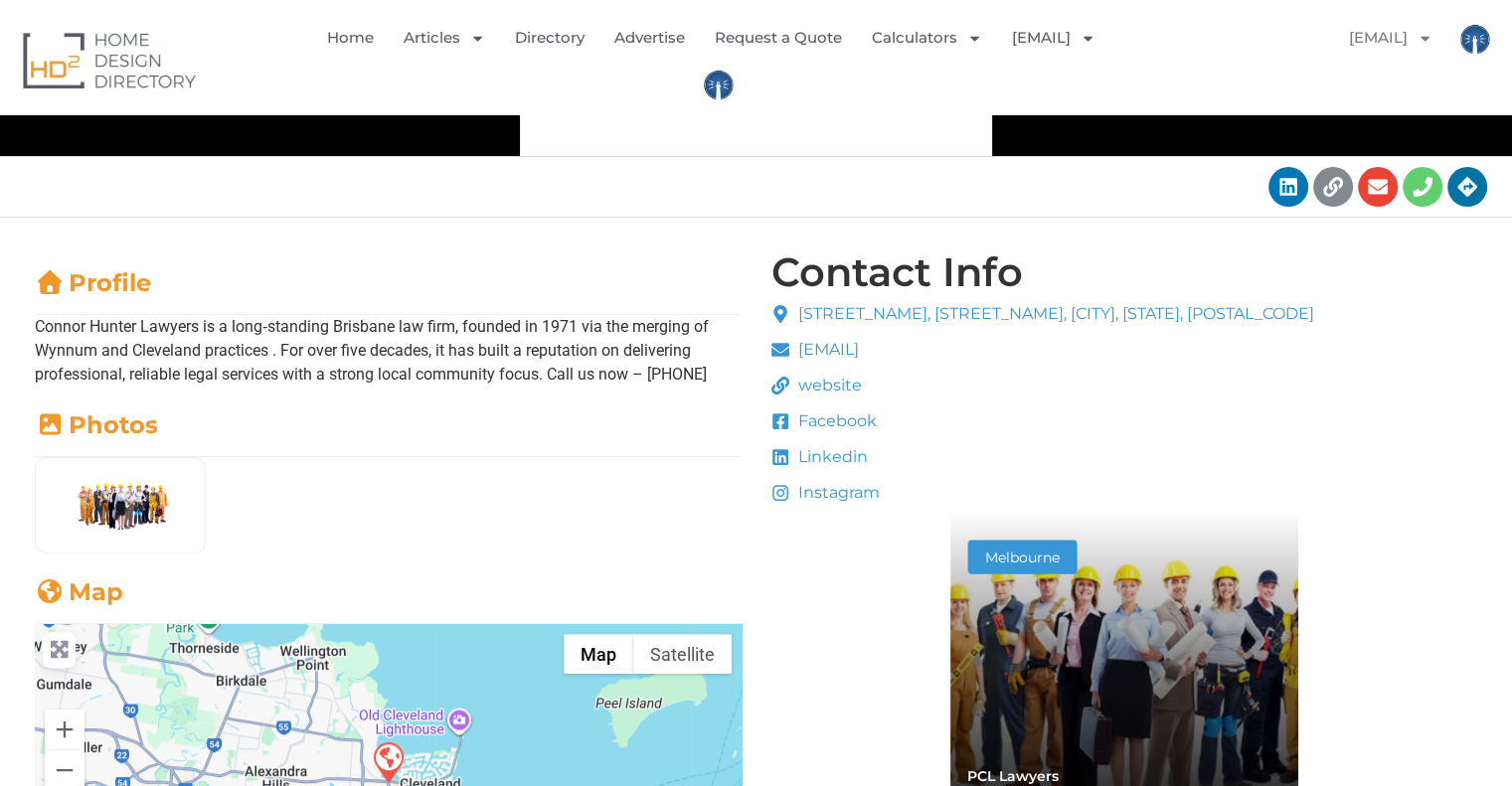 click on "Connor Hunter Law Firm" at bounding box center (534, 96) 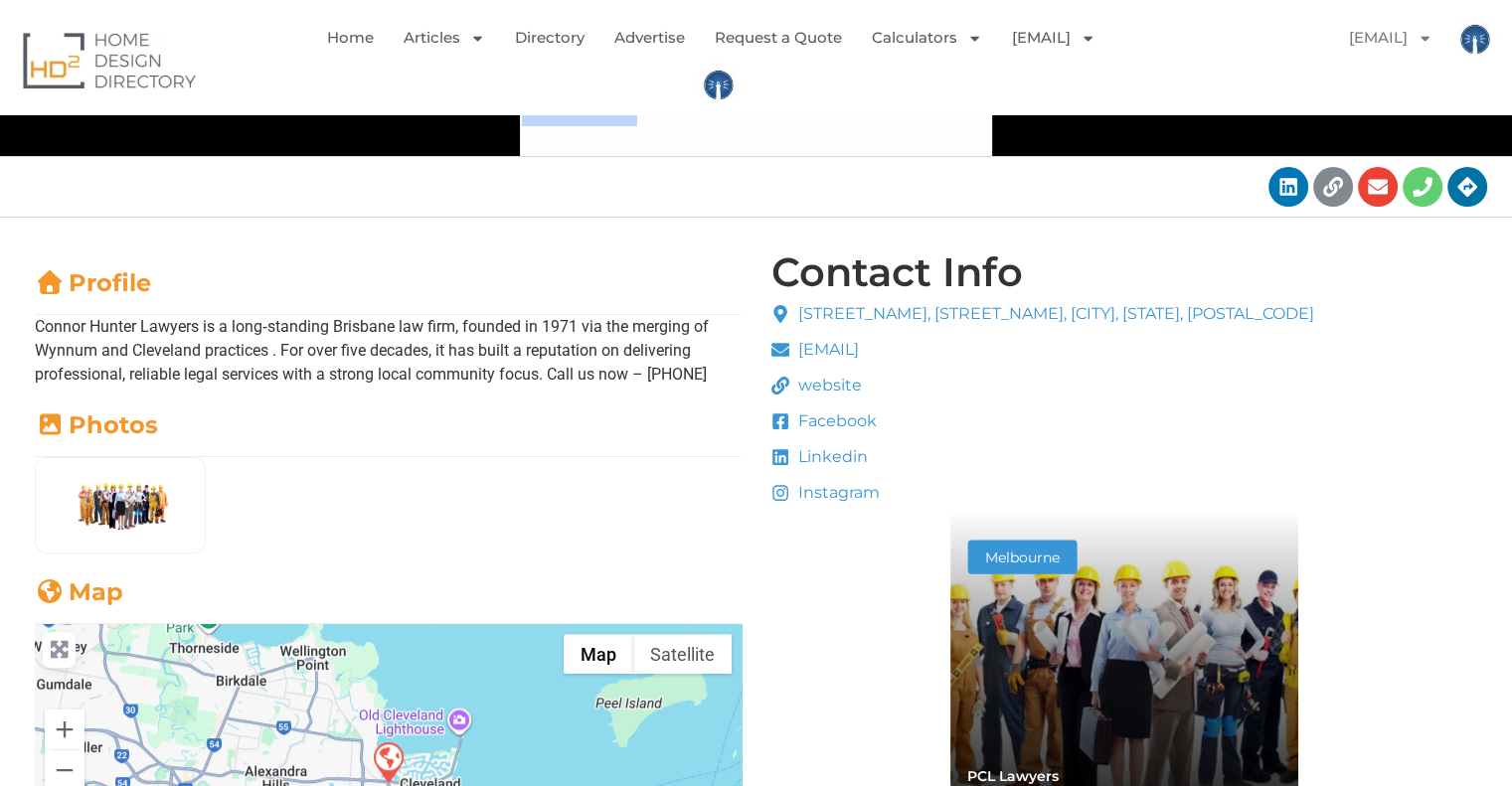 click on "Connor Hunter Law Firm" at bounding box center [534, 96] 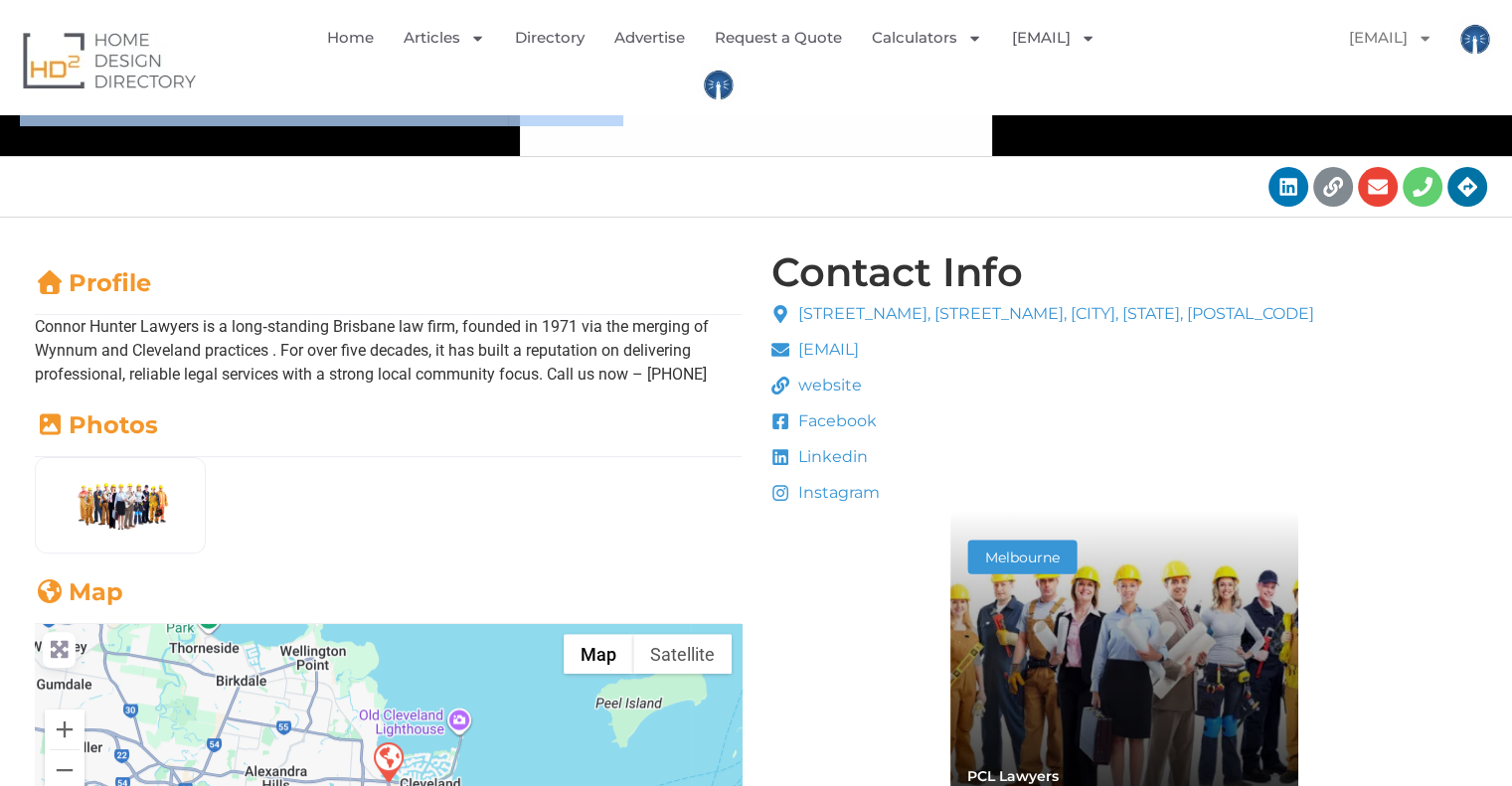 click on "Firm" at bounding box center (566, 96) 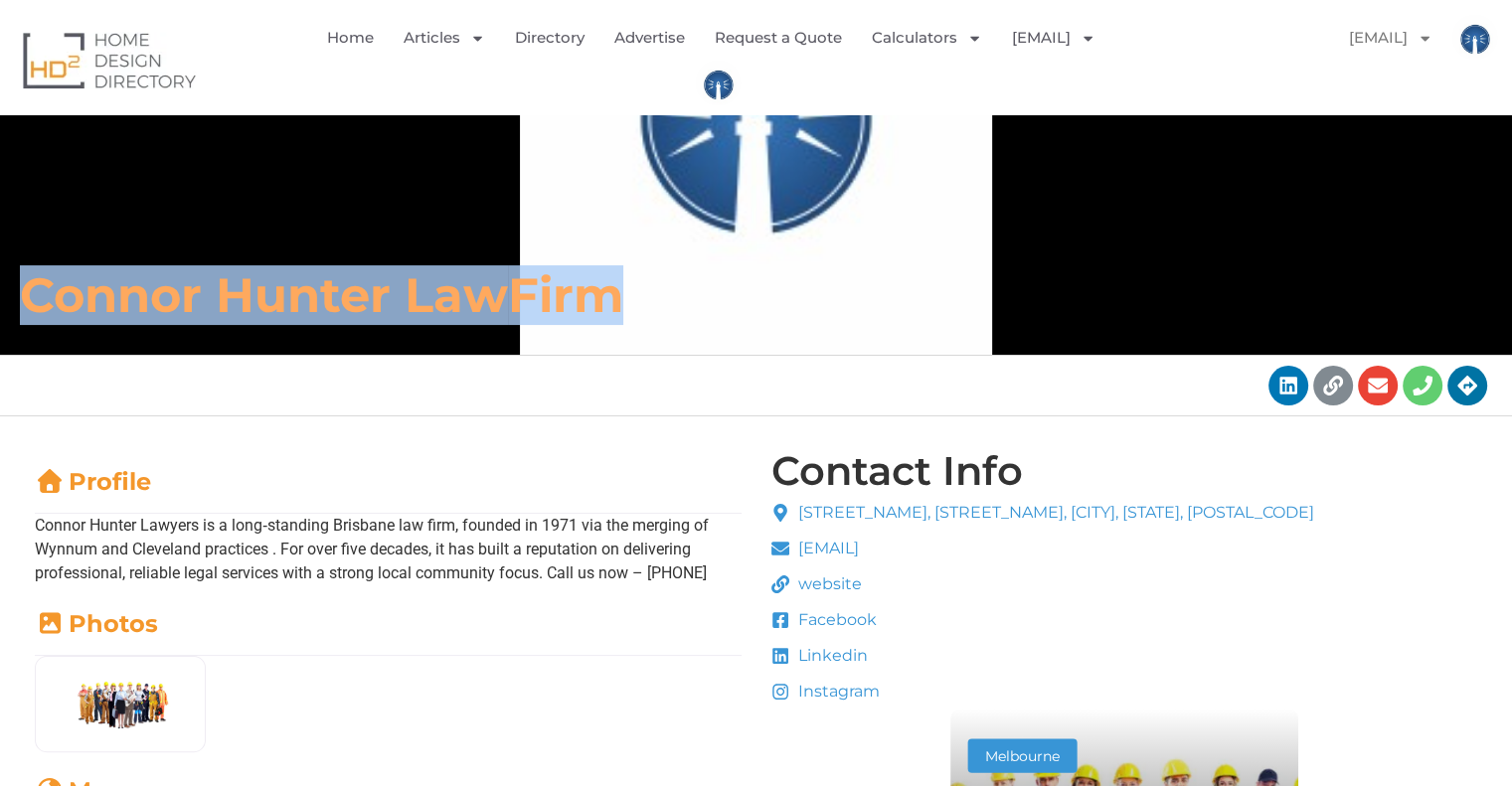 click on "connorhunterlawfirm1@[EMAIL]" 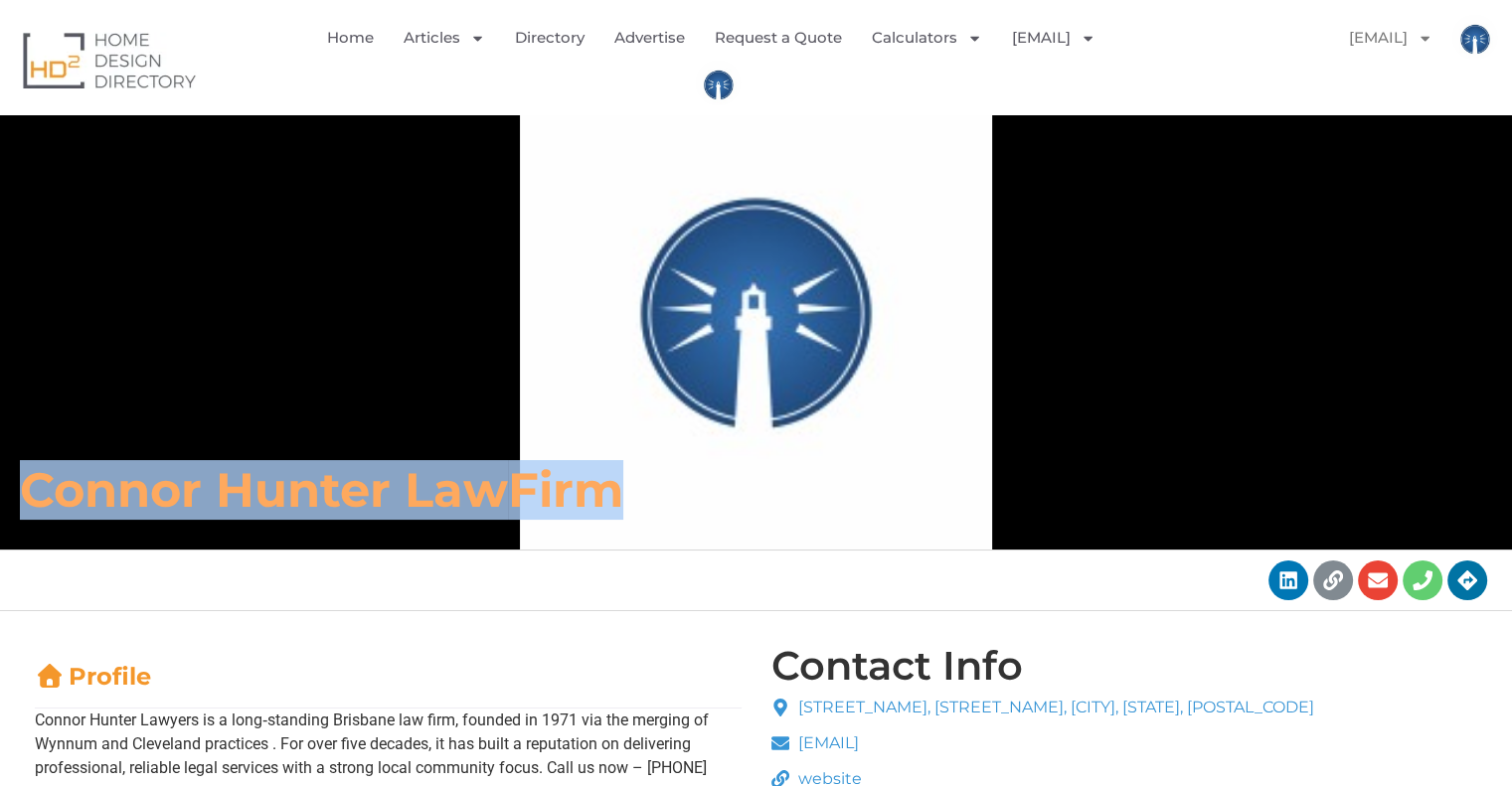 scroll, scrollTop: 0, scrollLeft: 0, axis: both 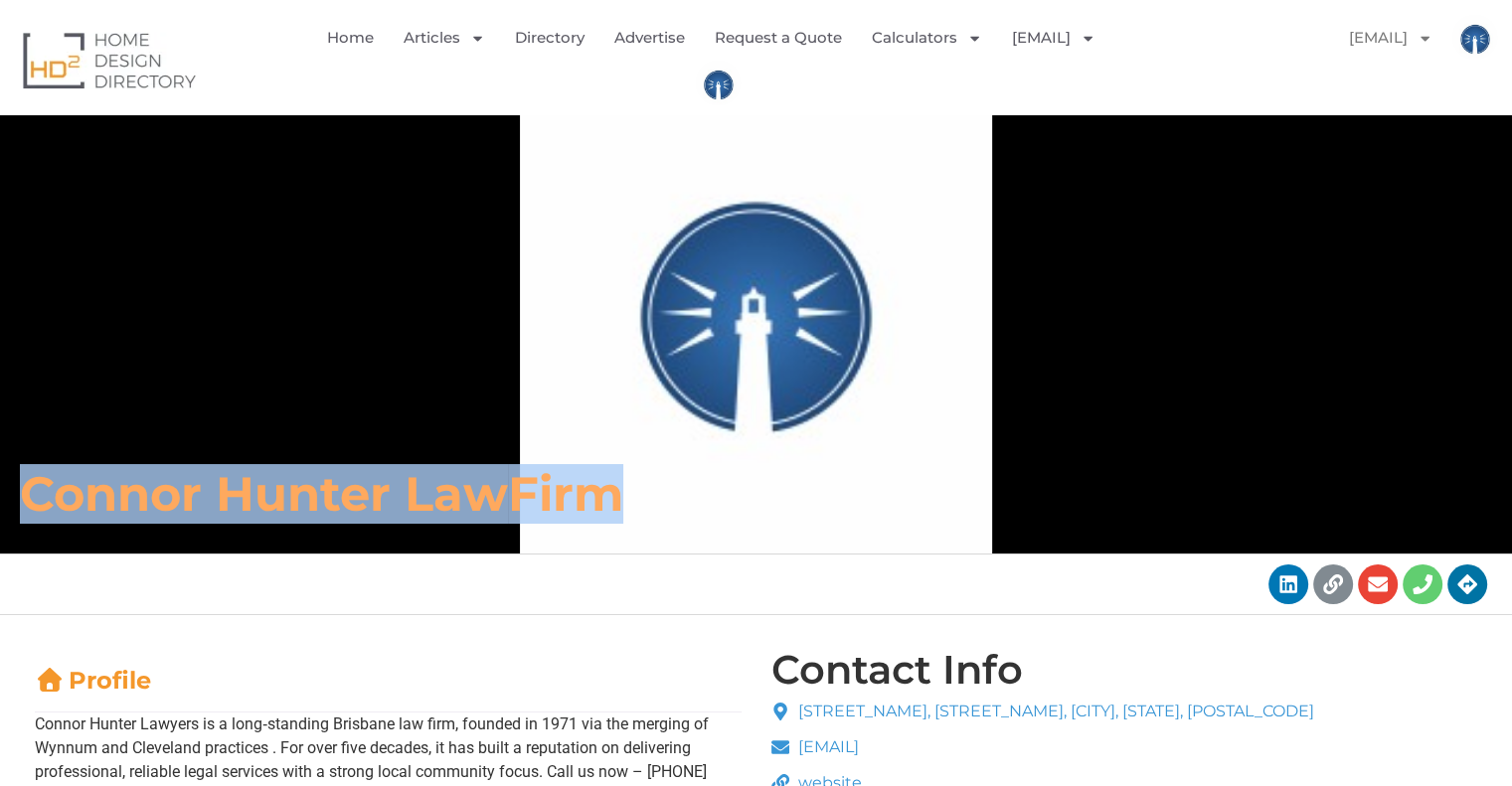 click on "[USERNAME]@[DOMAIN]" 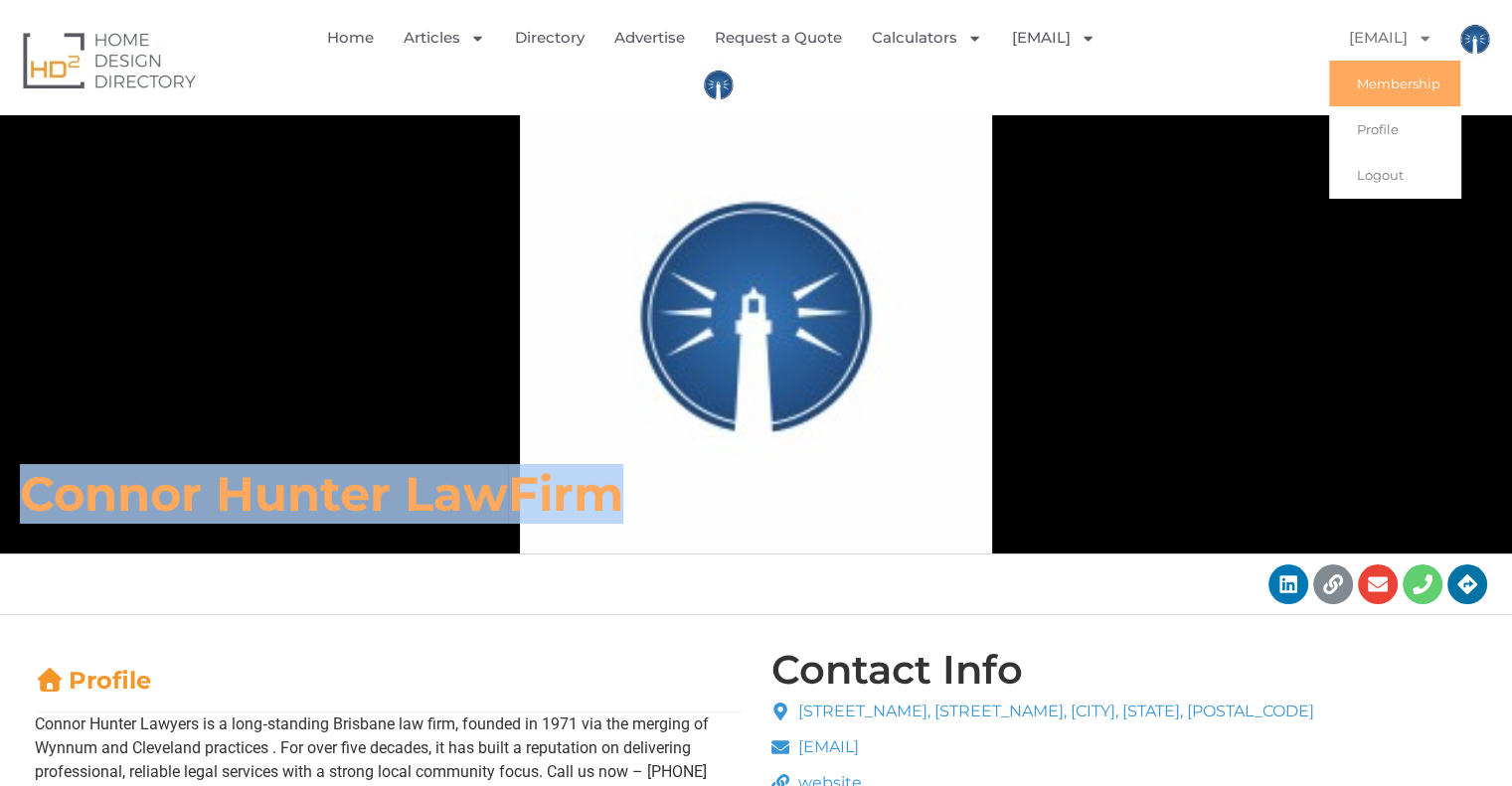 click on "Membership" 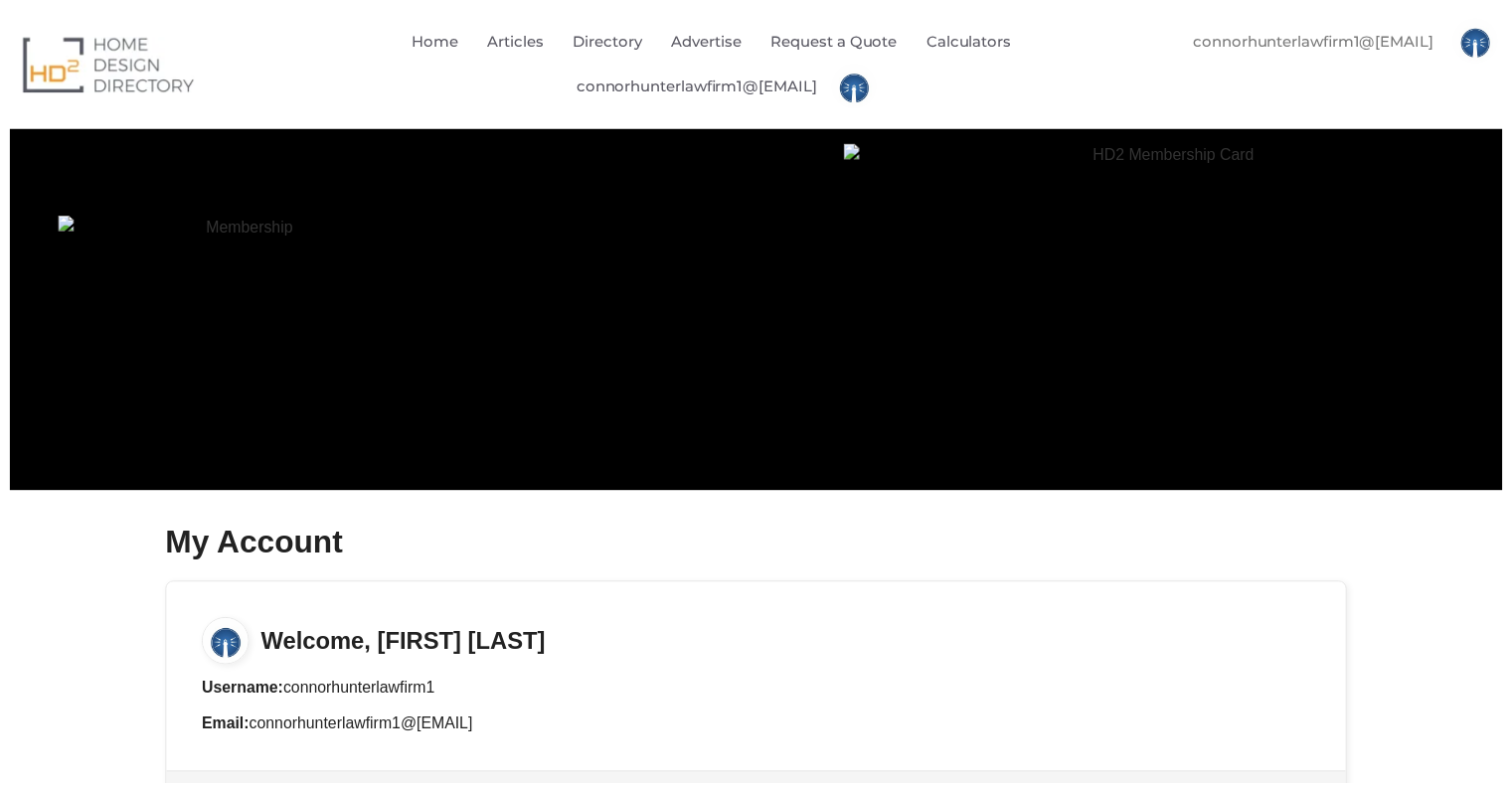scroll, scrollTop: 0, scrollLeft: 0, axis: both 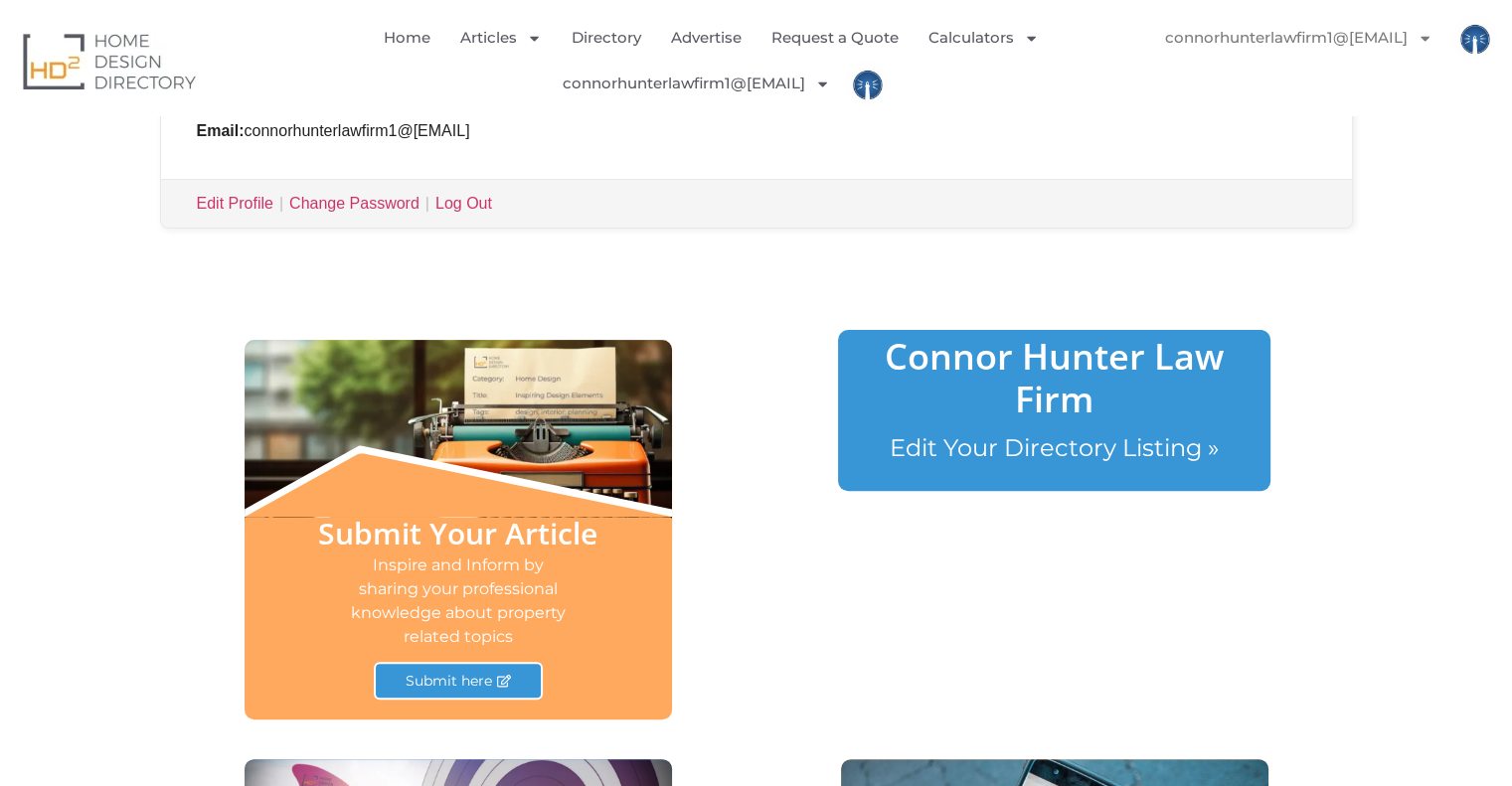 click on "Connor Hunter Law Firm" at bounding box center (1054, 378) 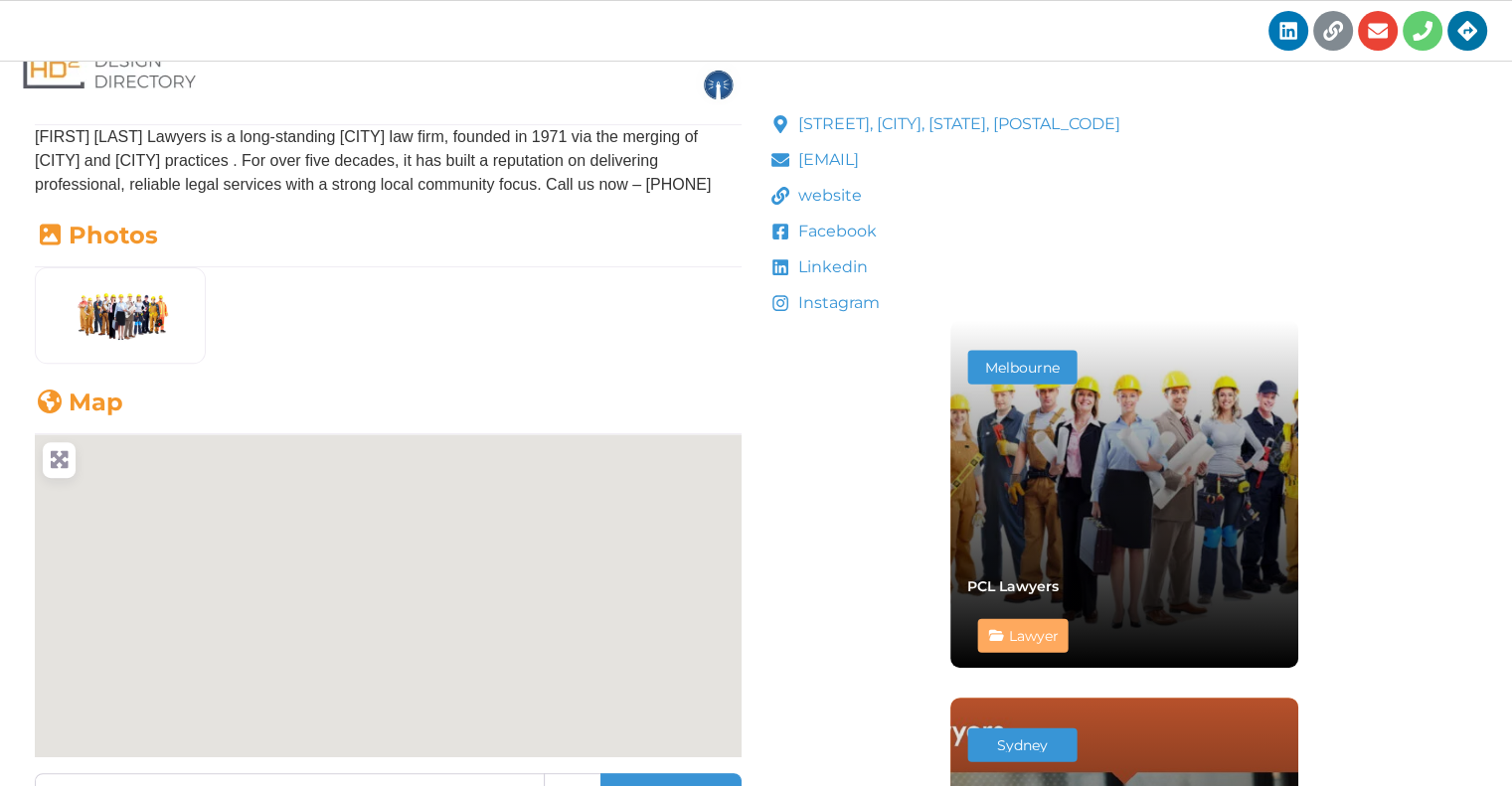 scroll, scrollTop: 596, scrollLeft: 0, axis: vertical 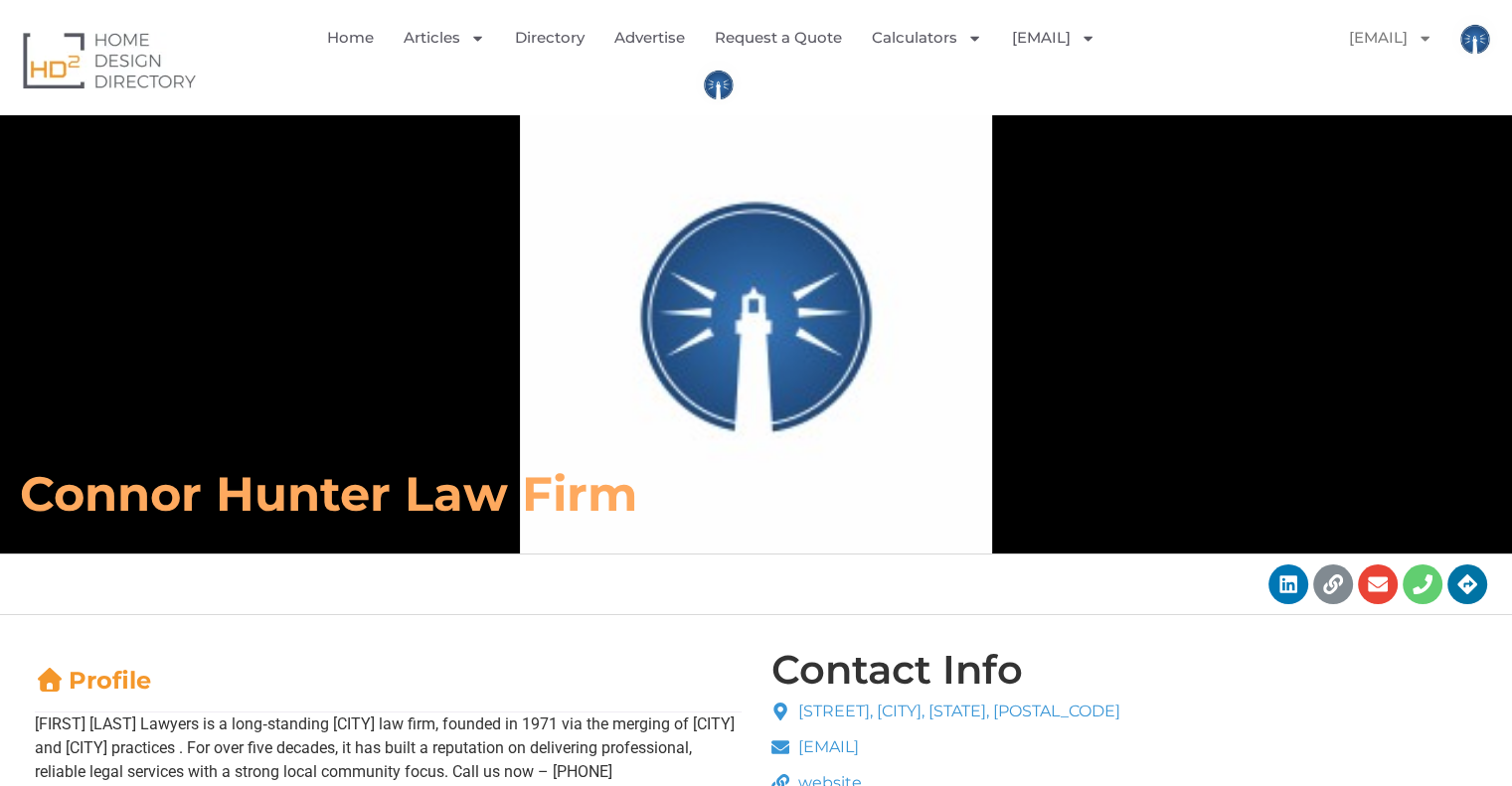 click on "Connor Hunter Law Firm" at bounding box center [534, 494] 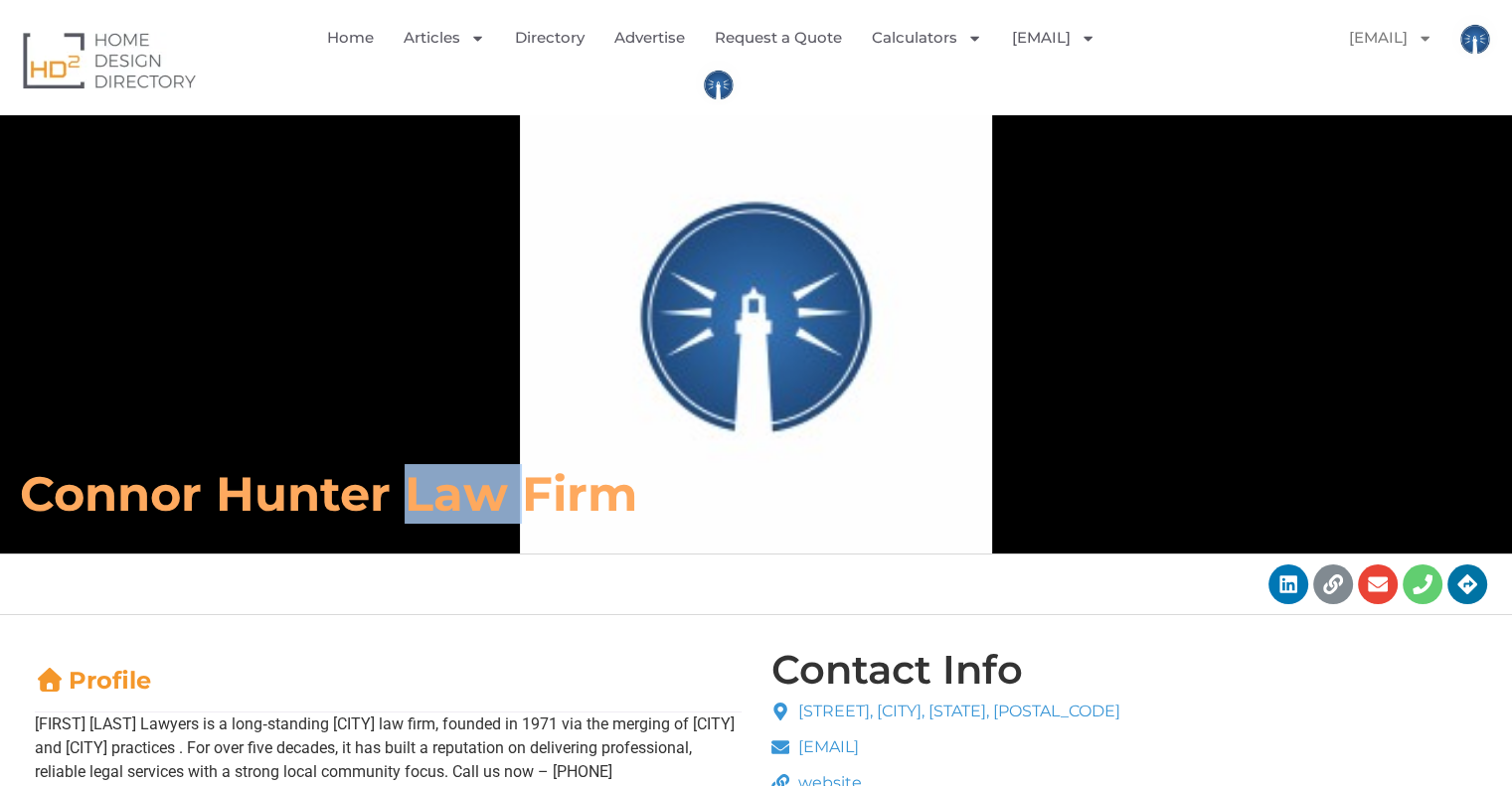 click on "Connor Hunter Law Firm" at bounding box center [534, 494] 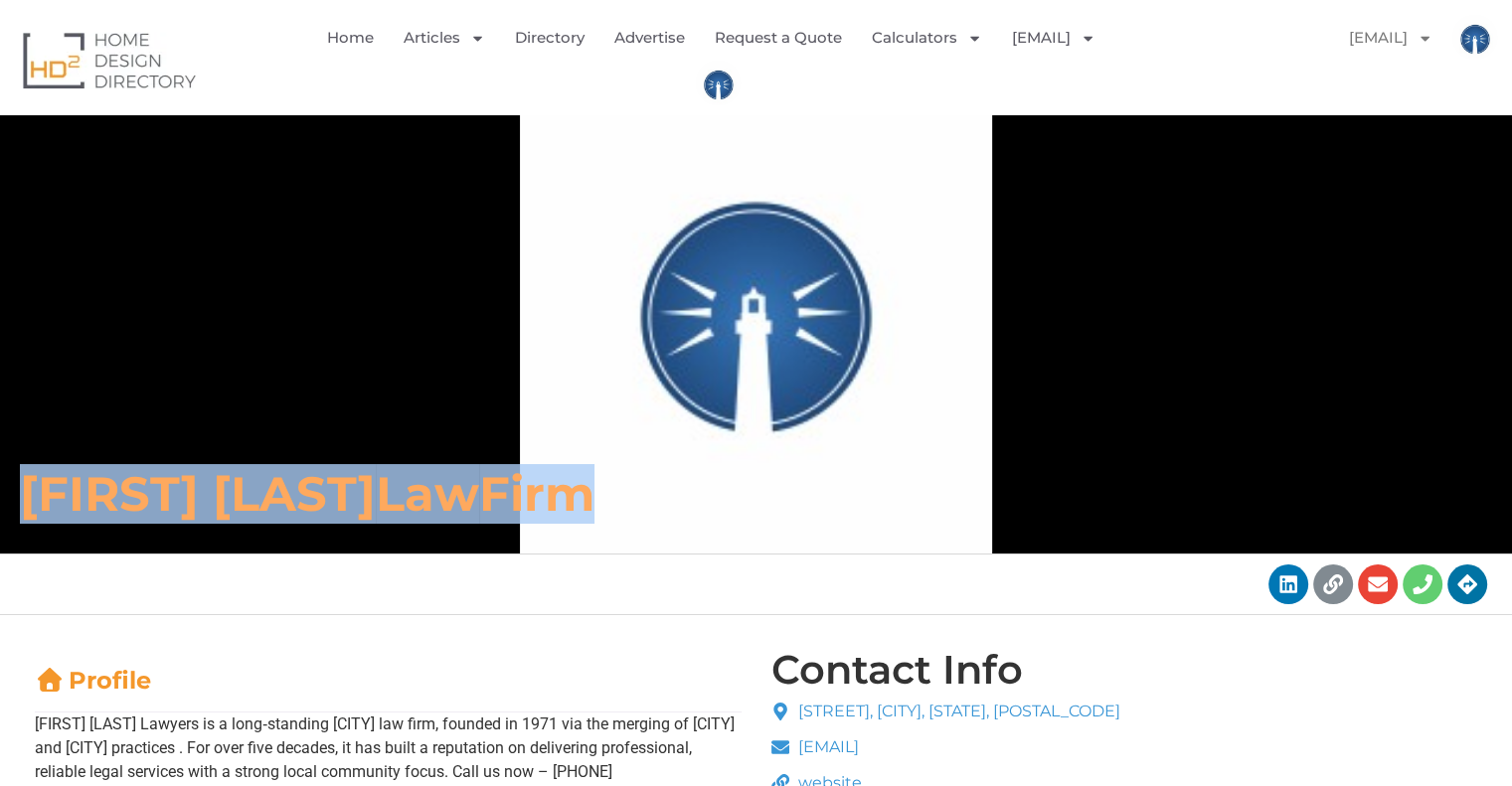 click on "[FIRST] [LAST]  Law  Firm" at bounding box center [534, 494] 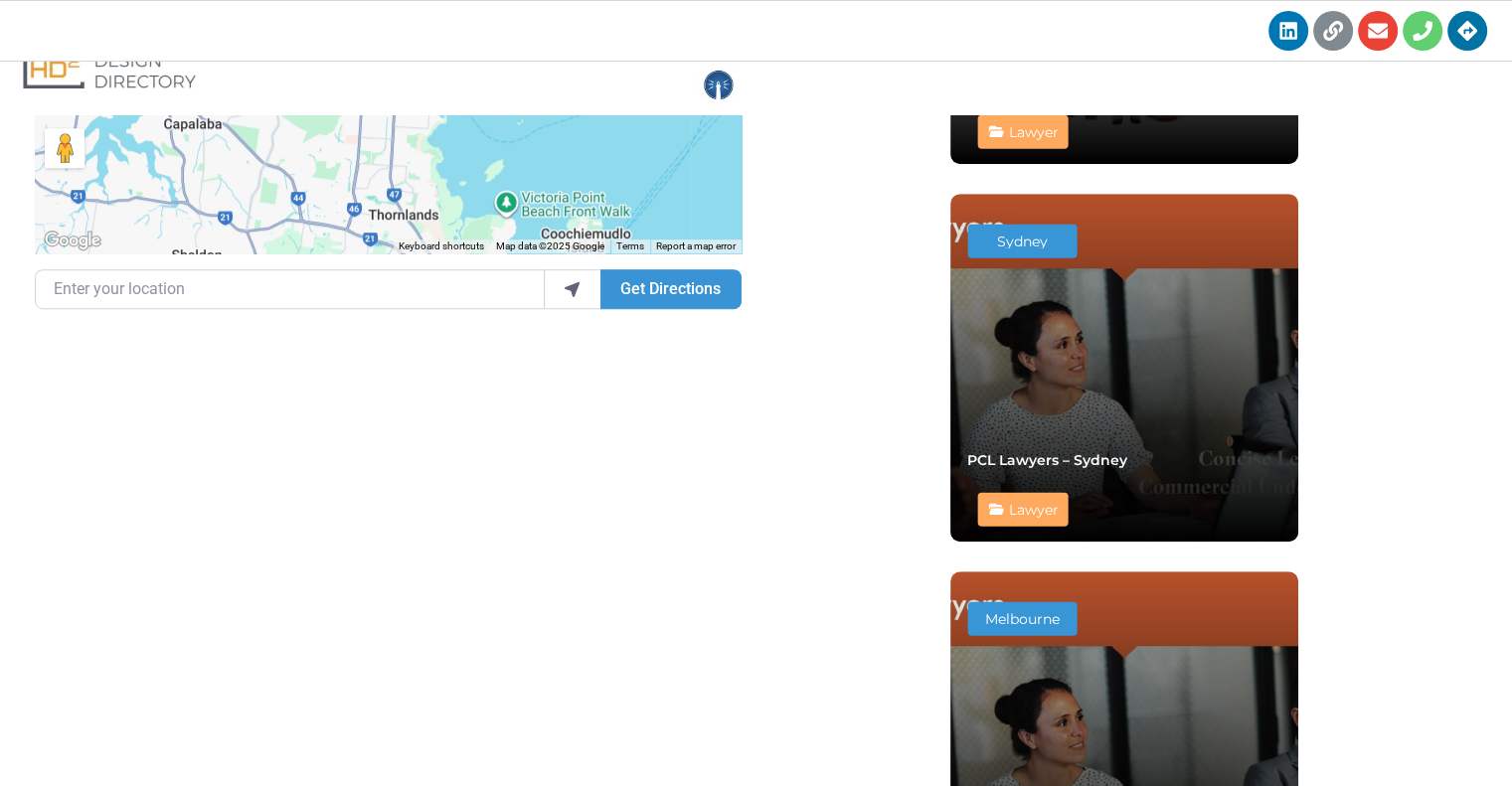 scroll, scrollTop: 1093, scrollLeft: 0, axis: vertical 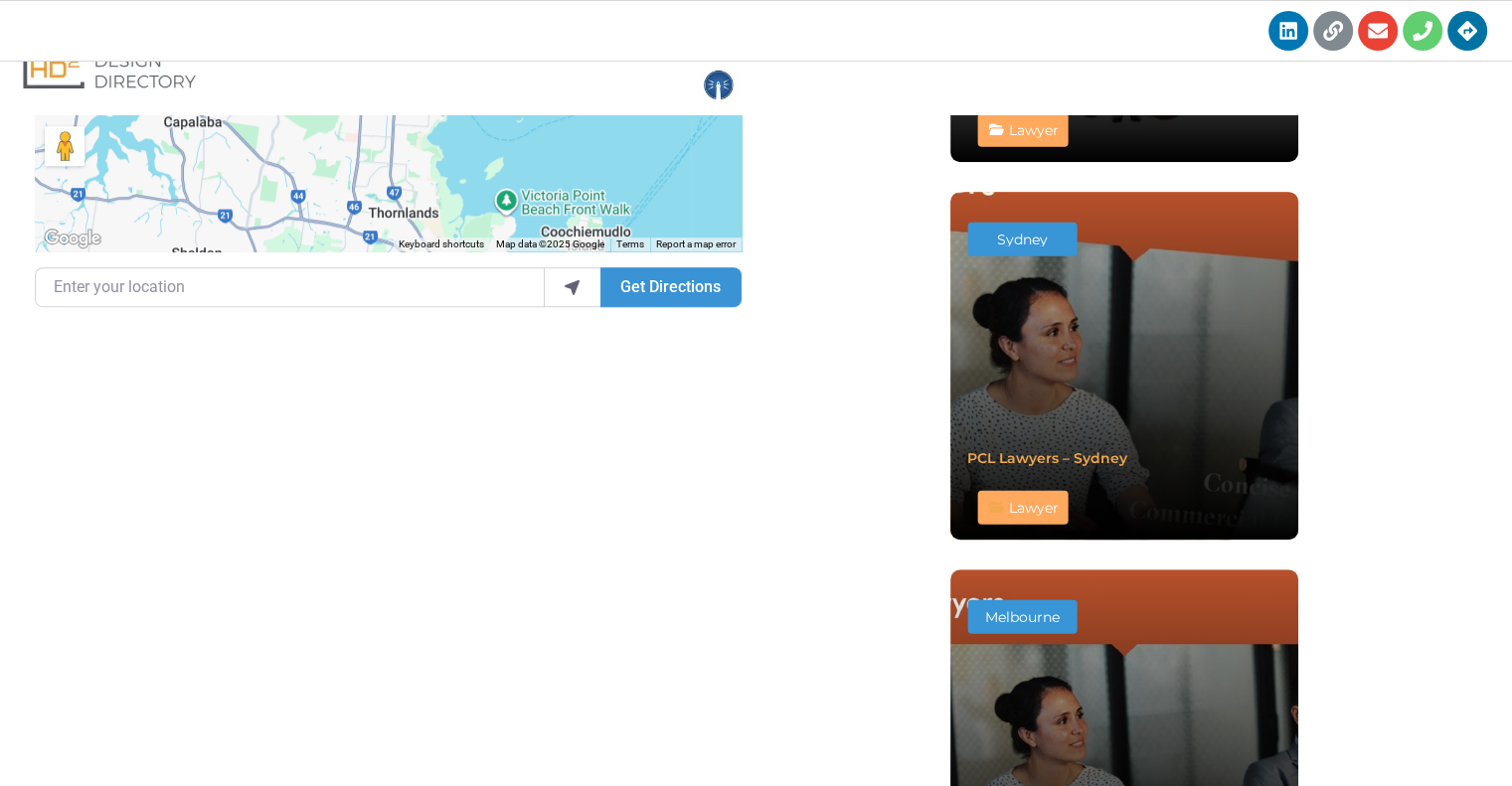 click on "PCL Lawyers – Sydney" 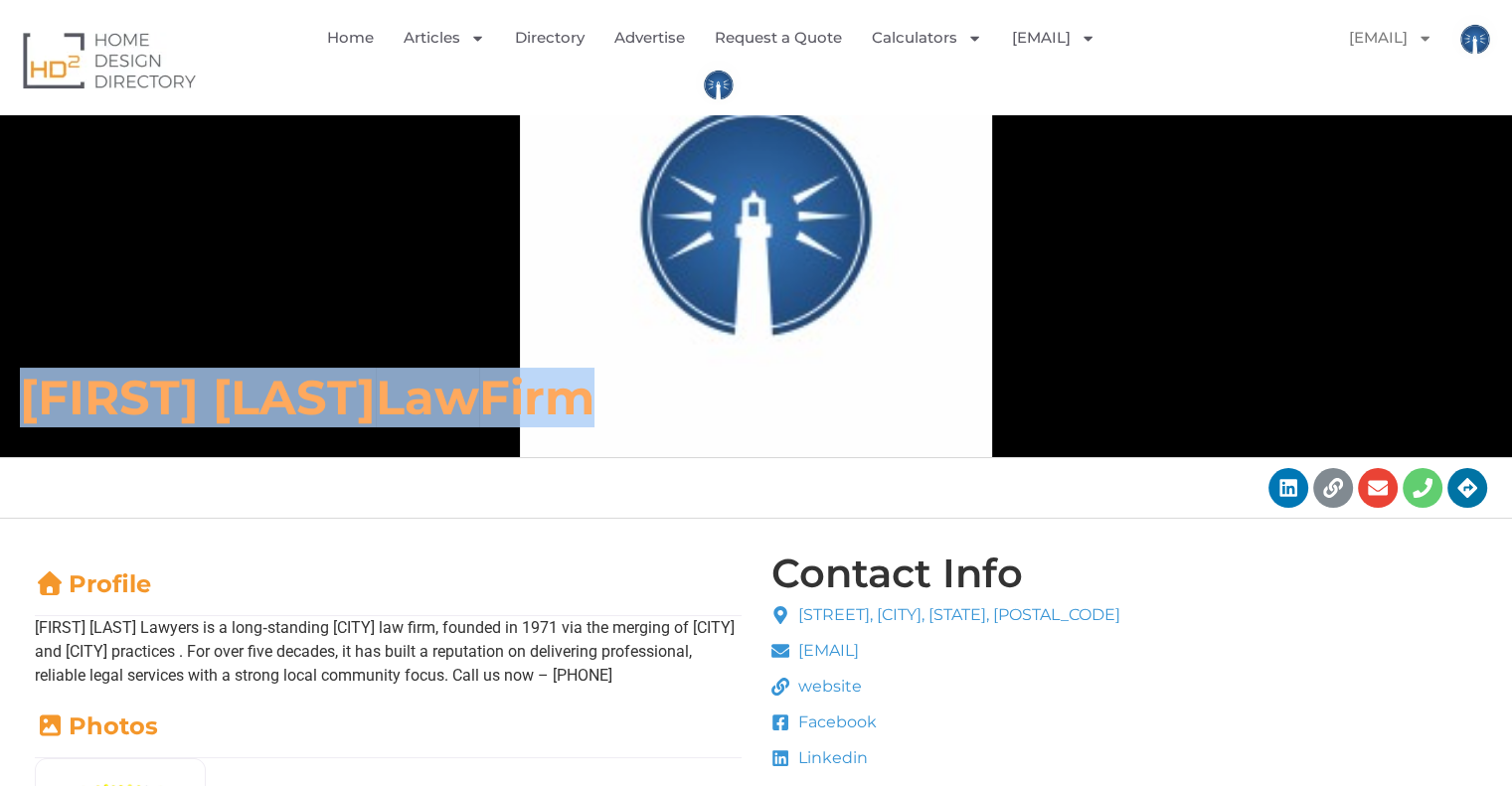 scroll, scrollTop: 0, scrollLeft: 0, axis: both 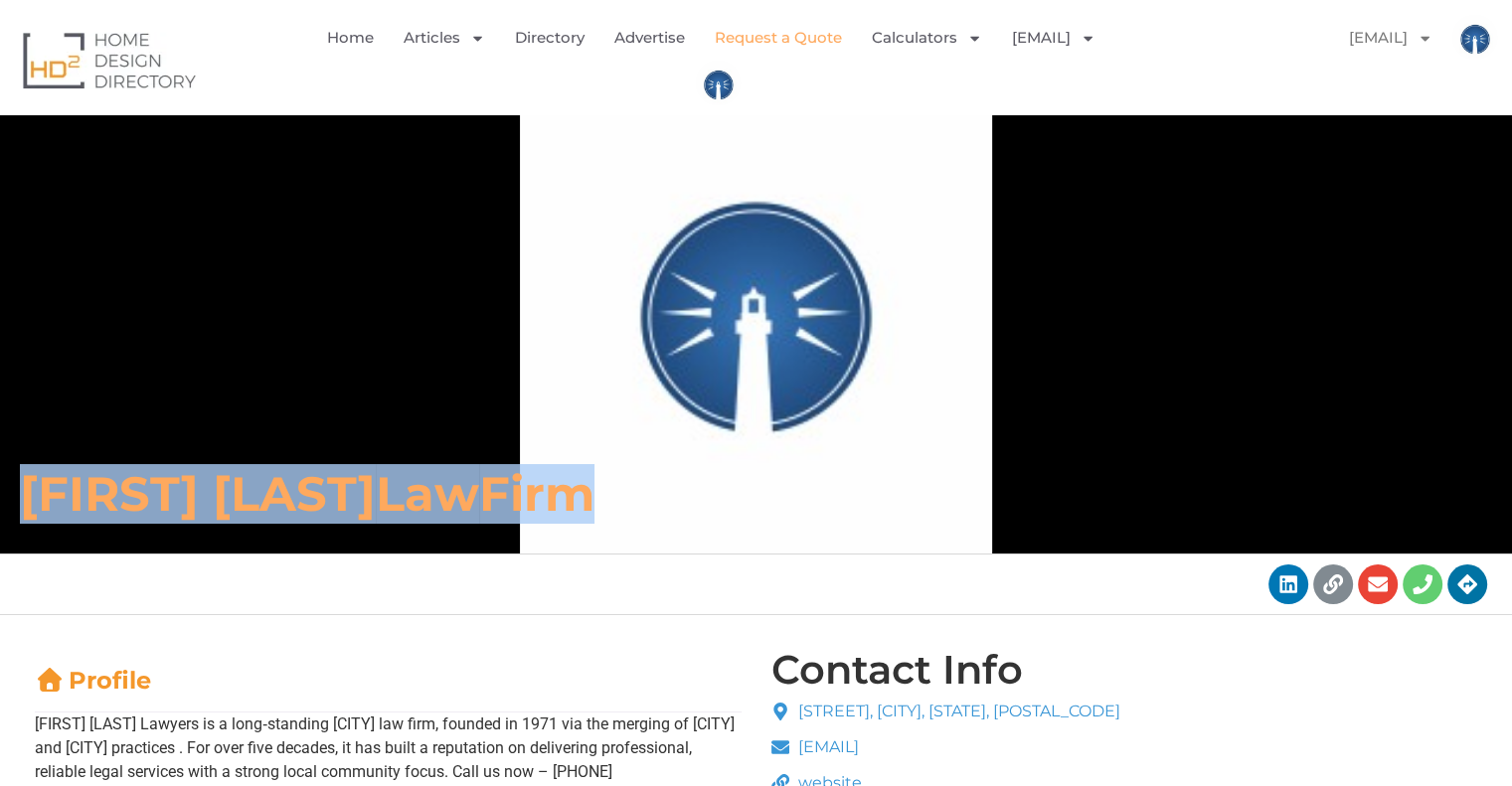 copy on "[FIRST] [LAST]  Law  Firm" 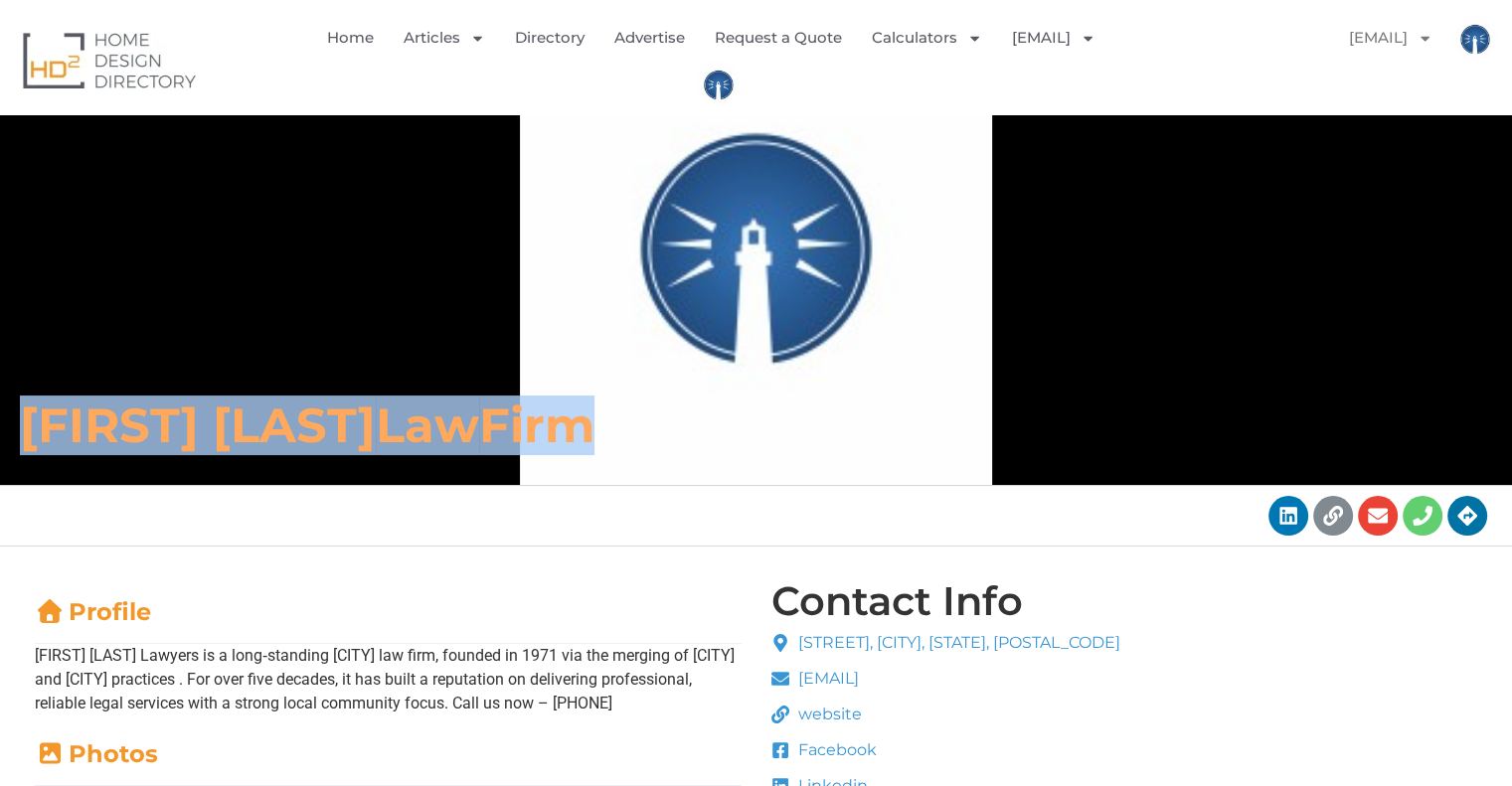 scroll, scrollTop: 99, scrollLeft: 0, axis: vertical 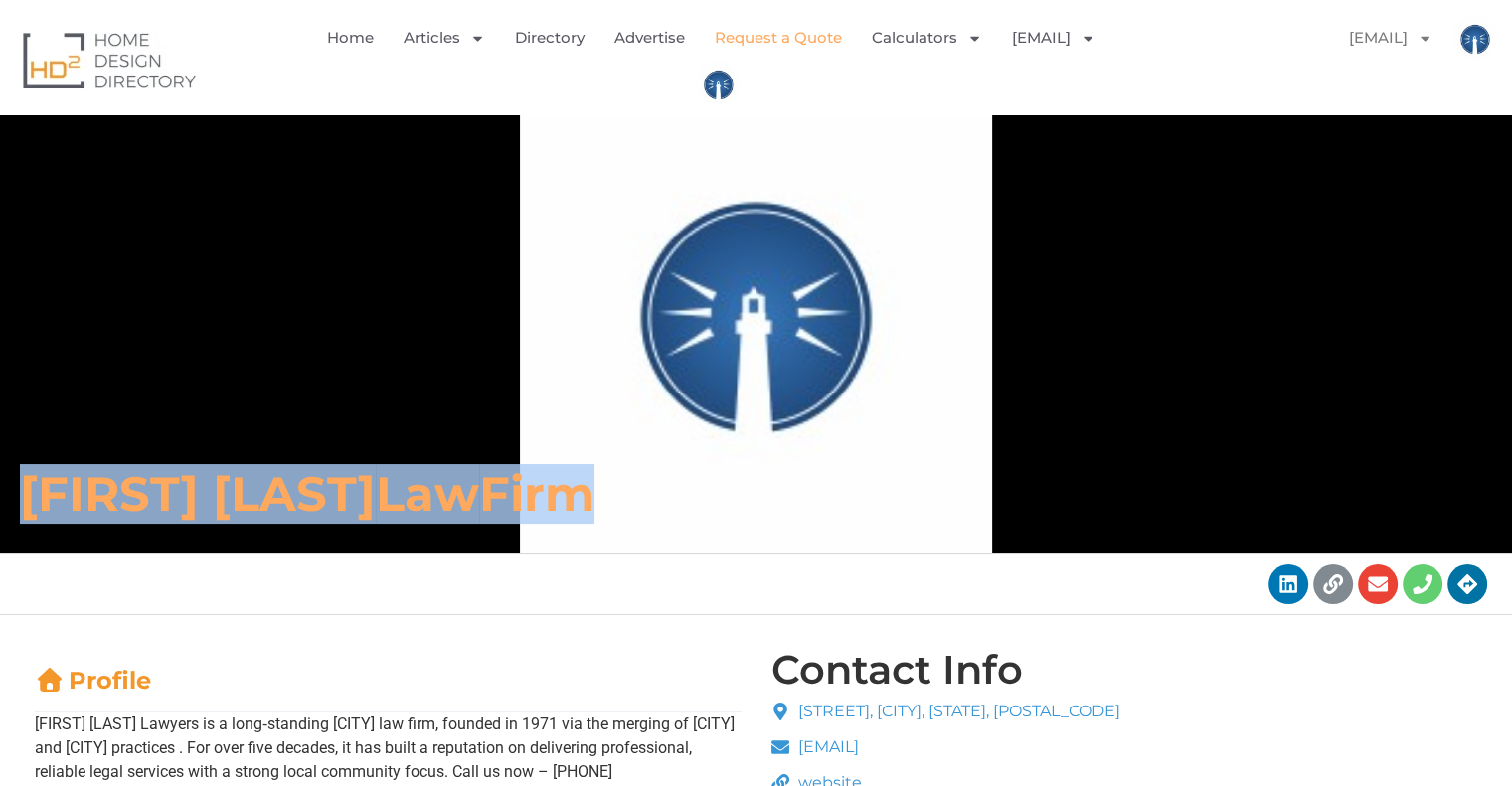 copy on "[FIRST] [LAST]  Law  Firm" 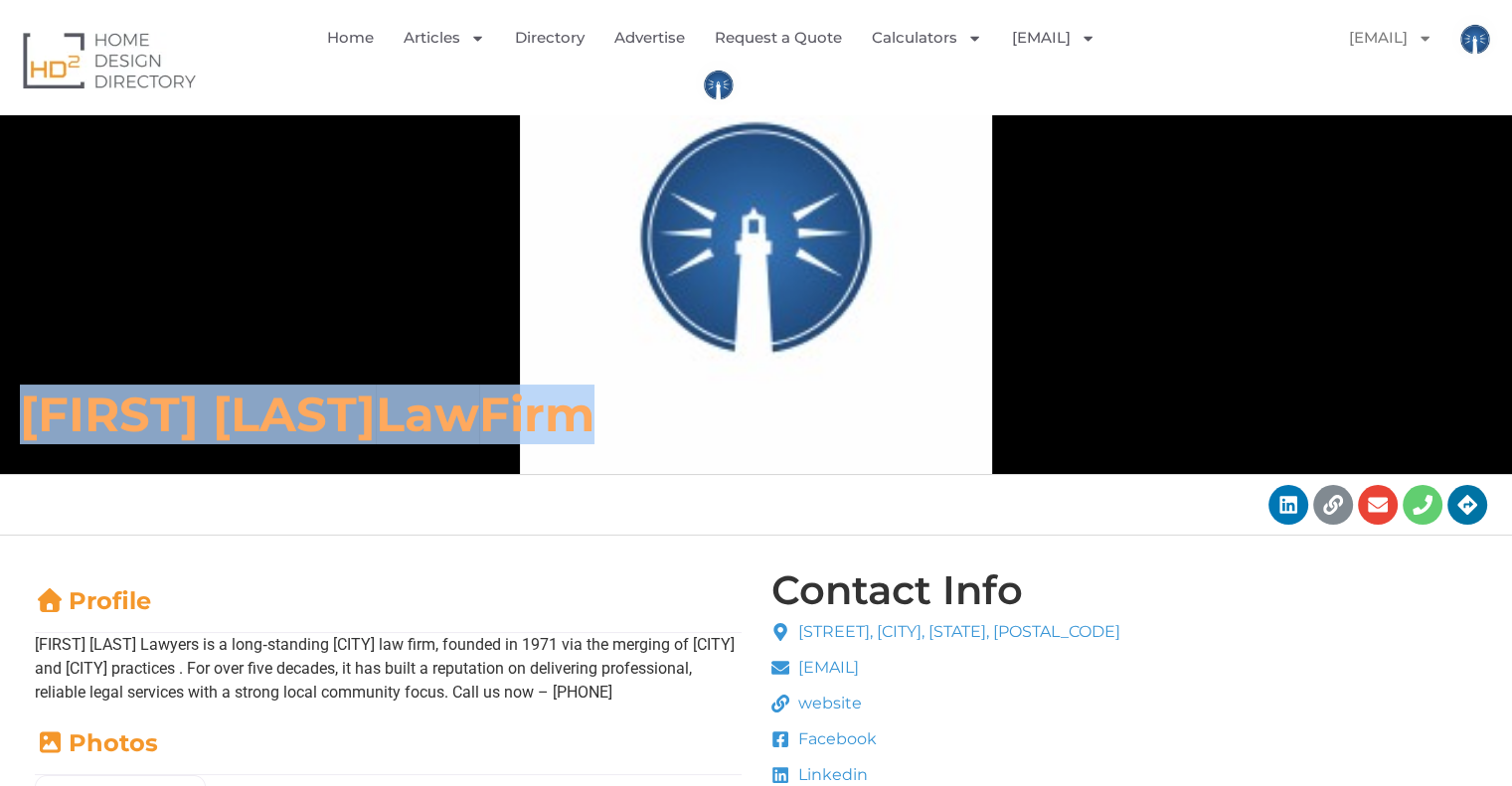 scroll, scrollTop: 0, scrollLeft: 0, axis: both 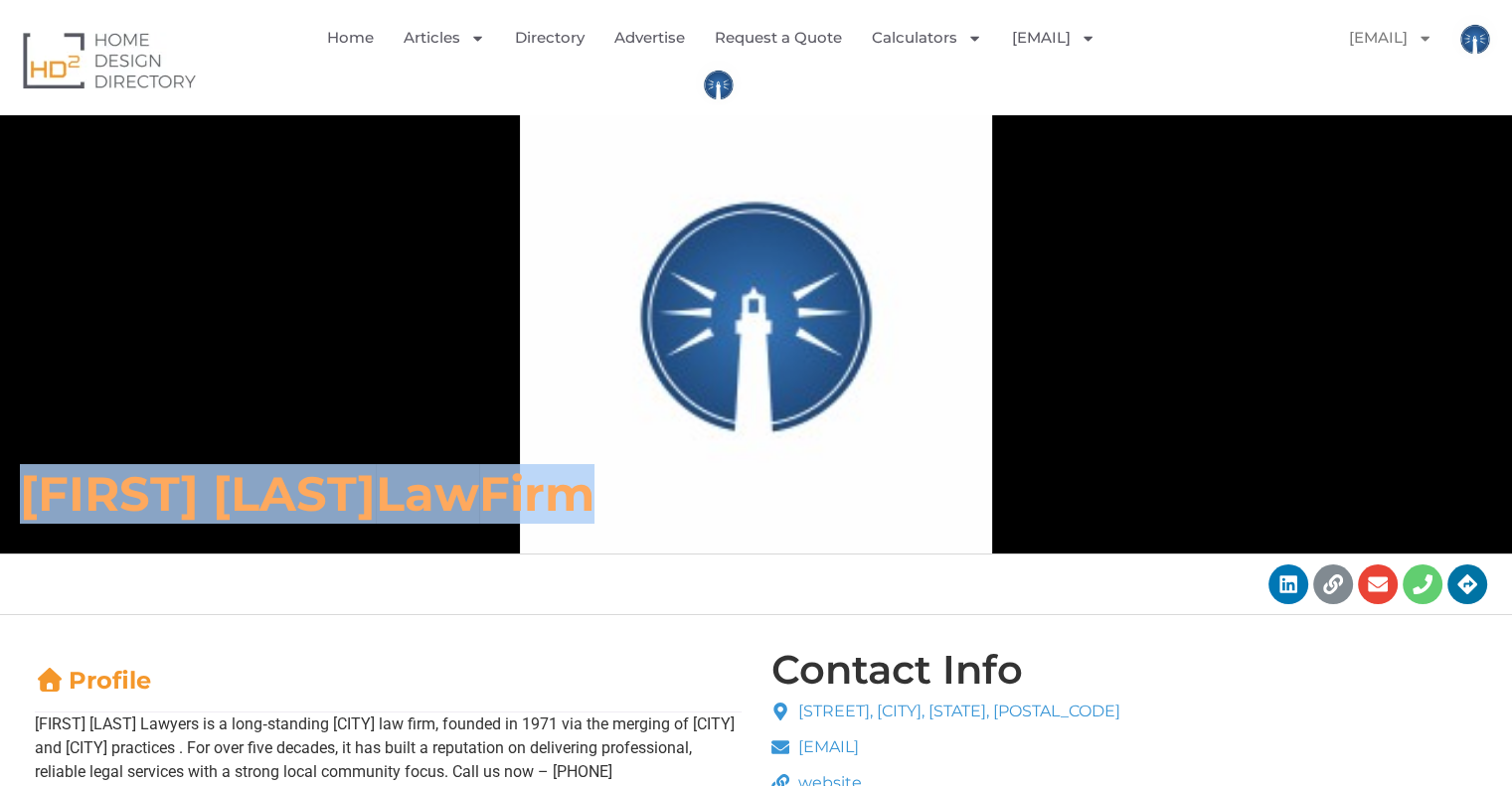 copy on "[FIRST] [LAST]  Law  Firm" 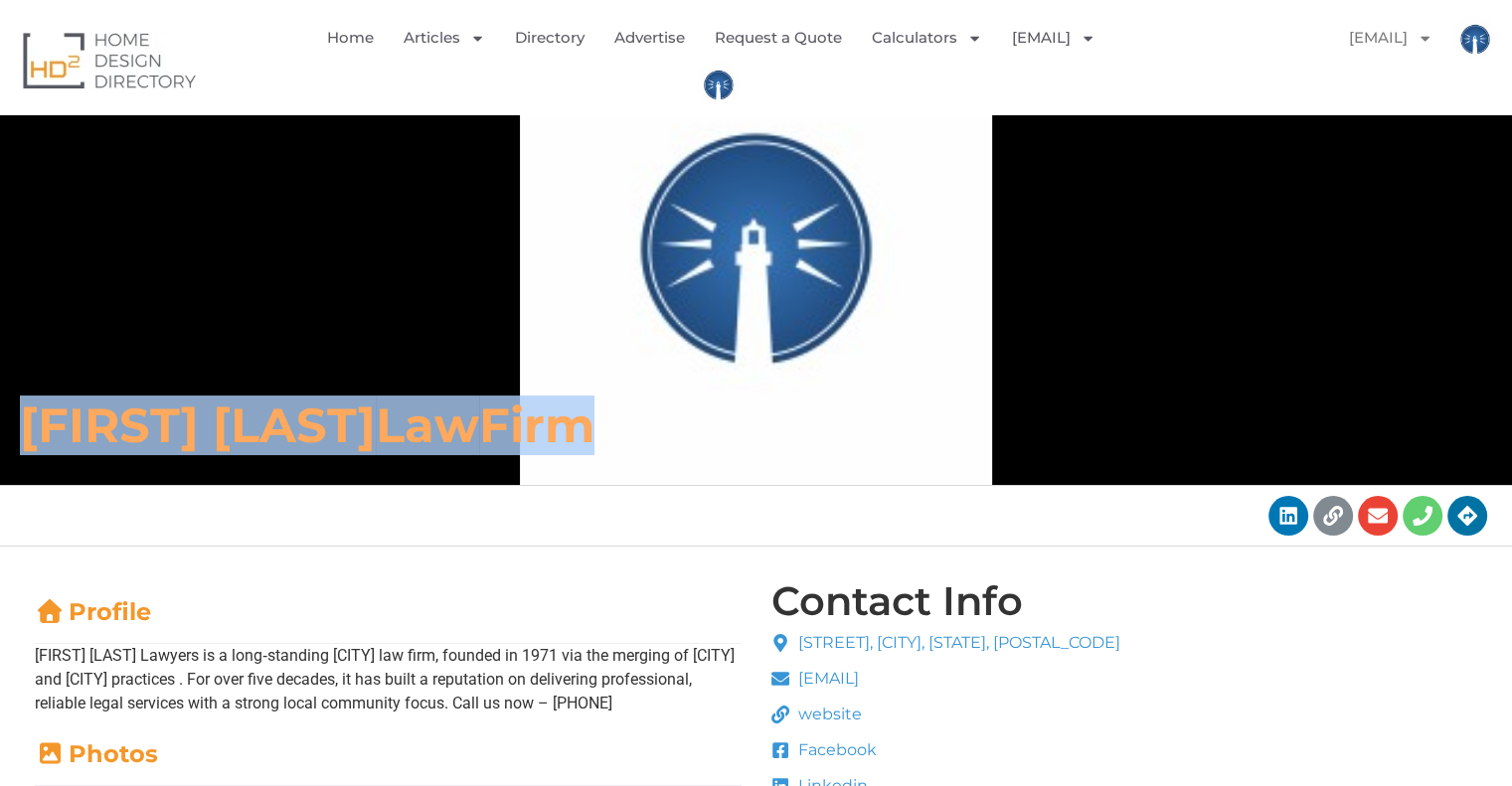 scroll, scrollTop: 99, scrollLeft: 0, axis: vertical 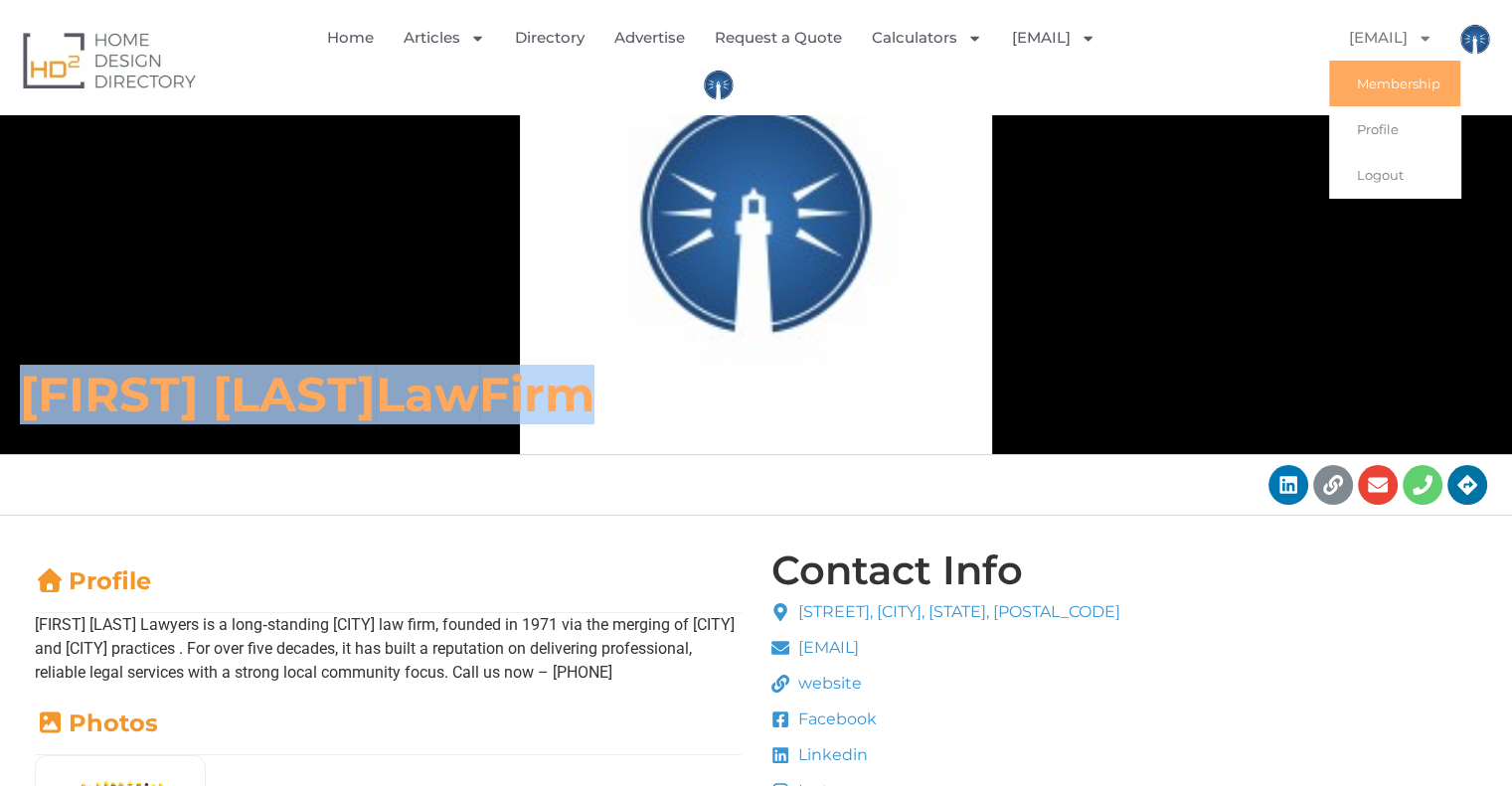 click on "Membership" 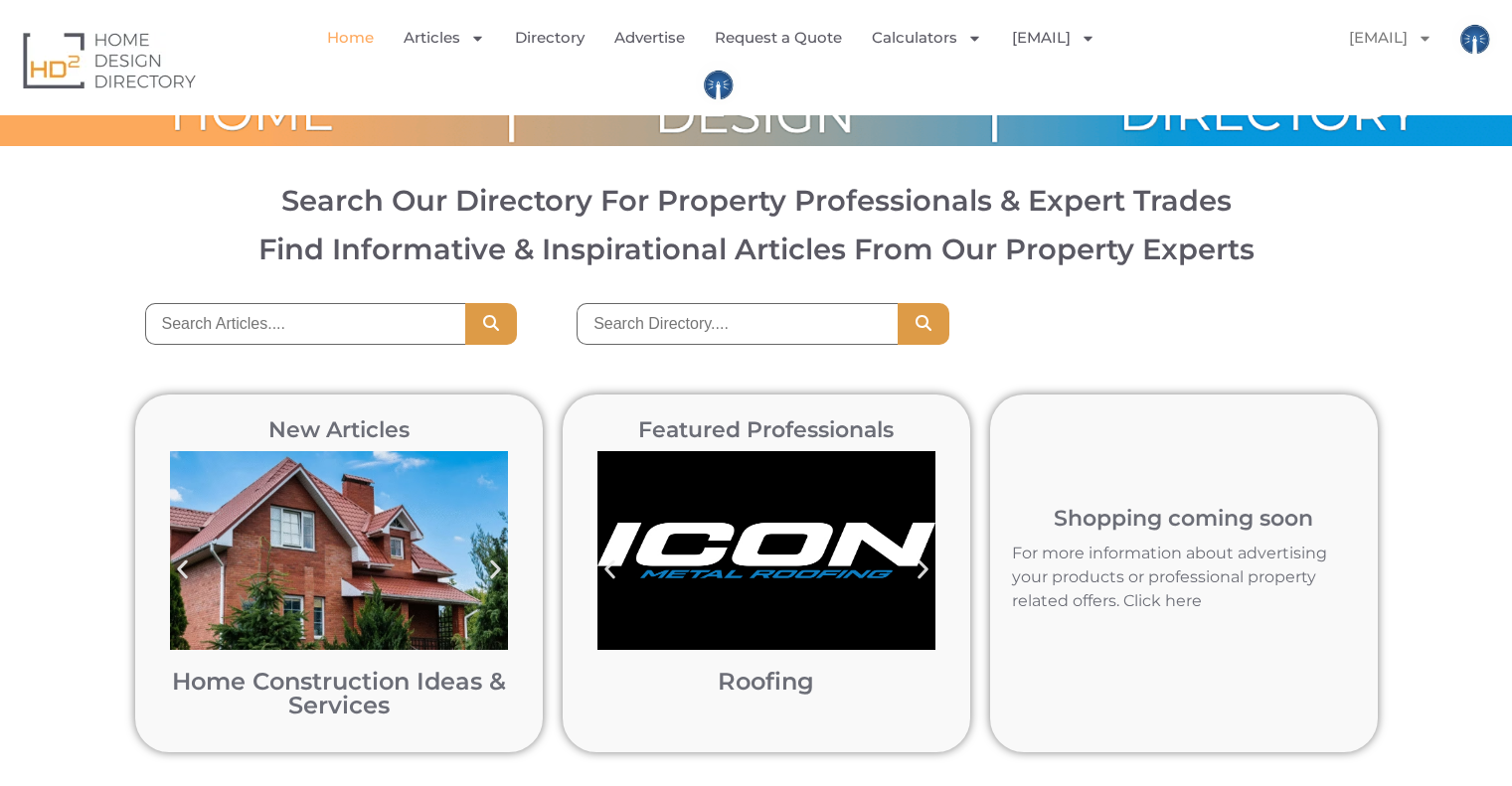 scroll, scrollTop: 0, scrollLeft: 0, axis: both 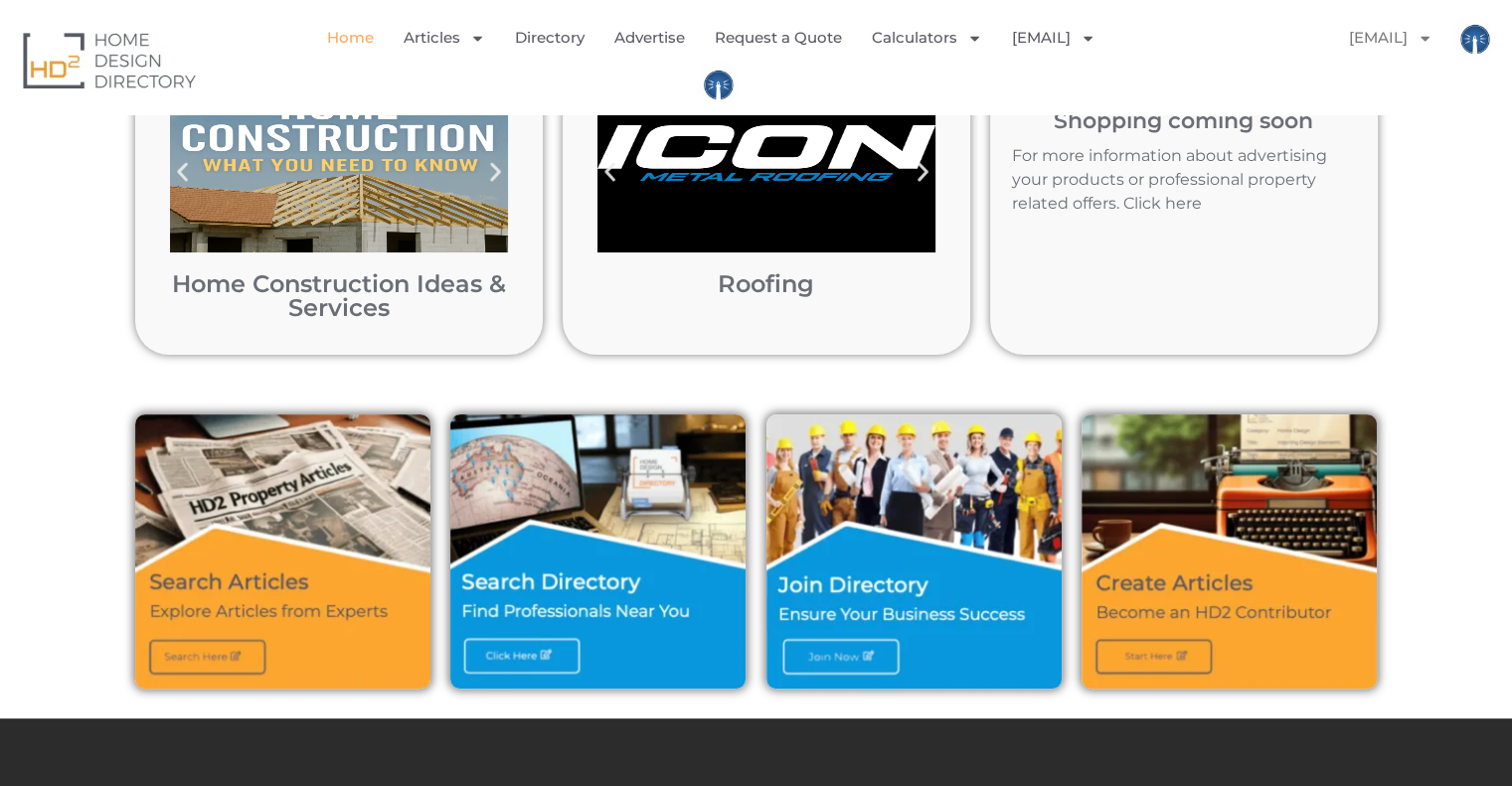 click at bounding box center [597, 551] 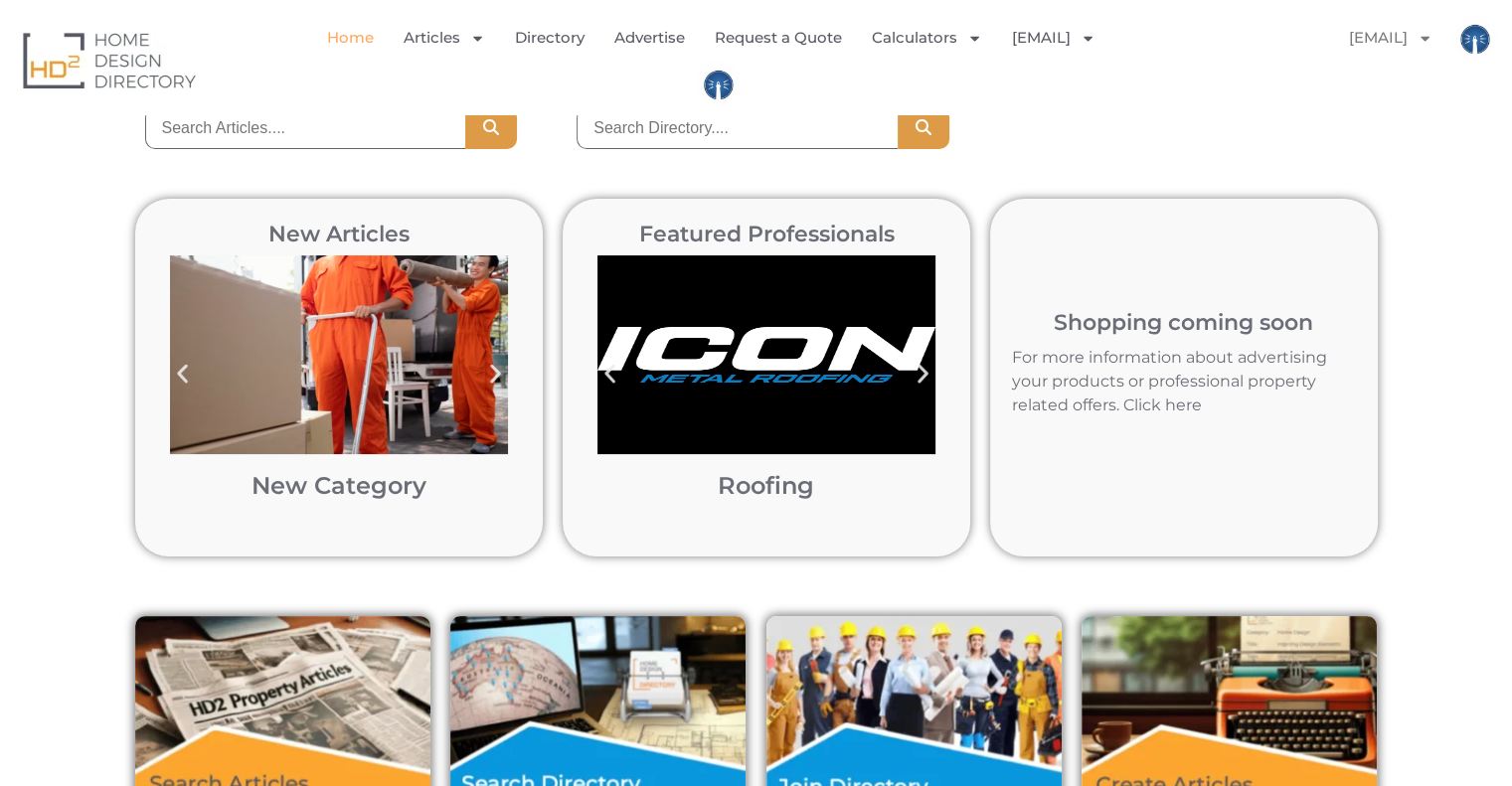 scroll, scrollTop: 0, scrollLeft: 0, axis: both 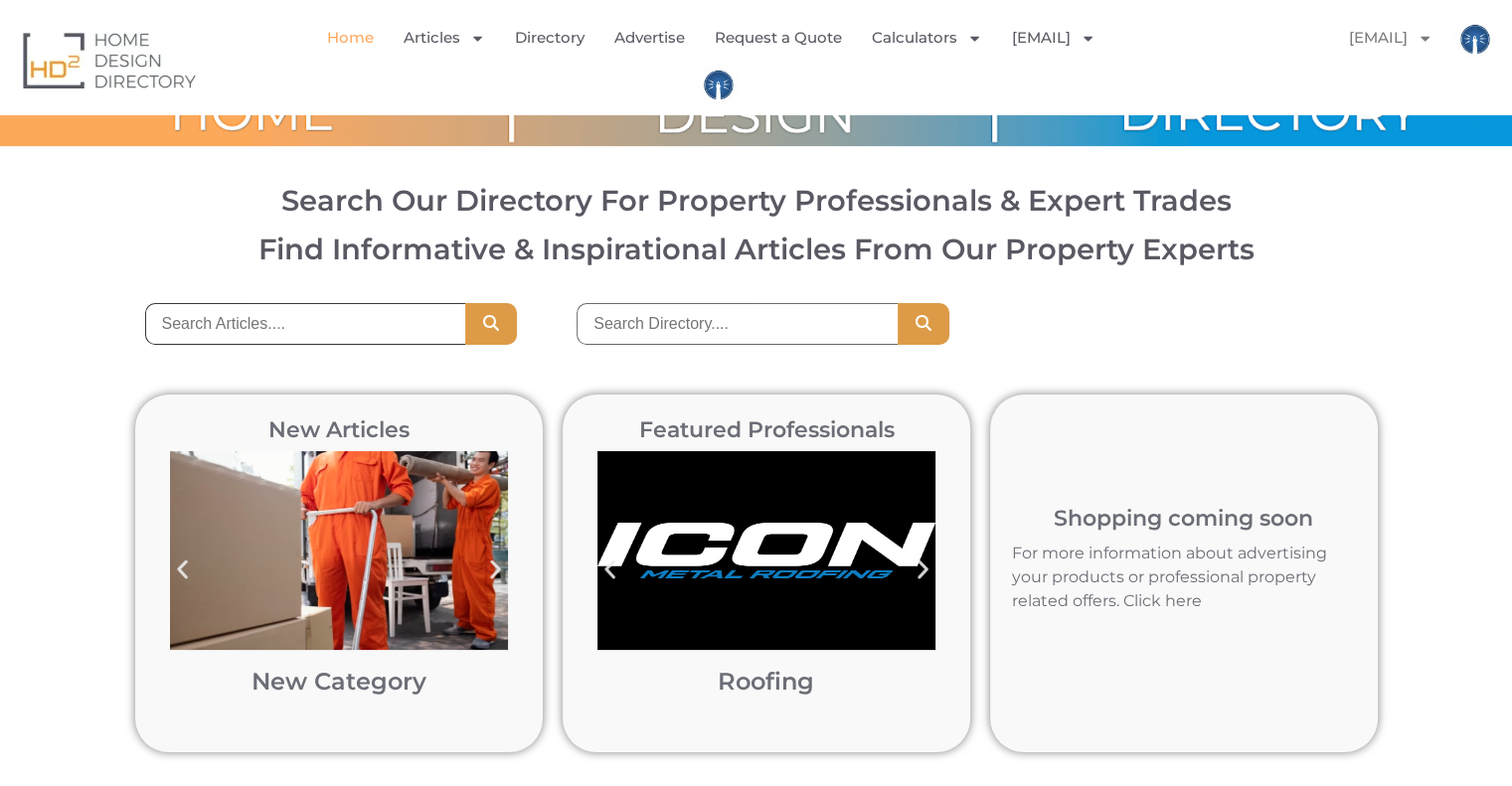 click at bounding box center [305, 324] 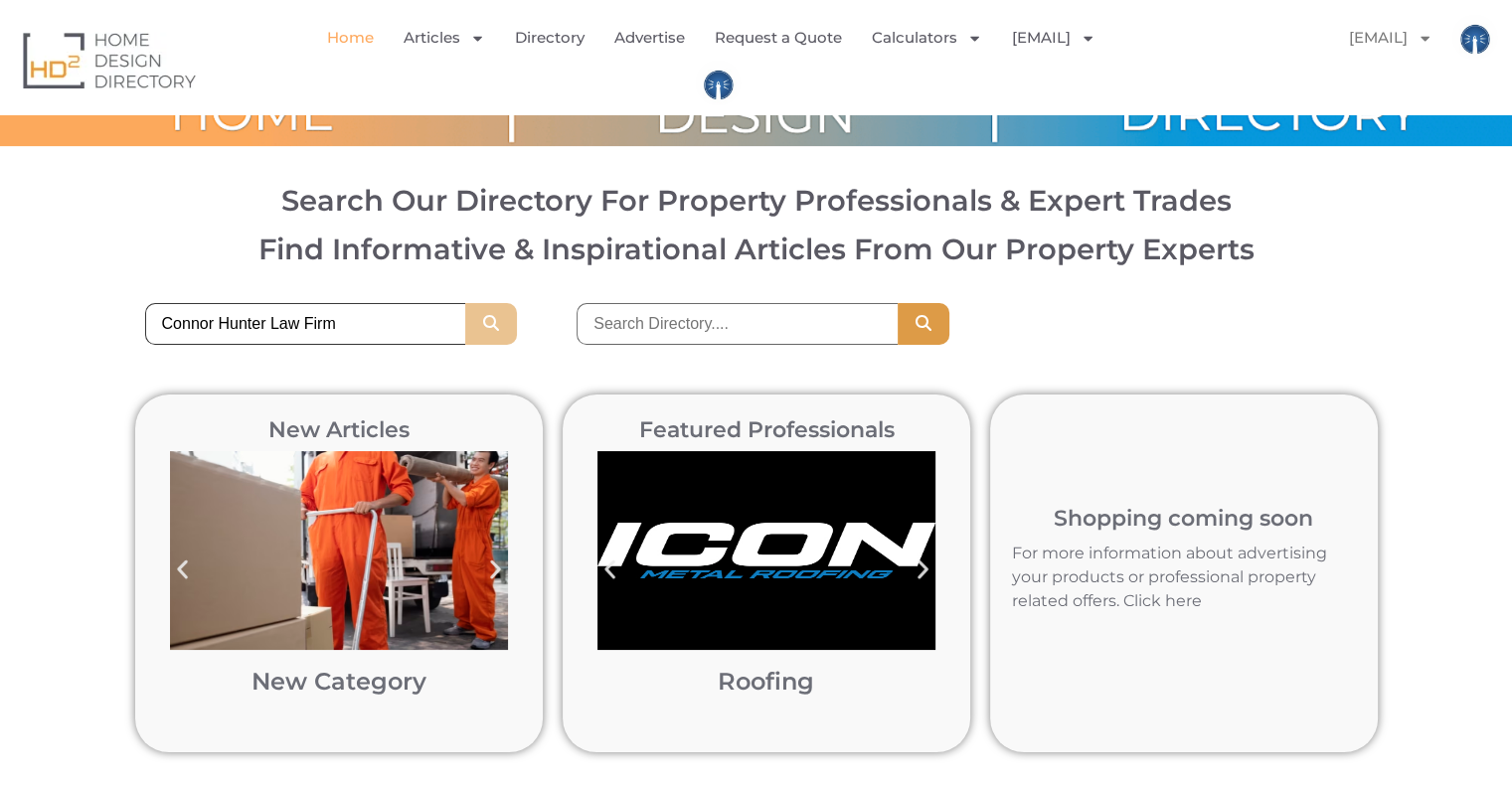 type on "Connor Hunter Law Firm" 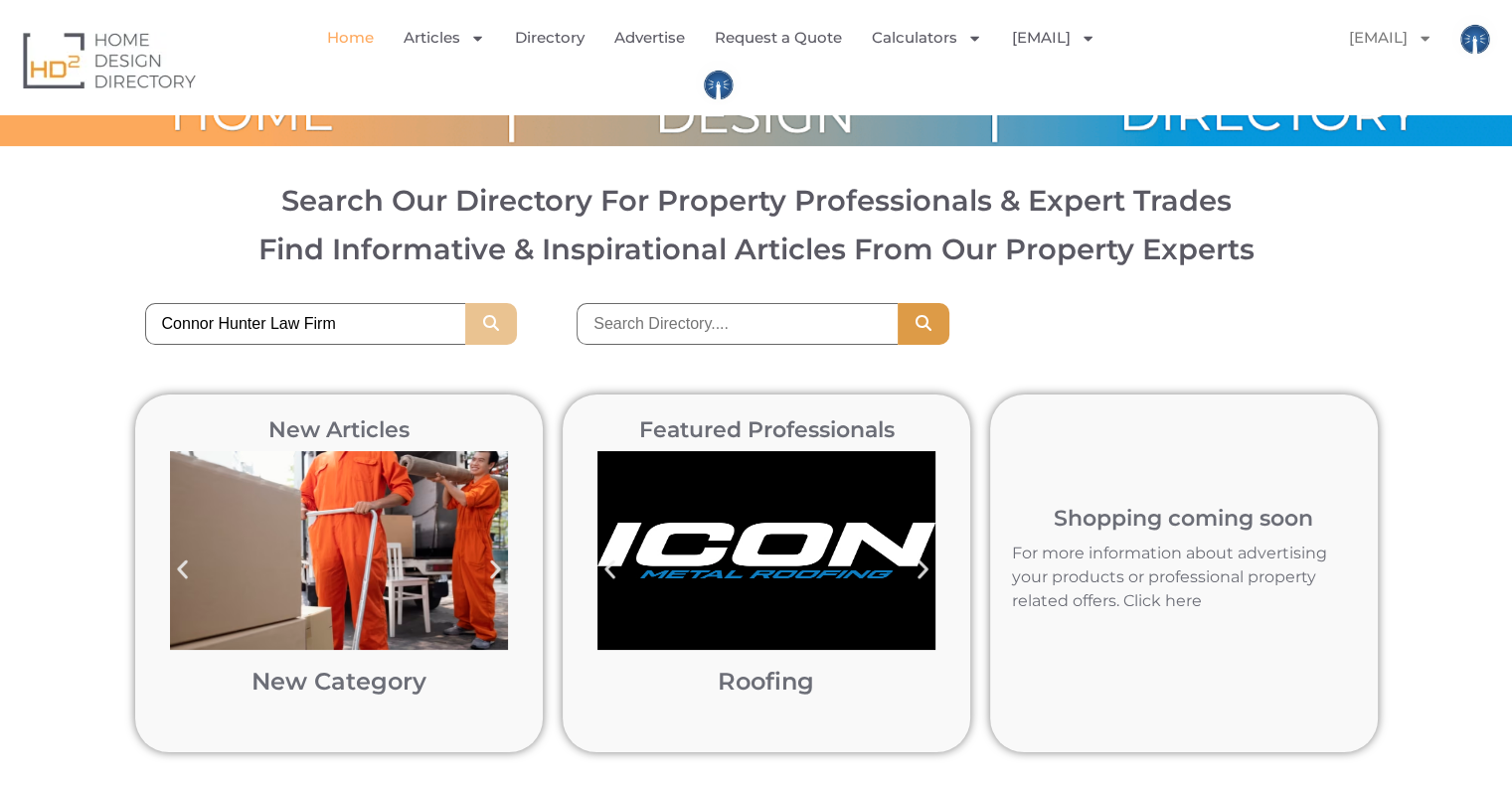 click at bounding box center [491, 323] 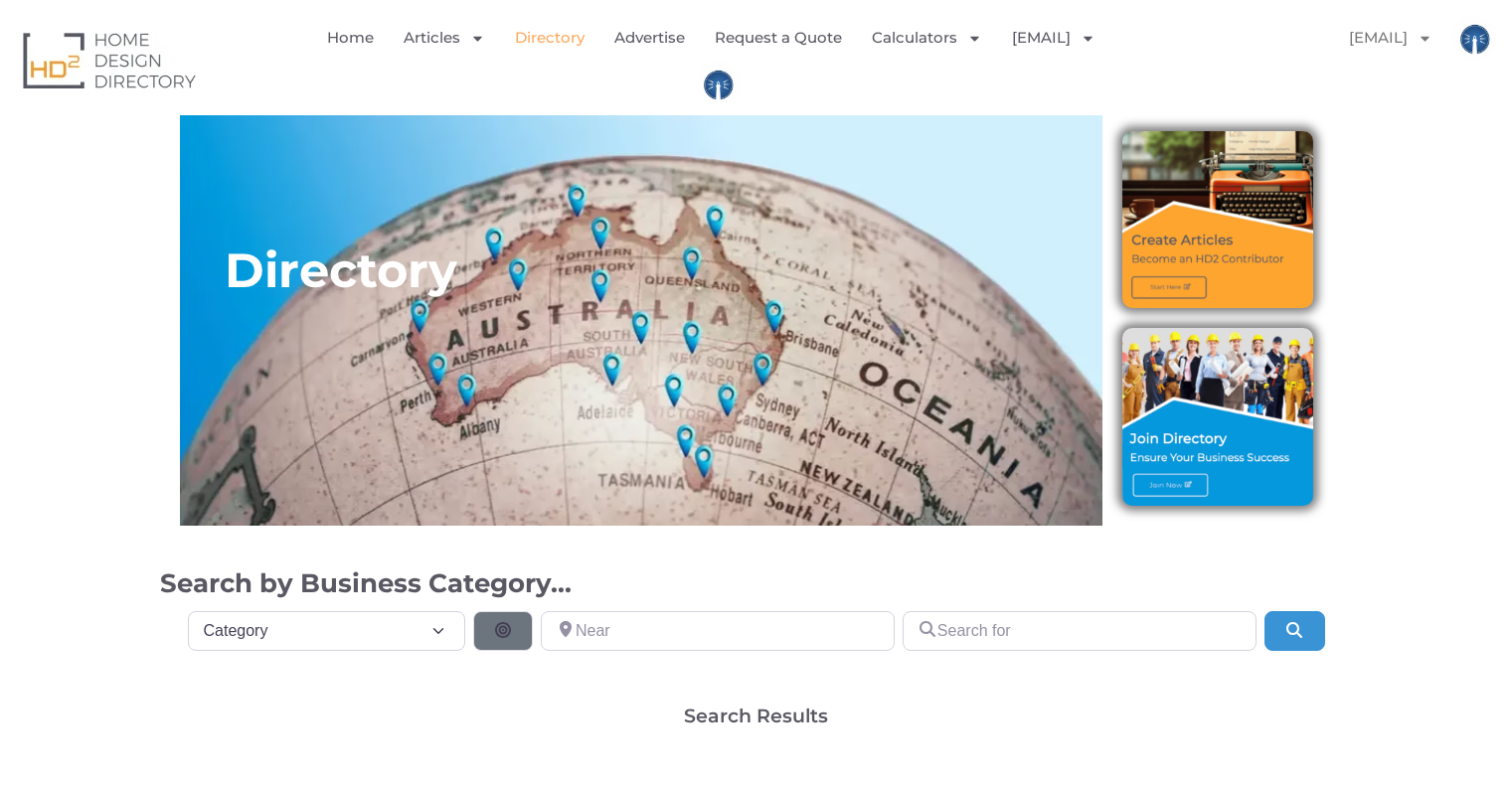 scroll, scrollTop: 0, scrollLeft: 0, axis: both 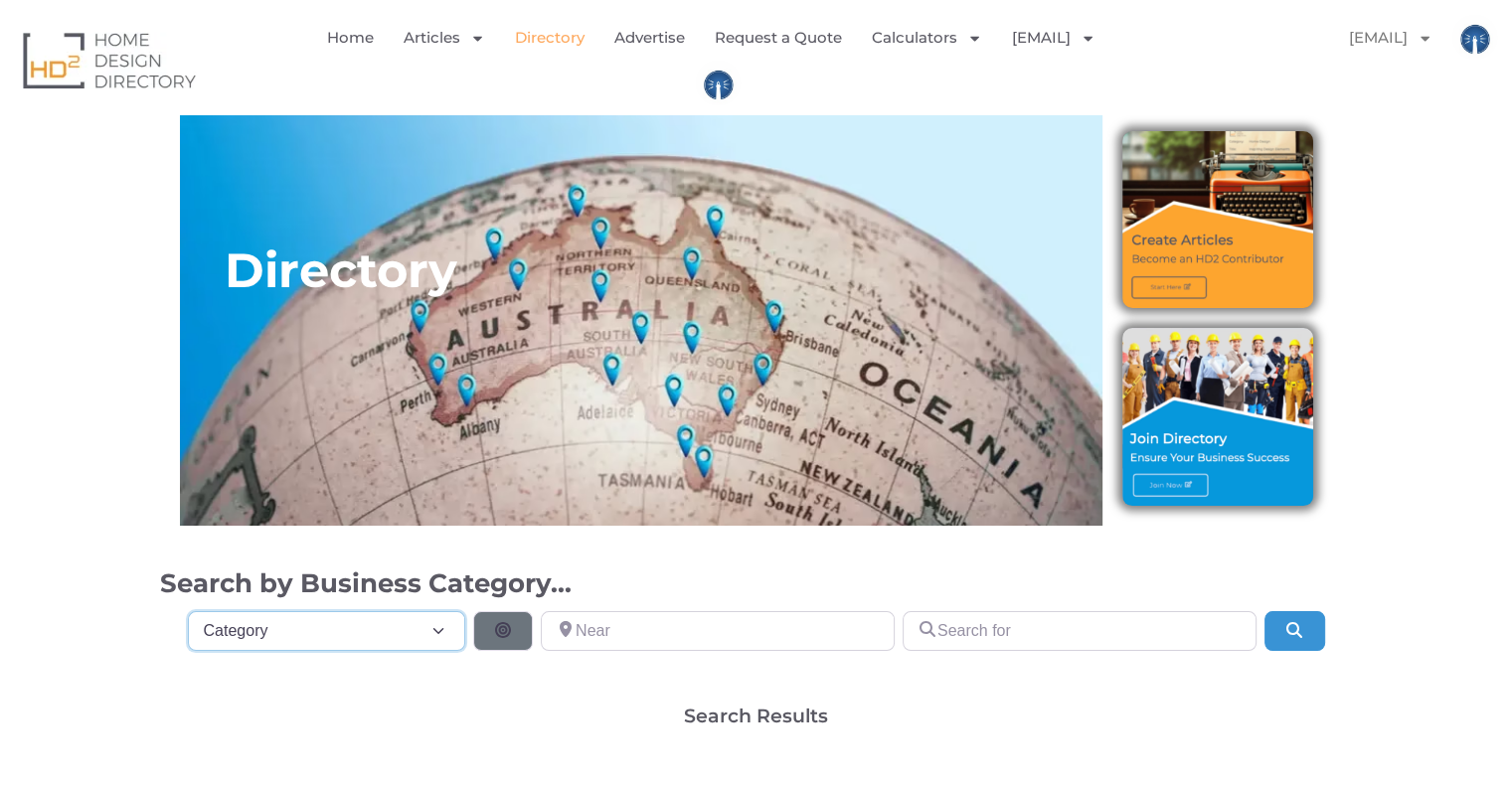 click on "Category Category Accounting Antenna Installation & Services Architects Bathrooms Builders Carpet Cleaning Concreting Design & Fabrication Electricians Engineers Fan Shop Flooring Garage Doors Grass, Lawn and Turf Guttering Home Decor Home Entertainment Landscapers Lawyer Lighting Mortgage Brokers Packaging Company Painters Plumbers Pools & Spas Pressure Cleaning Real Estate Agents Removalists Roofing Security Products & Services Shade System Swimming Pools Tilers Vehicle glass service Windows & Doors" at bounding box center (327, 631) 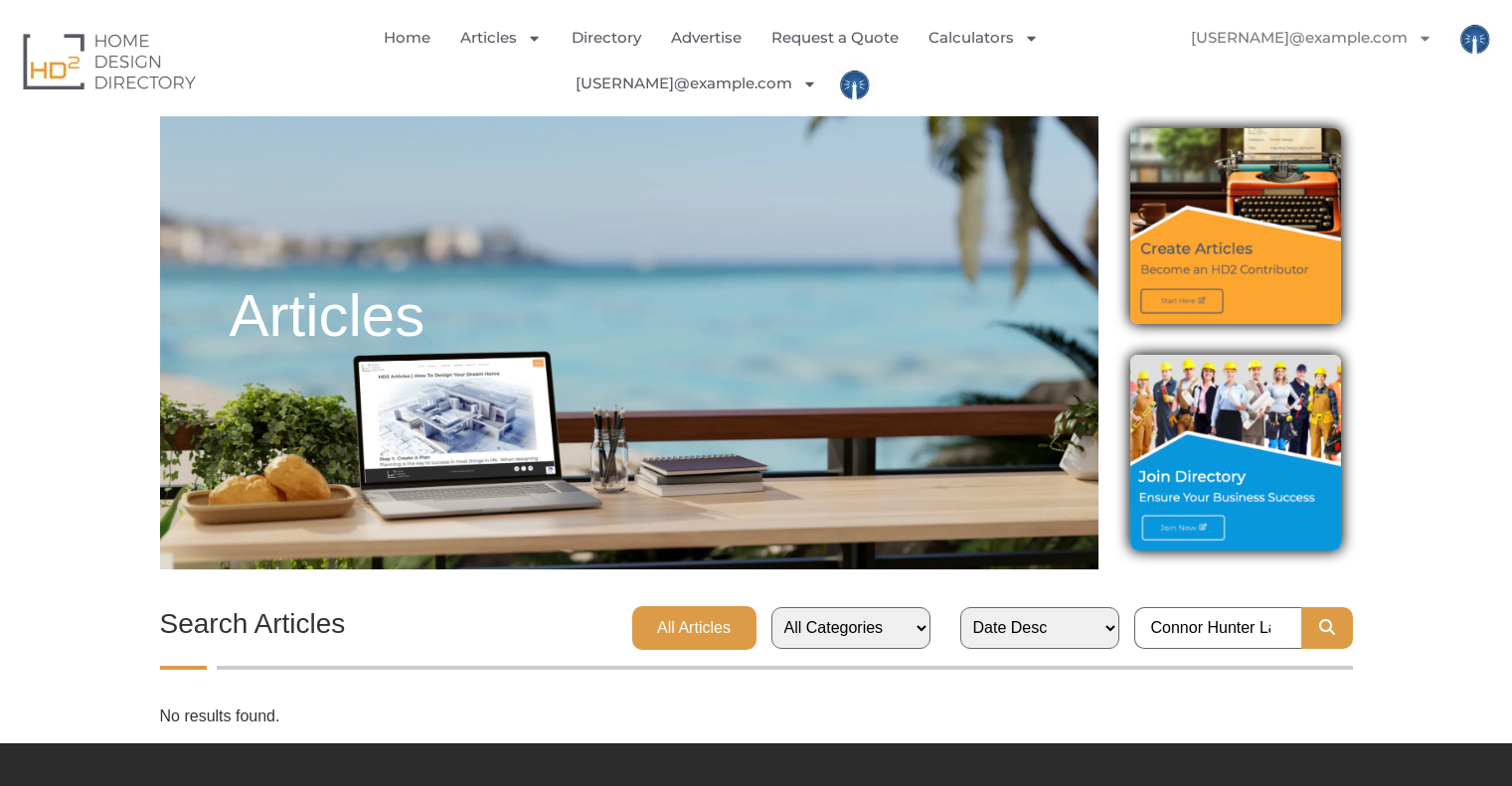 scroll, scrollTop: 0, scrollLeft: 0, axis: both 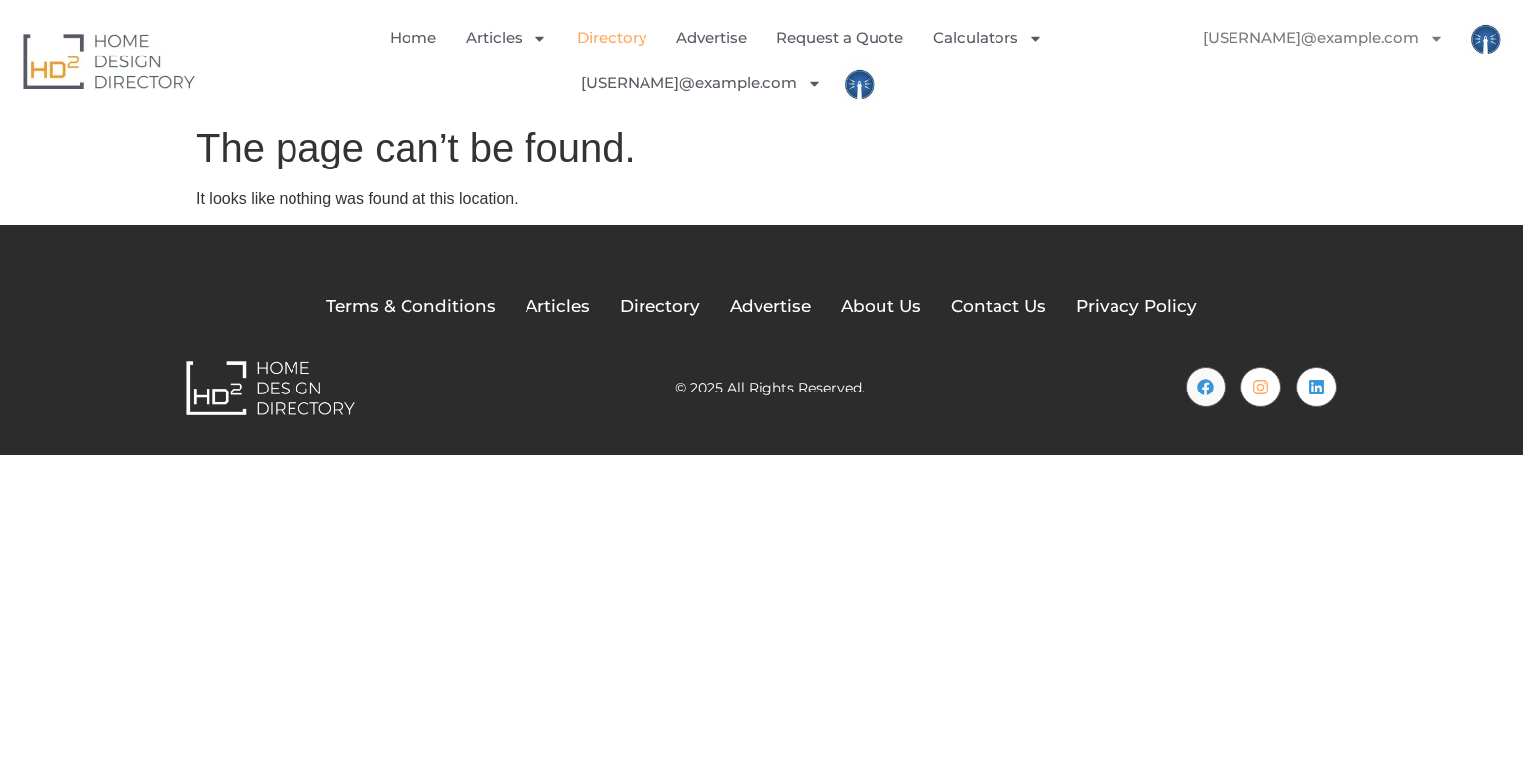 click on "Directory" 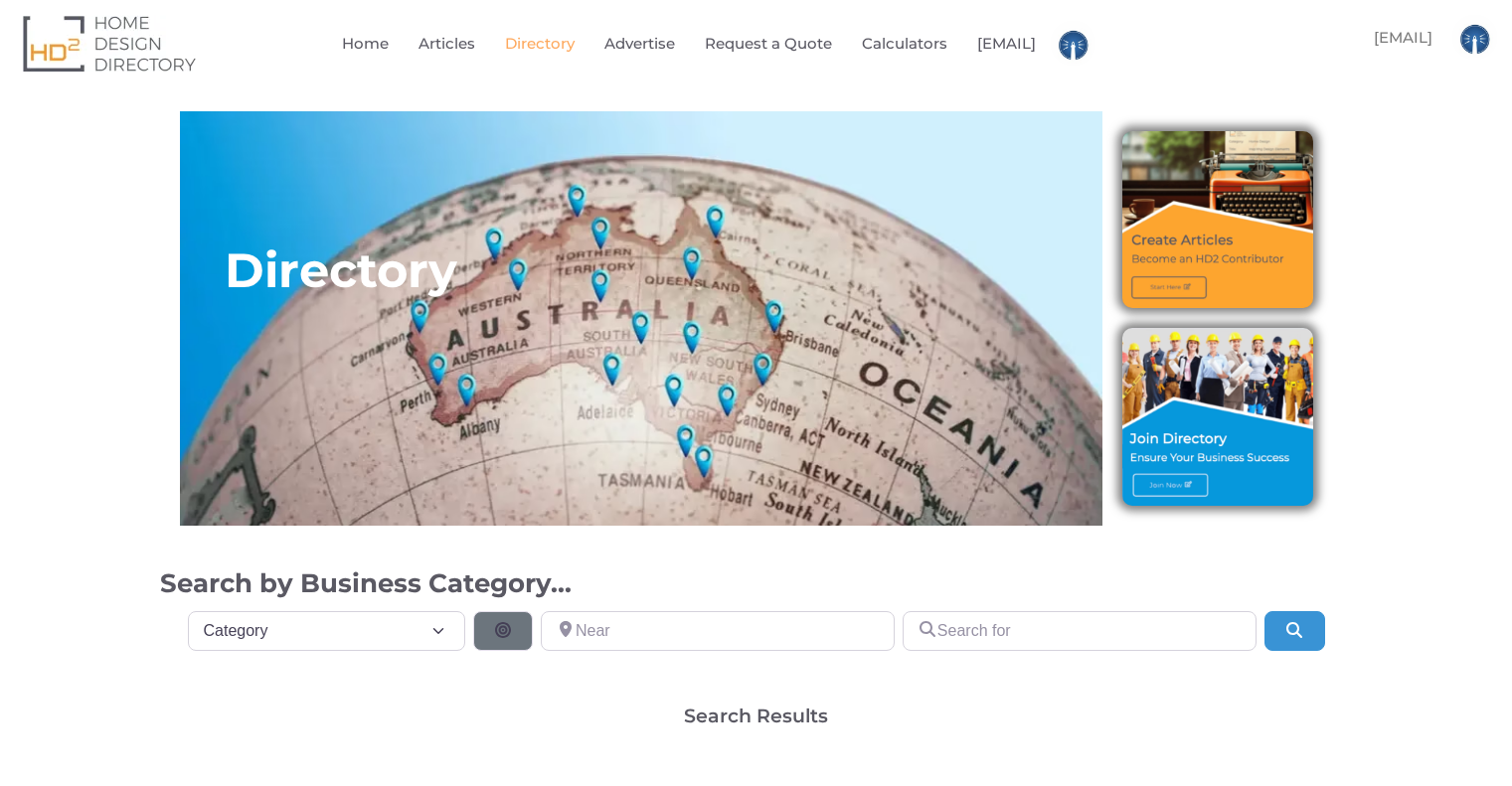 scroll, scrollTop: 0, scrollLeft: 0, axis: both 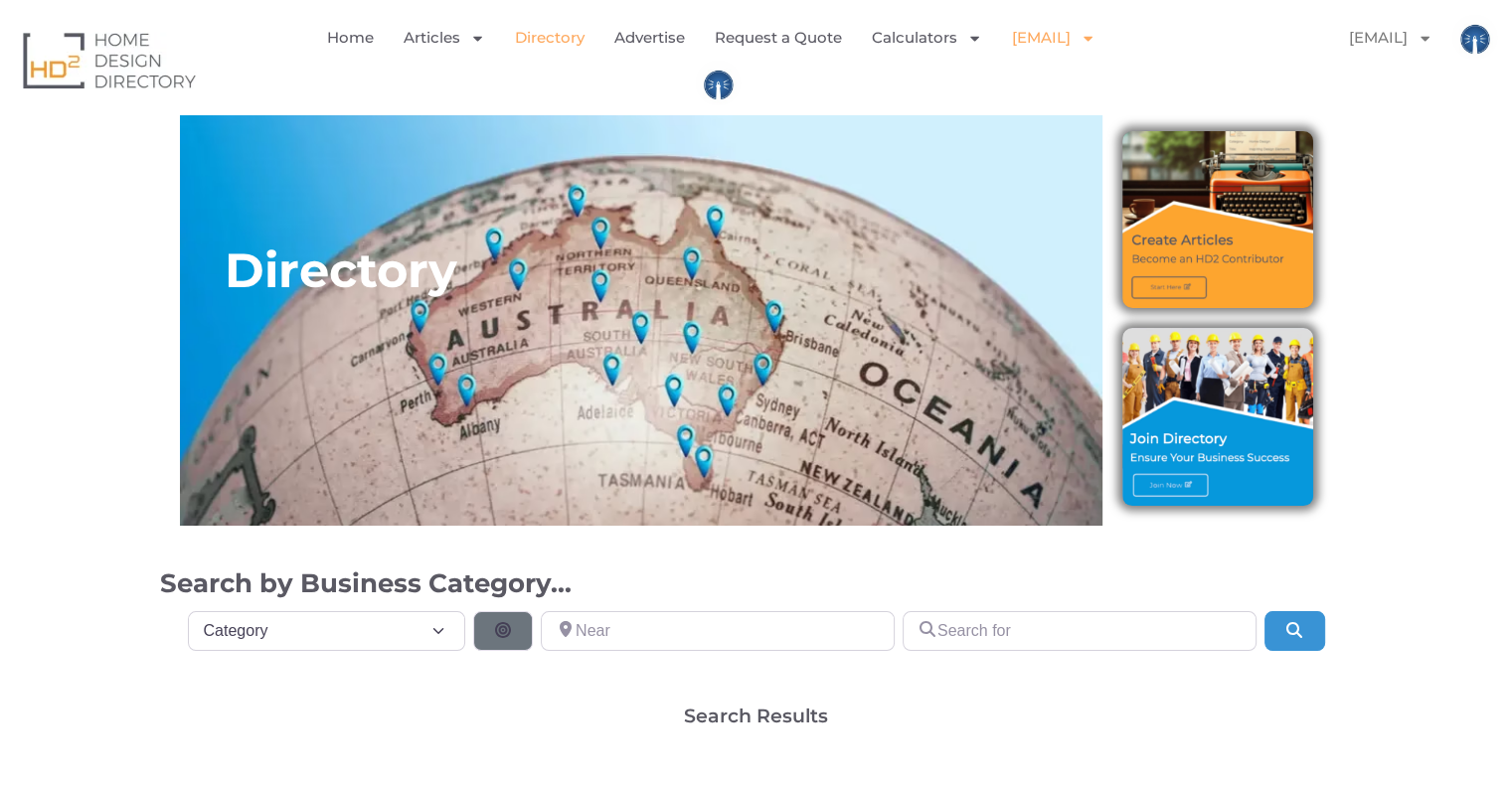 click on "[EMAIL]" 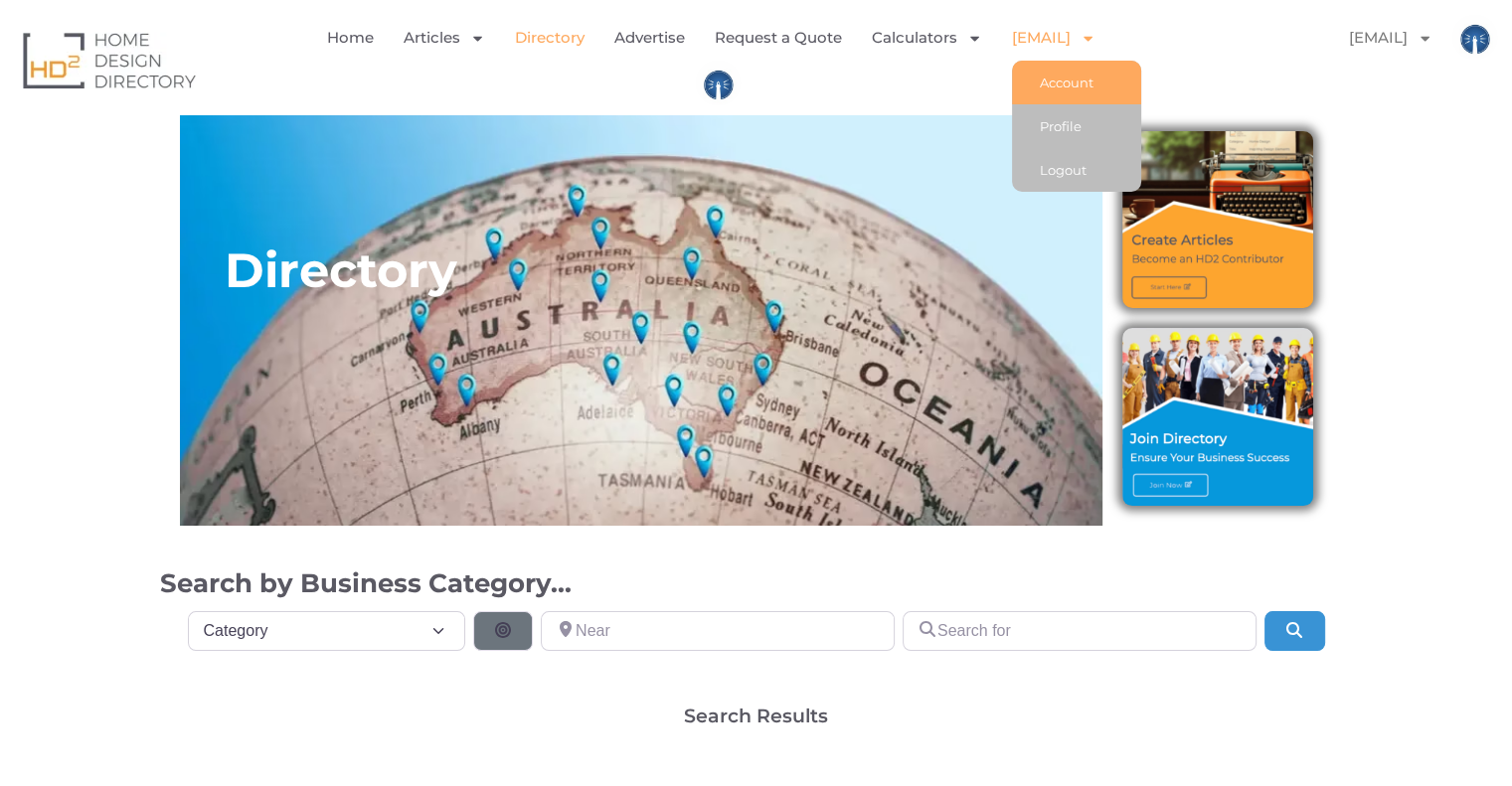 click on "Account" 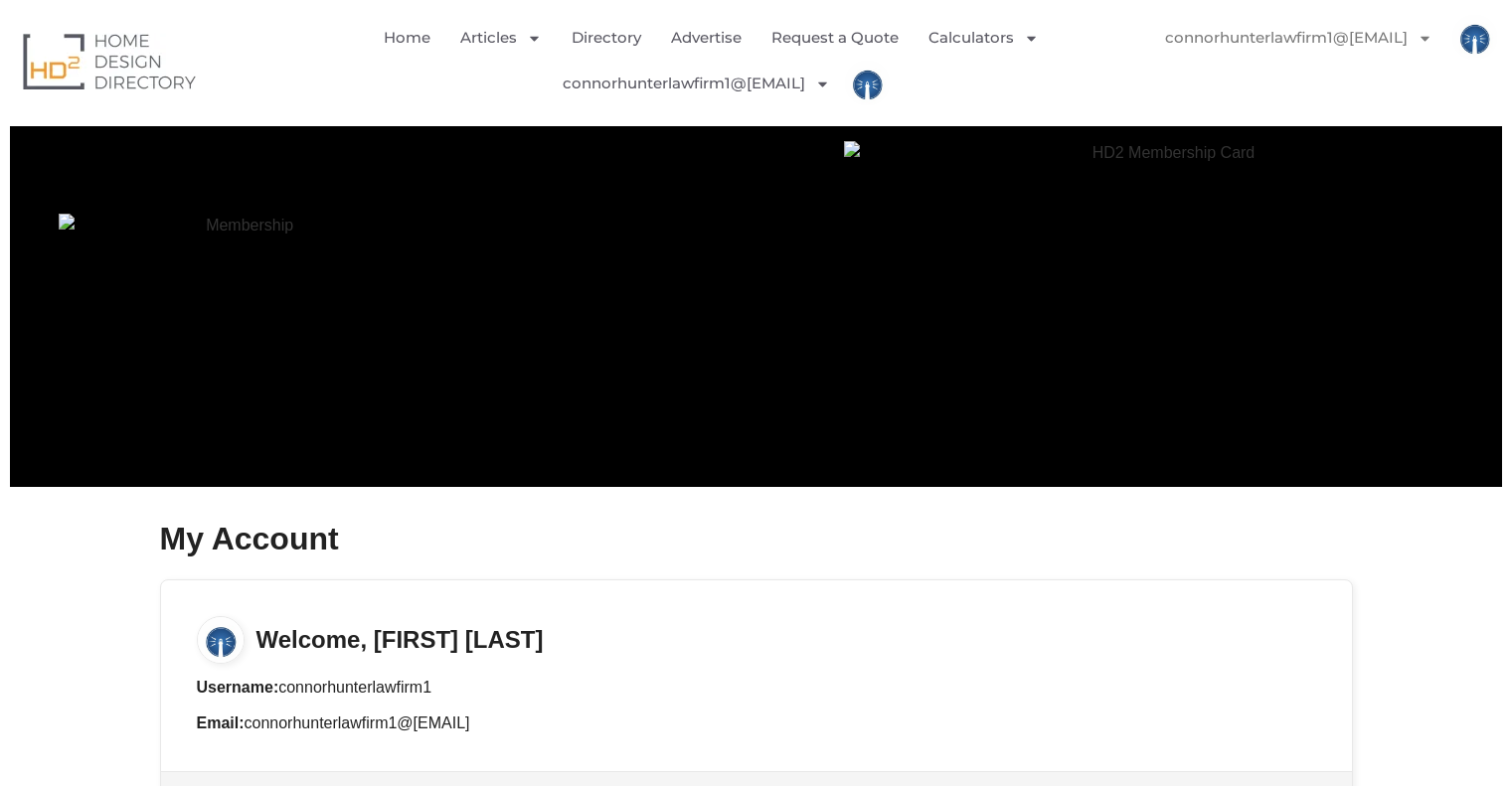 scroll, scrollTop: 0, scrollLeft: 0, axis: both 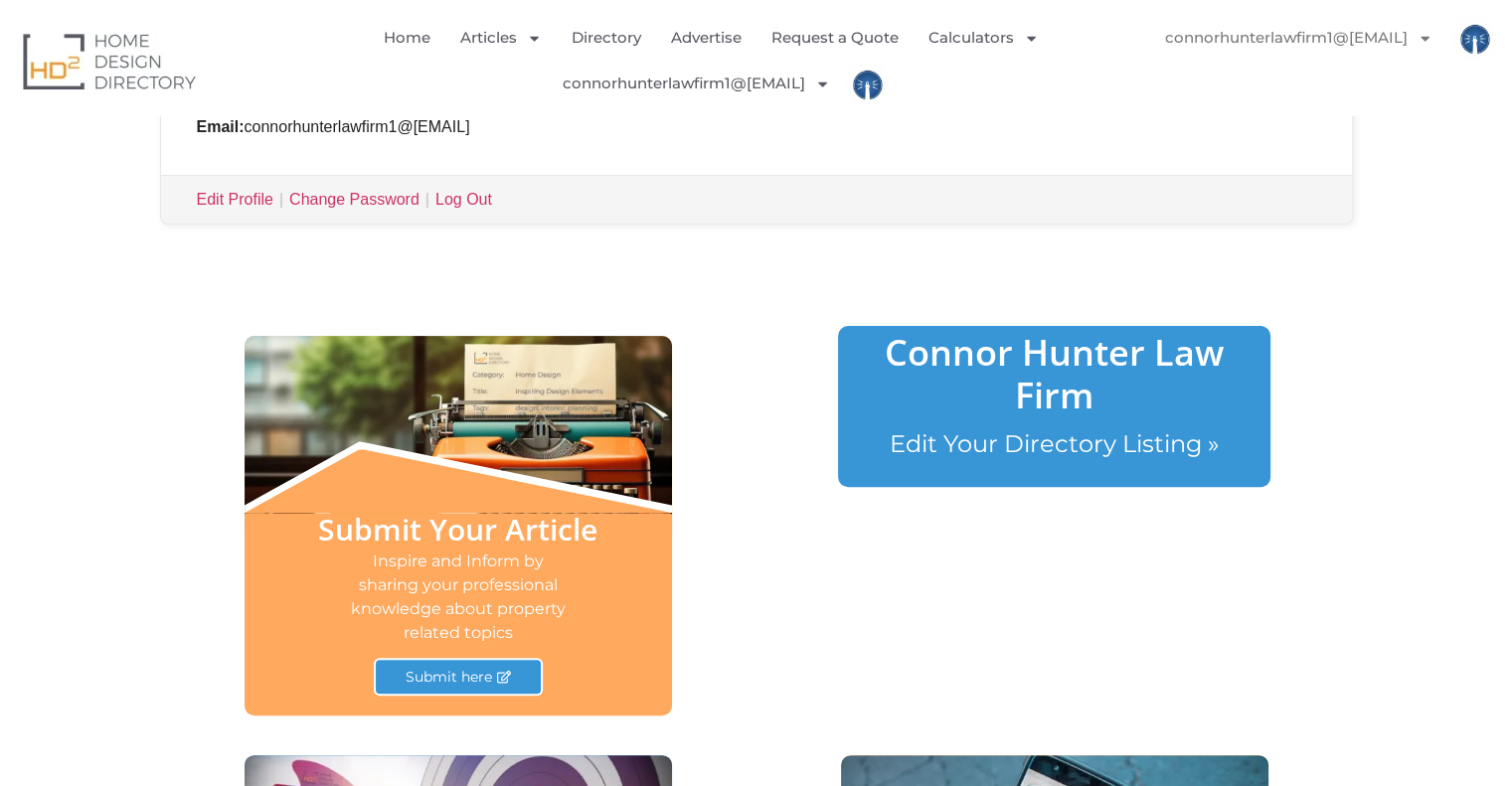 click on "Edit Your Directory Listing »" at bounding box center (1054, 443) 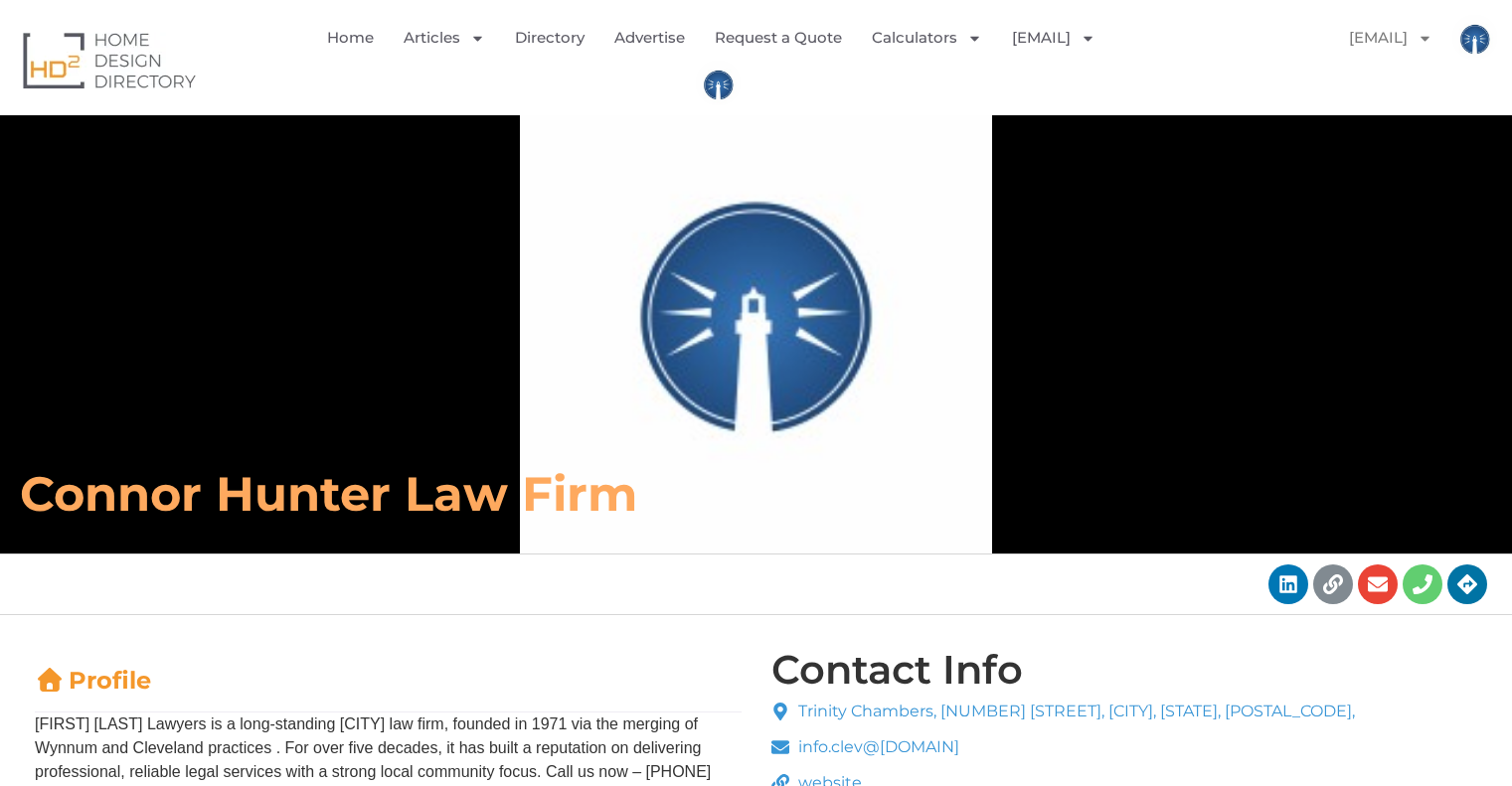 scroll, scrollTop: 0, scrollLeft: 0, axis: both 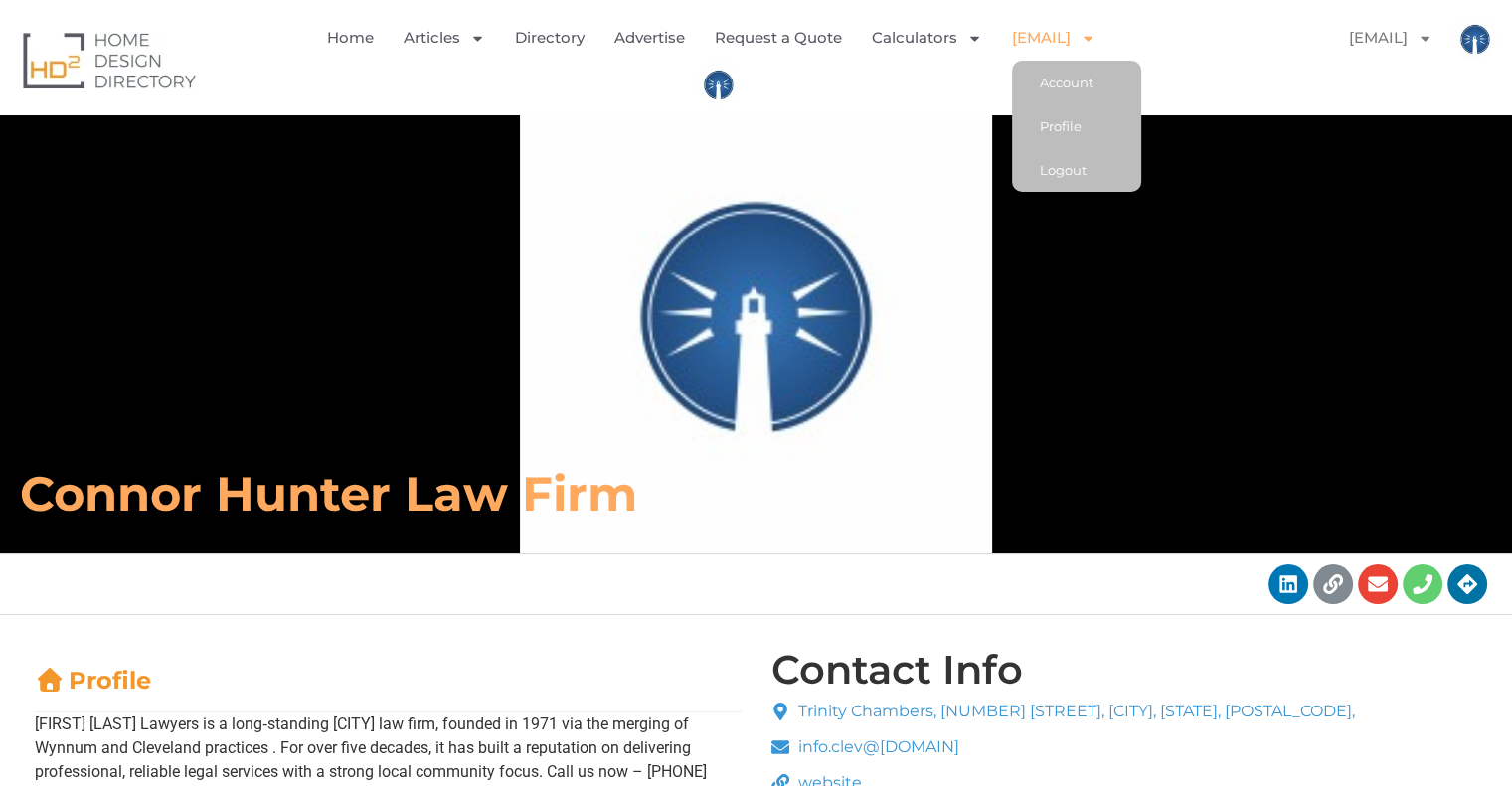 click on "[EMAIL]" 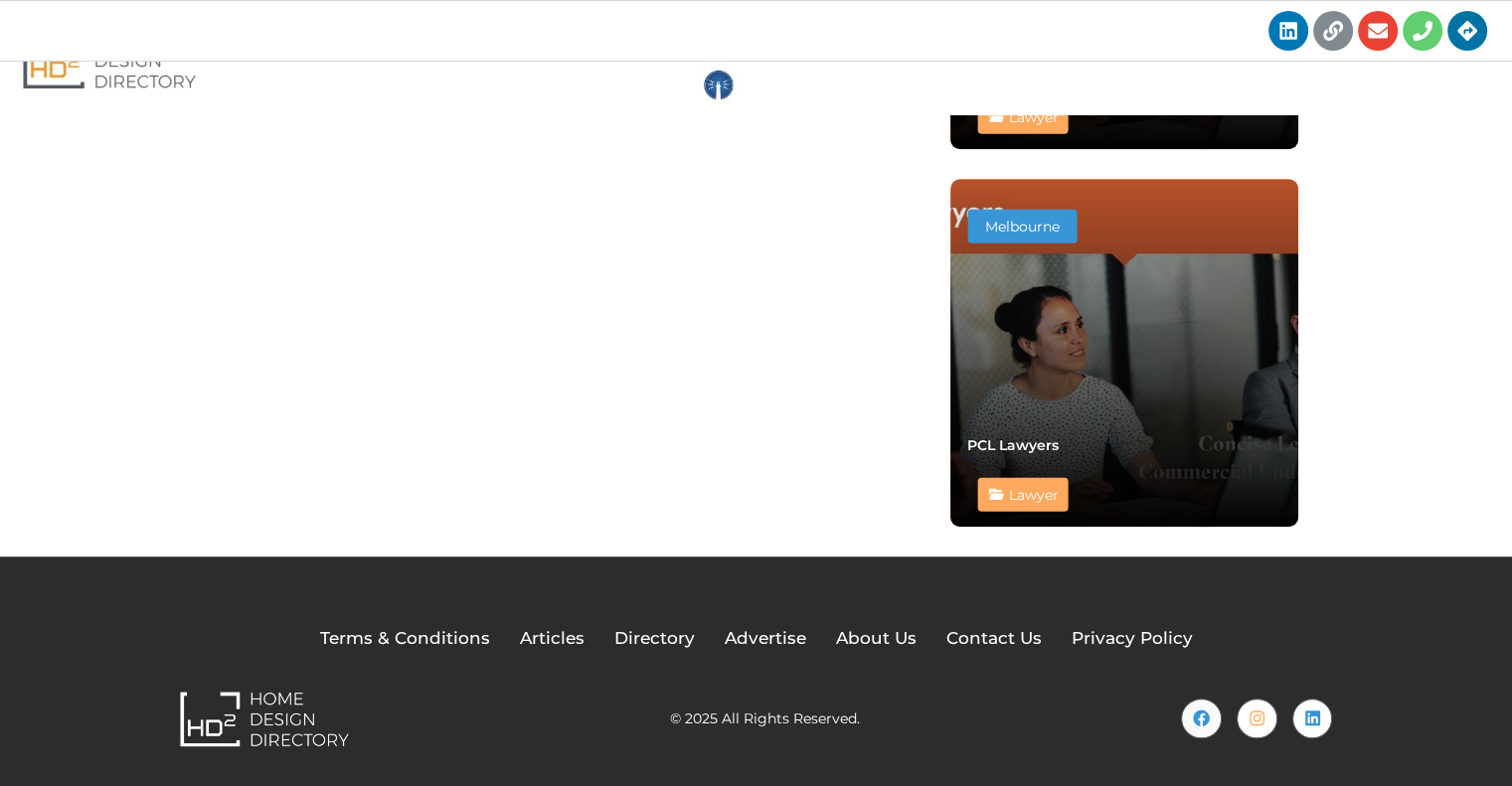 scroll, scrollTop: 1517, scrollLeft: 0, axis: vertical 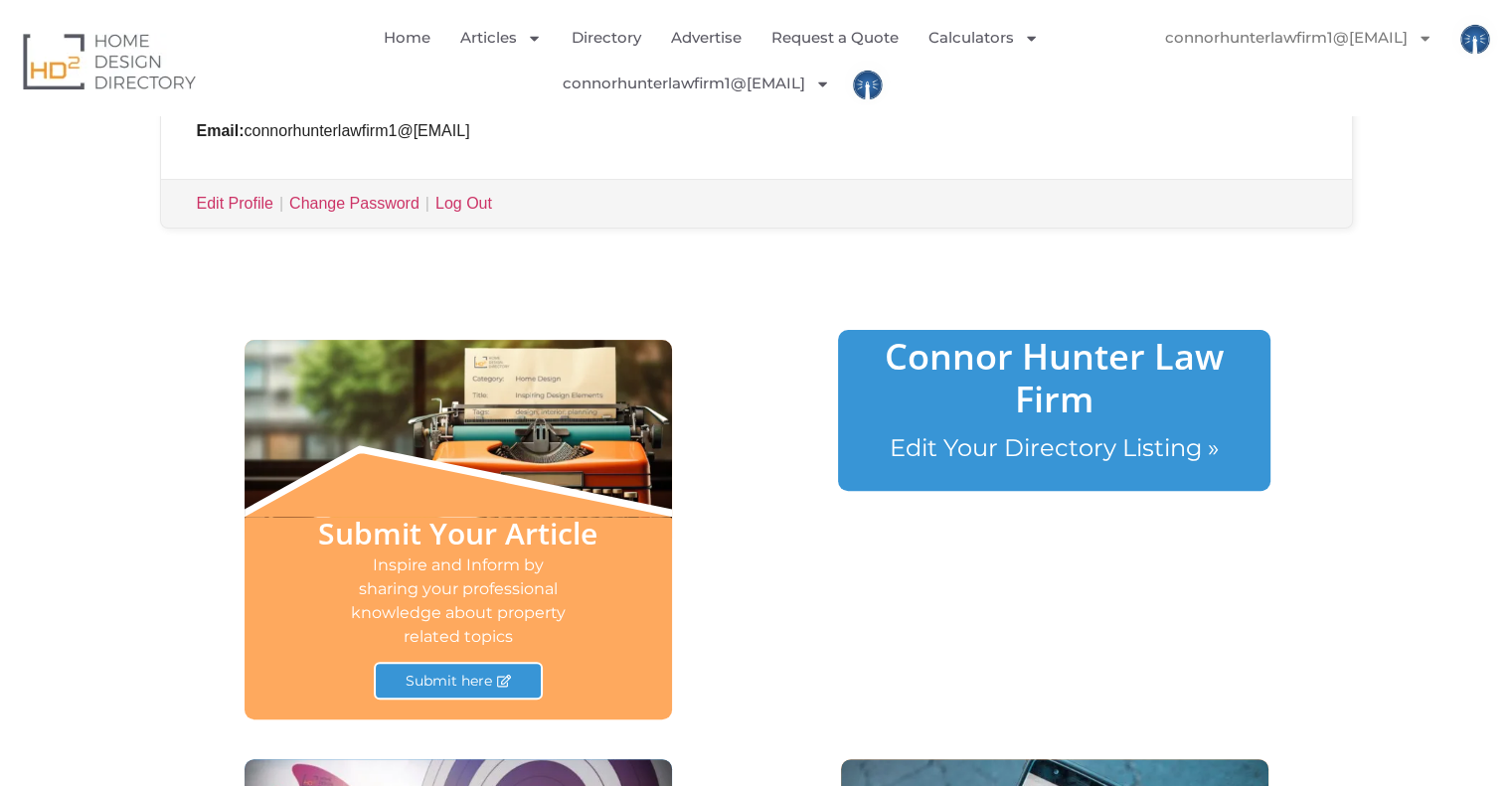 click on "Connor Hunter Law Firm" at bounding box center (1054, 378) 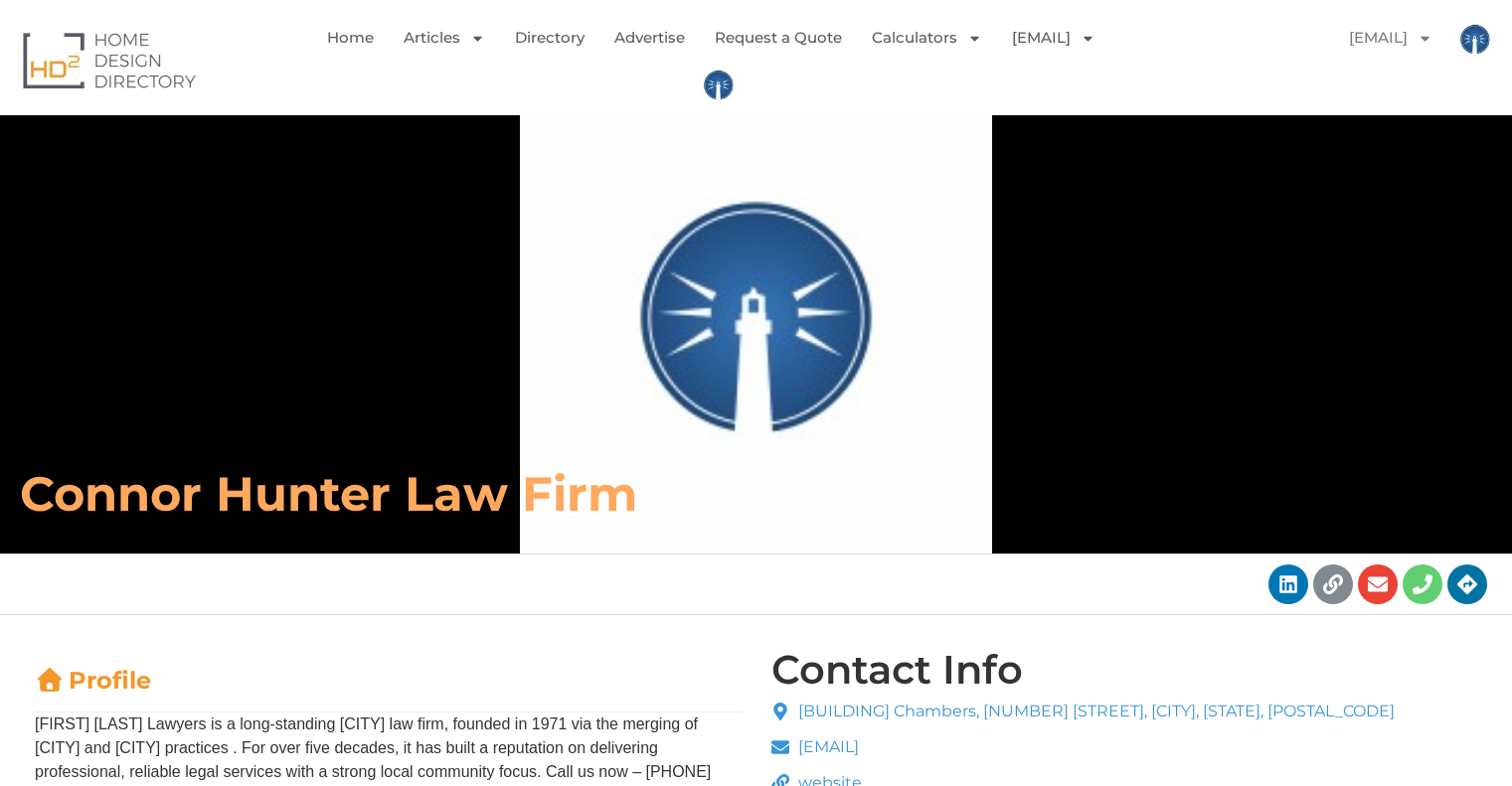 scroll, scrollTop: 199, scrollLeft: 0, axis: vertical 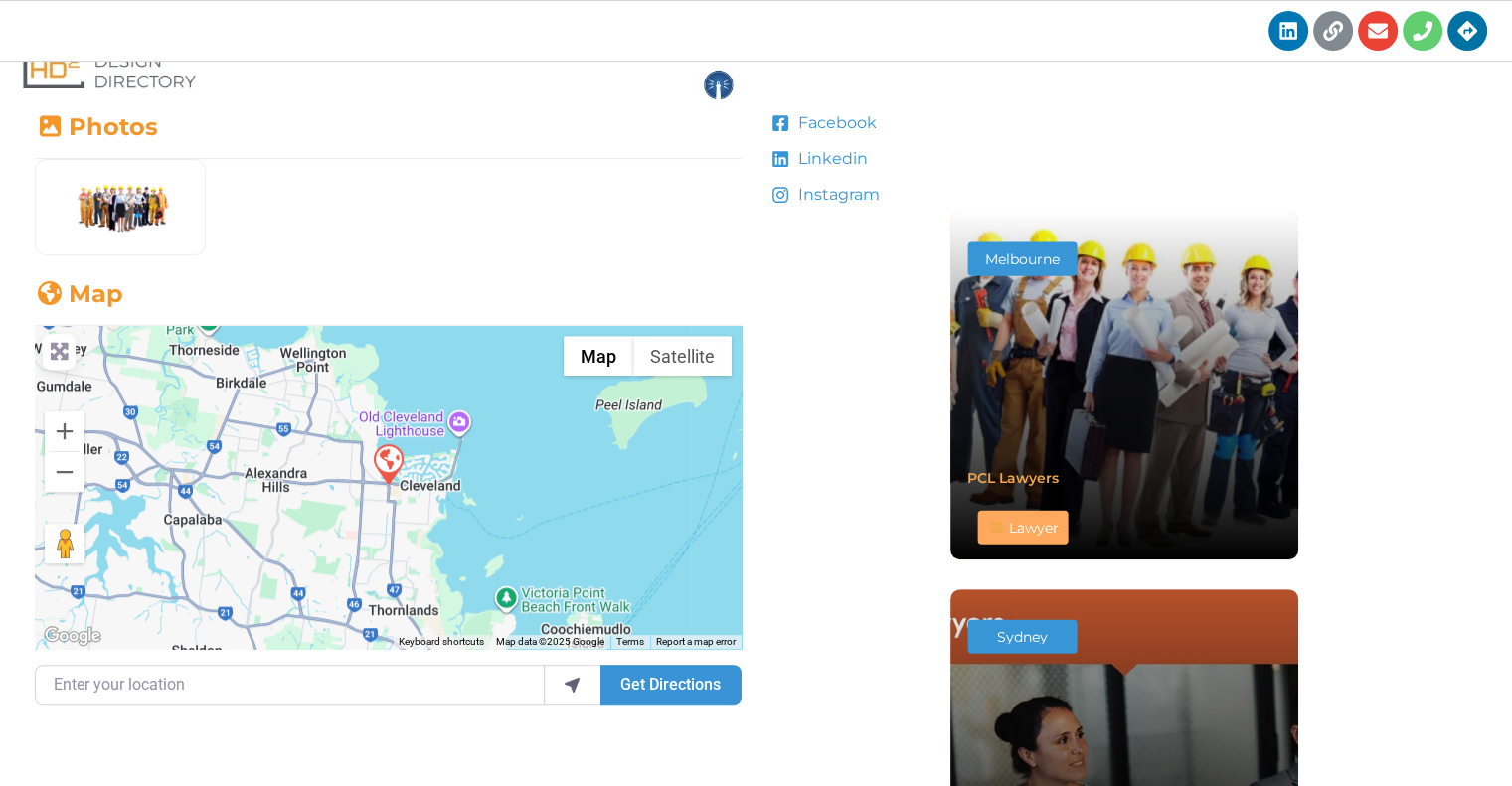 drag, startPoint x: 1093, startPoint y: 444, endPoint x: 1050, endPoint y: 444, distance: 43 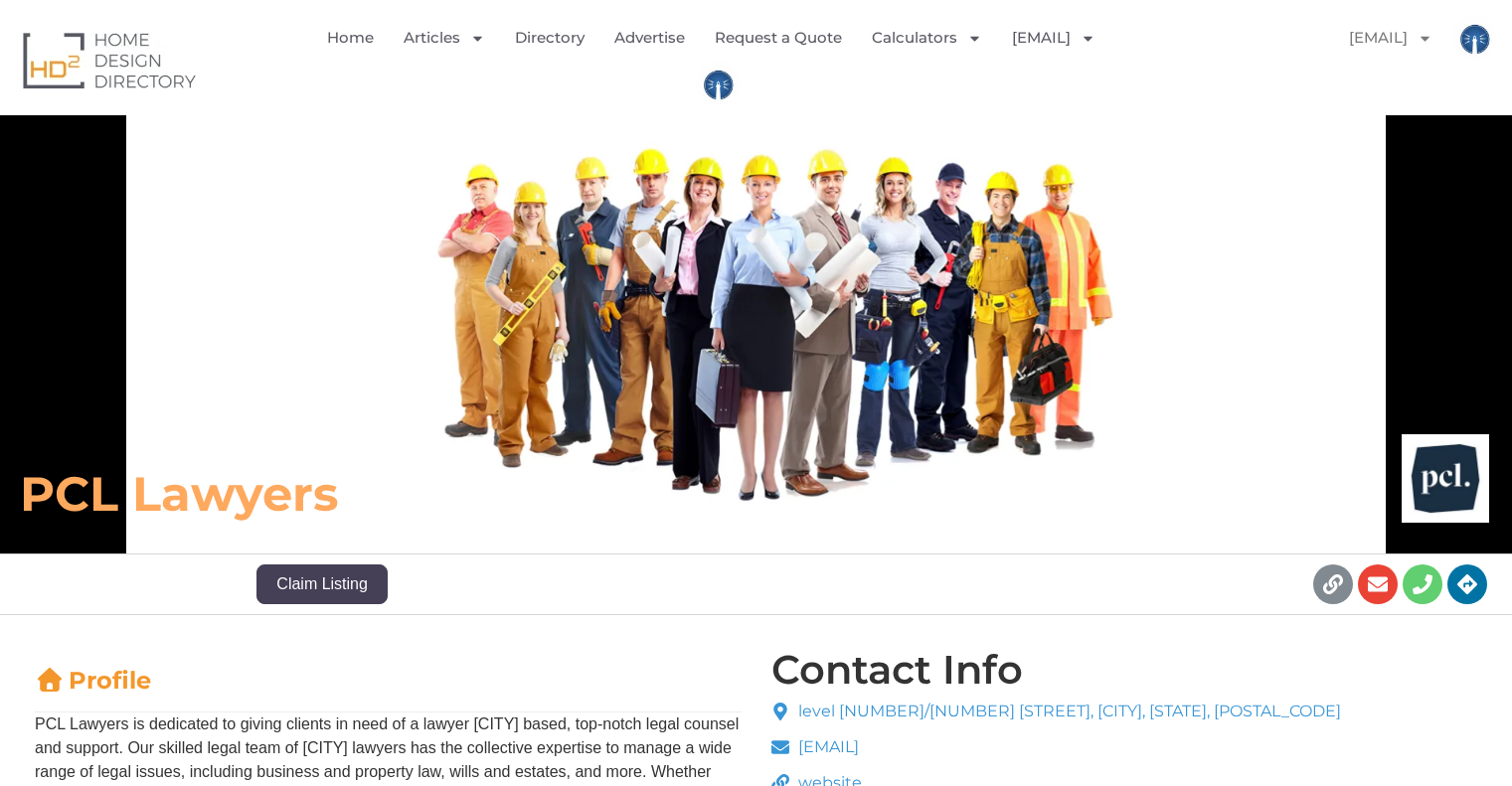 scroll, scrollTop: 0, scrollLeft: 0, axis: both 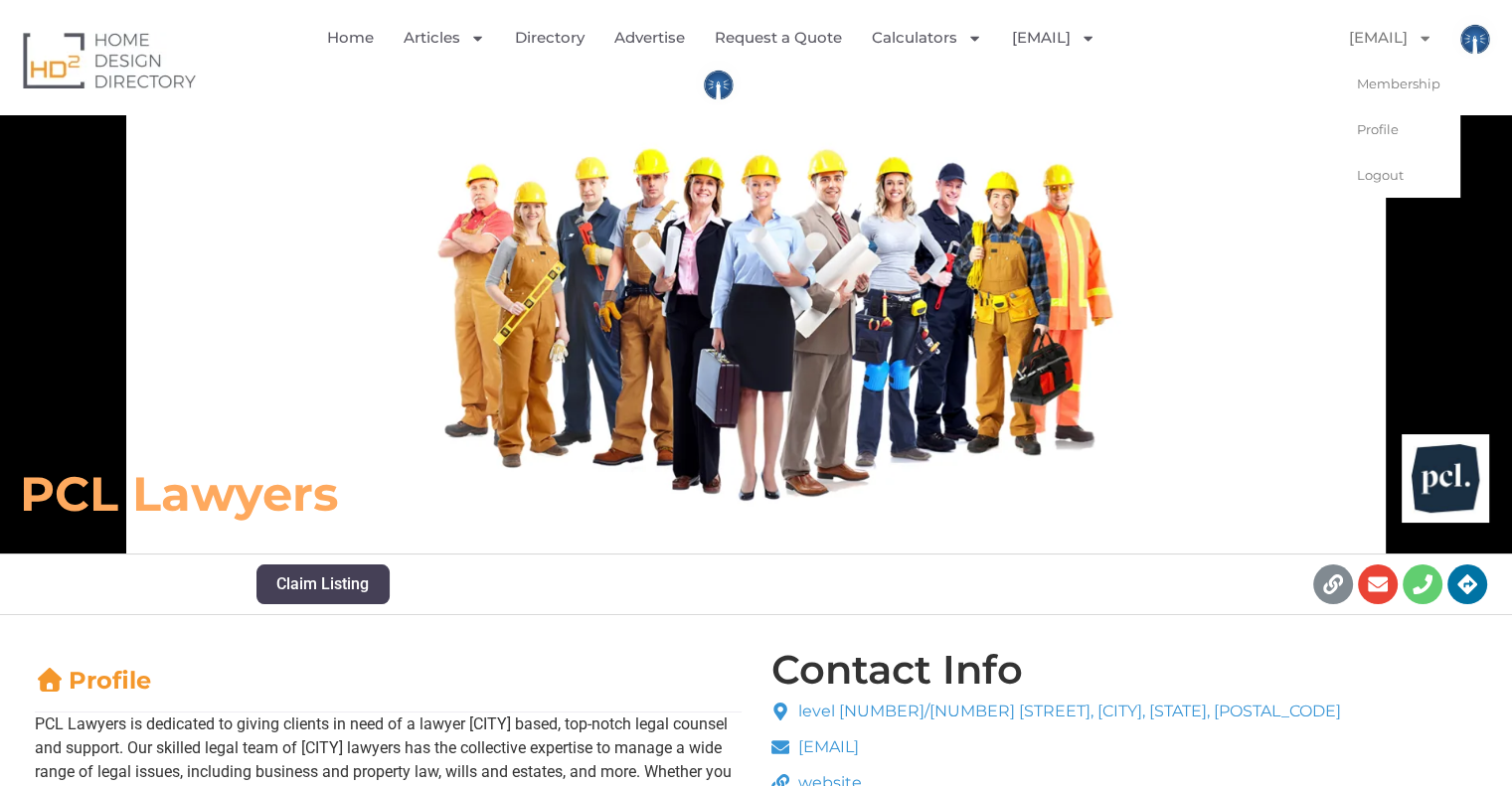 click on "[USERNAME]@example.com" 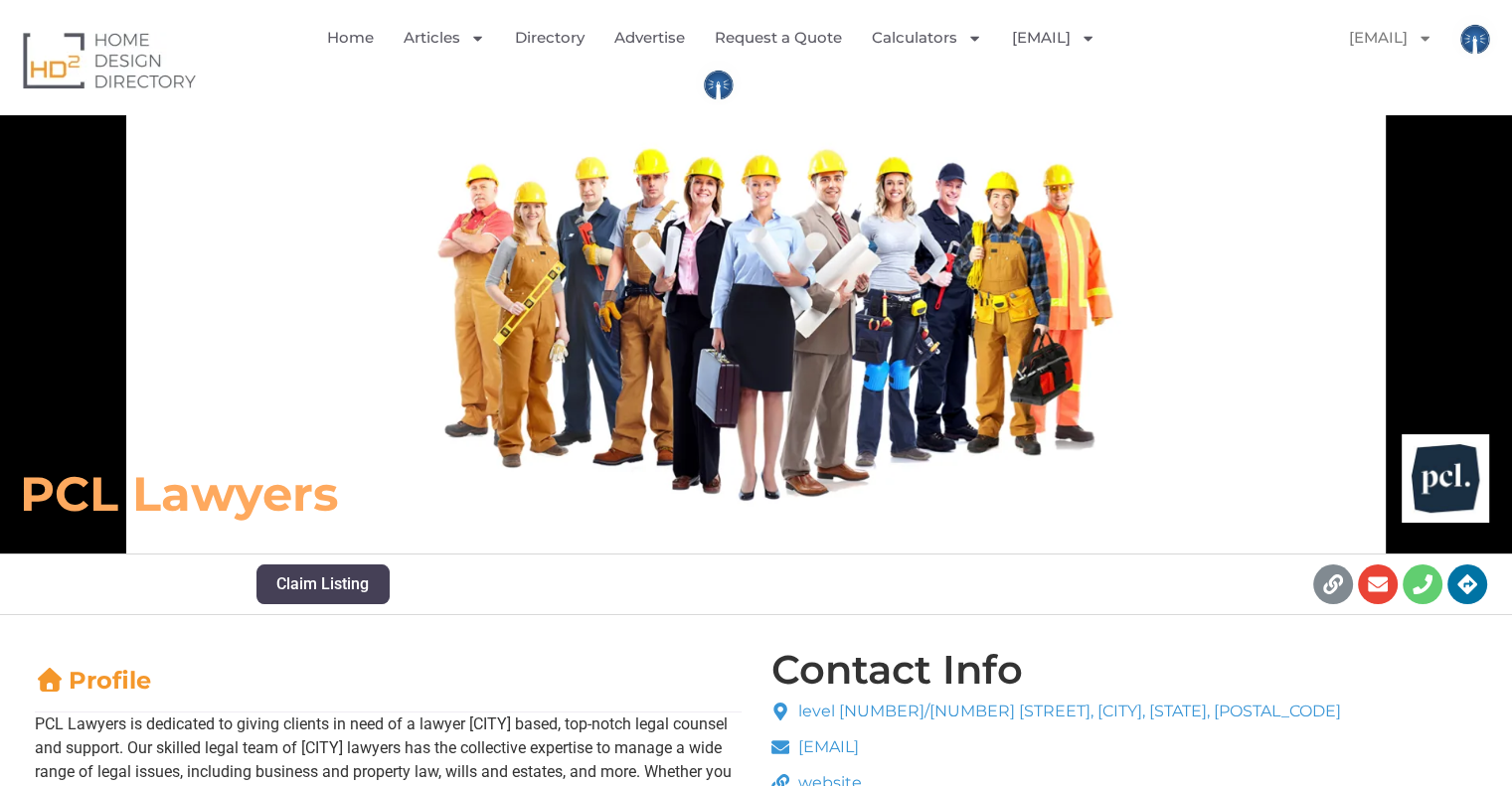 click on "[USERNAME]@[DOMAIN]" 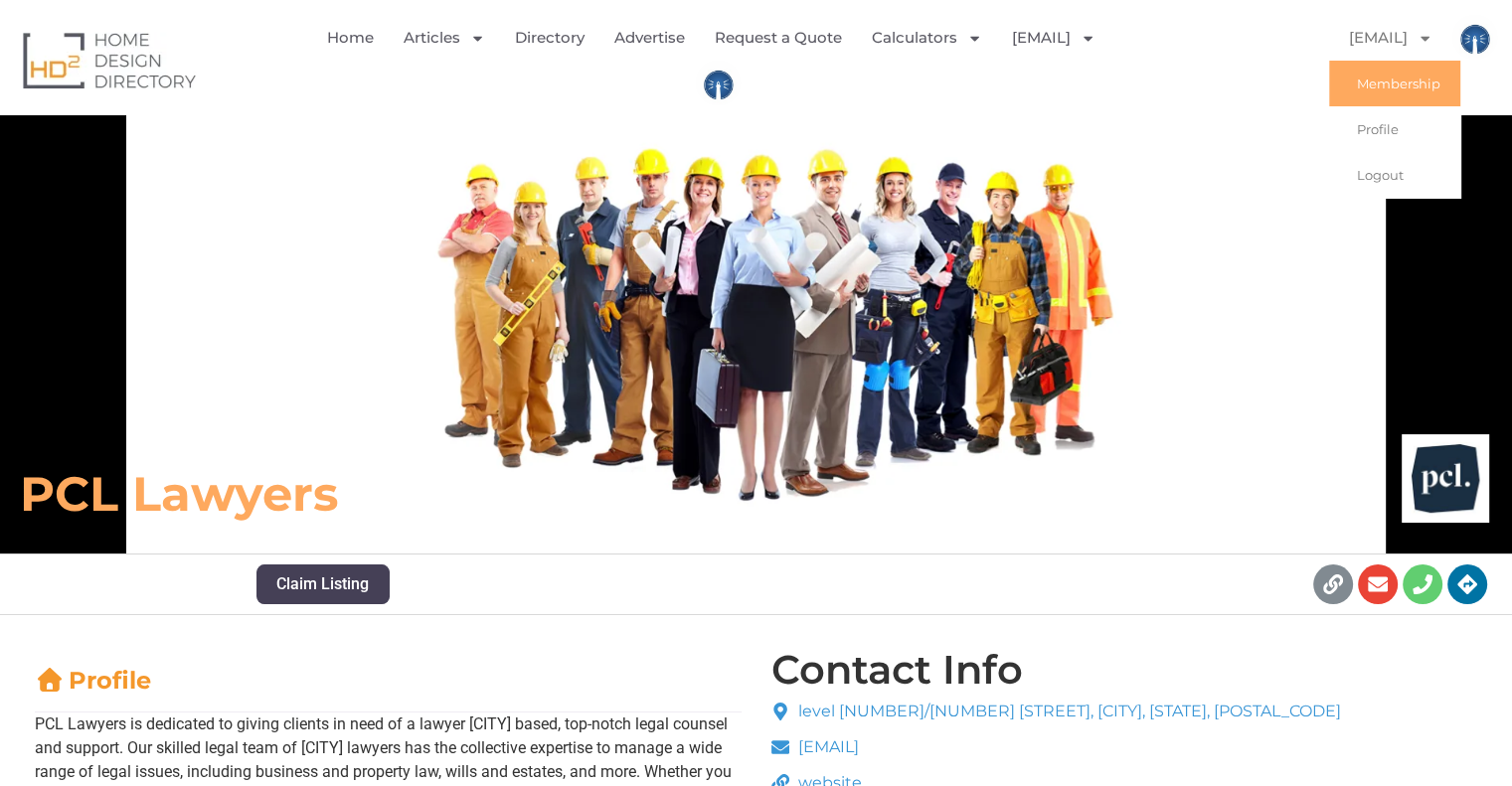 click on "Membership" 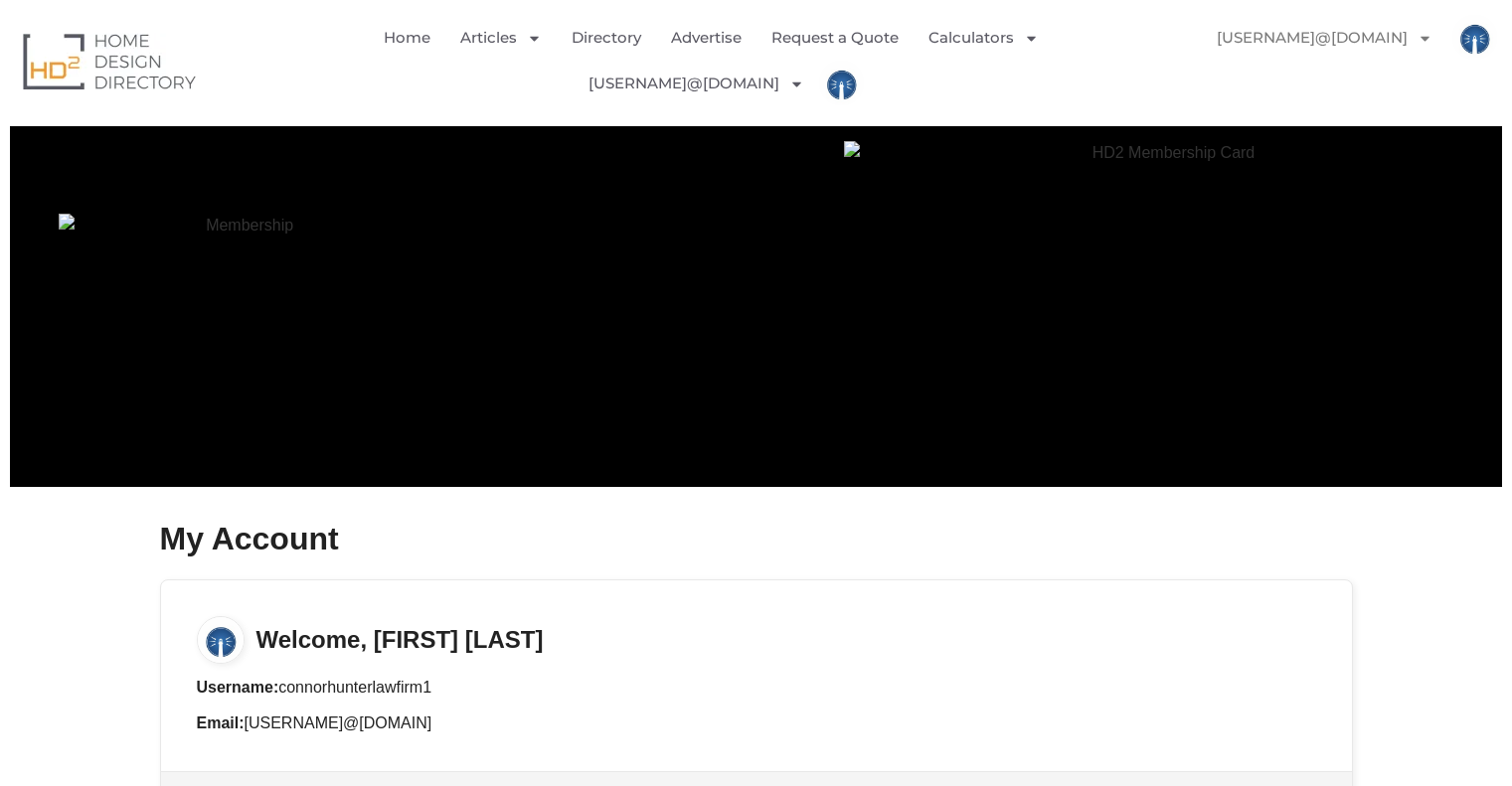 scroll, scrollTop: 0, scrollLeft: 0, axis: both 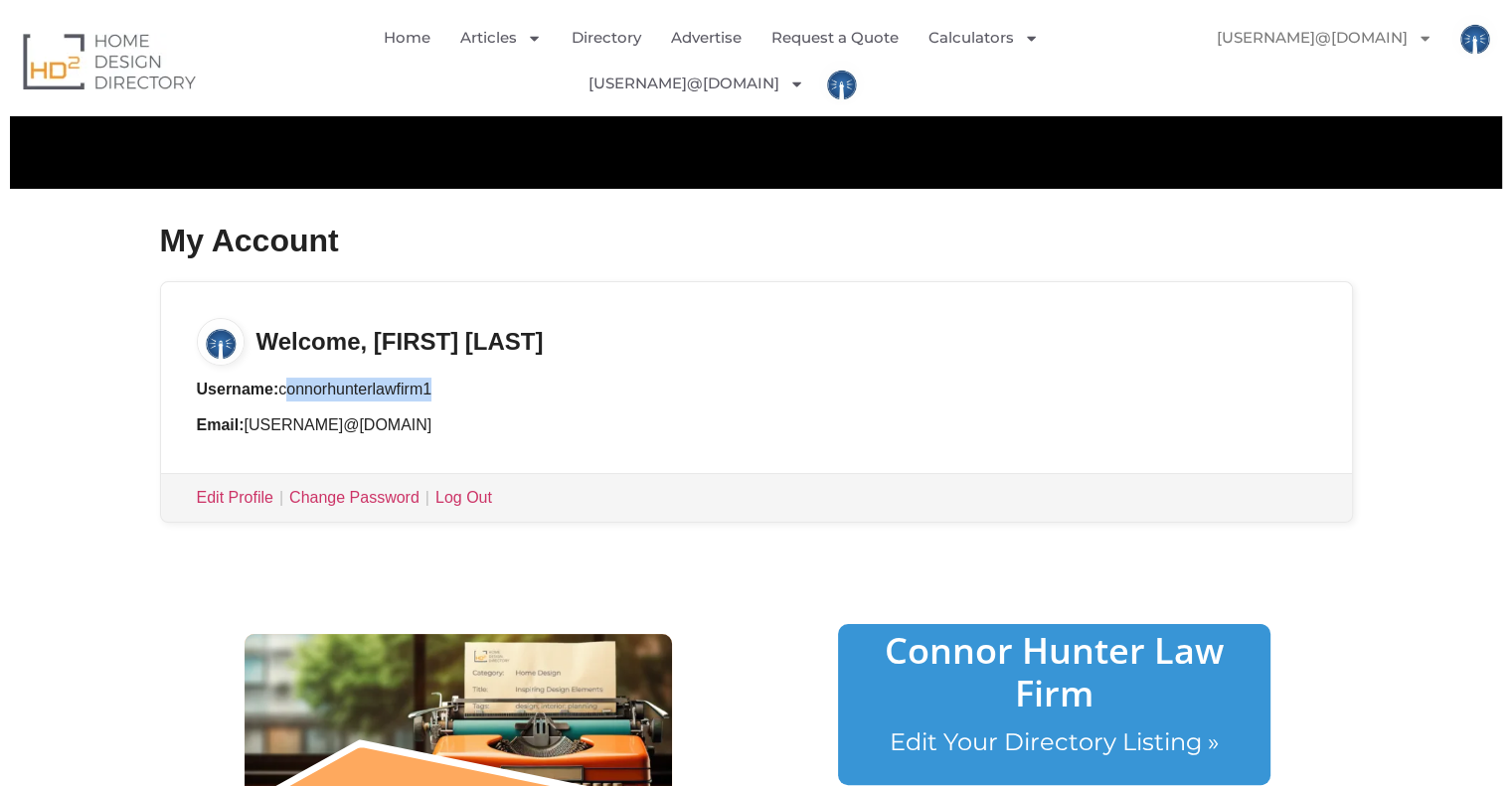 drag, startPoint x: 280, startPoint y: 390, endPoint x: 425, endPoint y: 385, distance: 145.08618 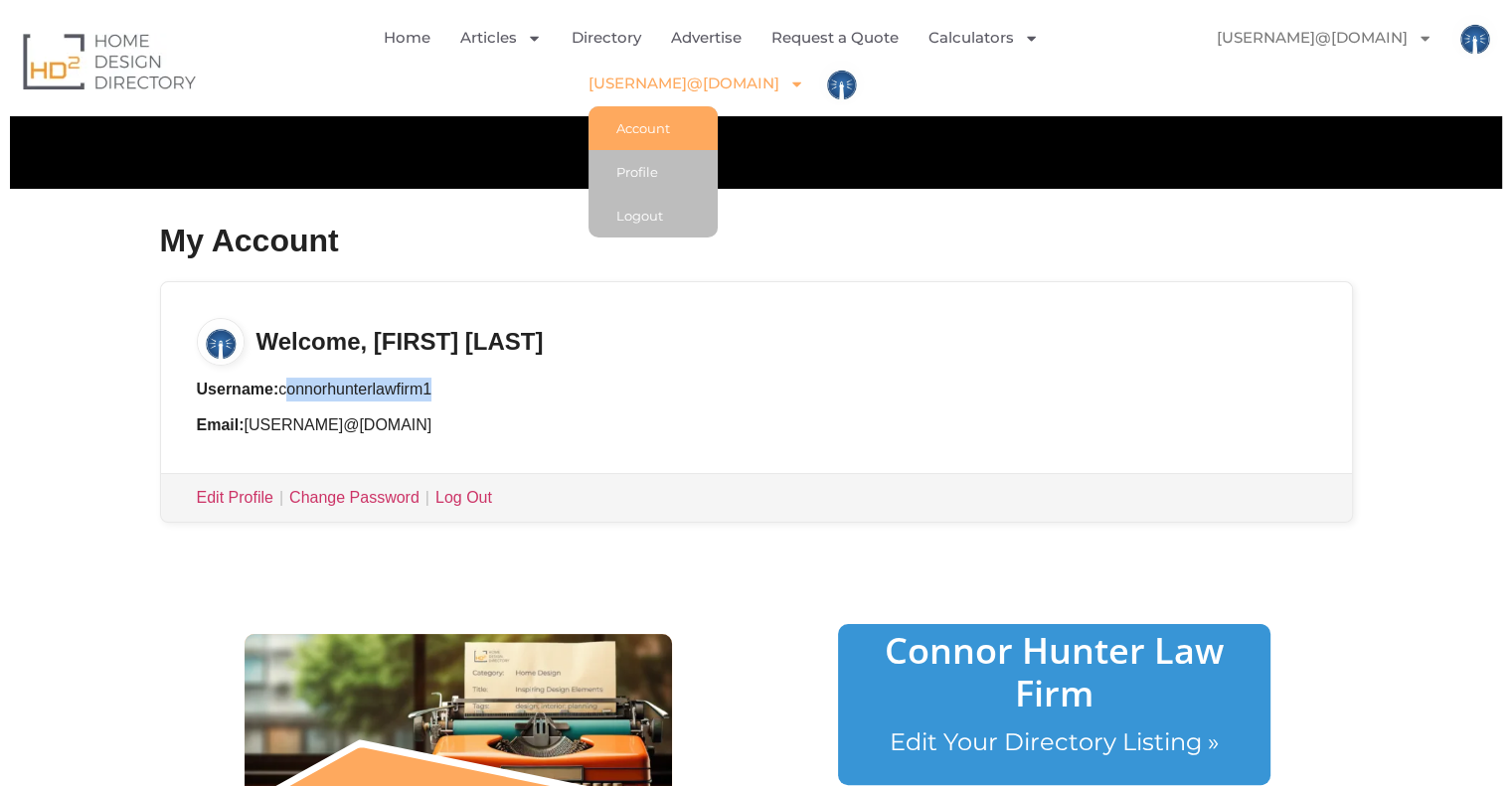 click on "[USERNAME]@[DOMAIN]" 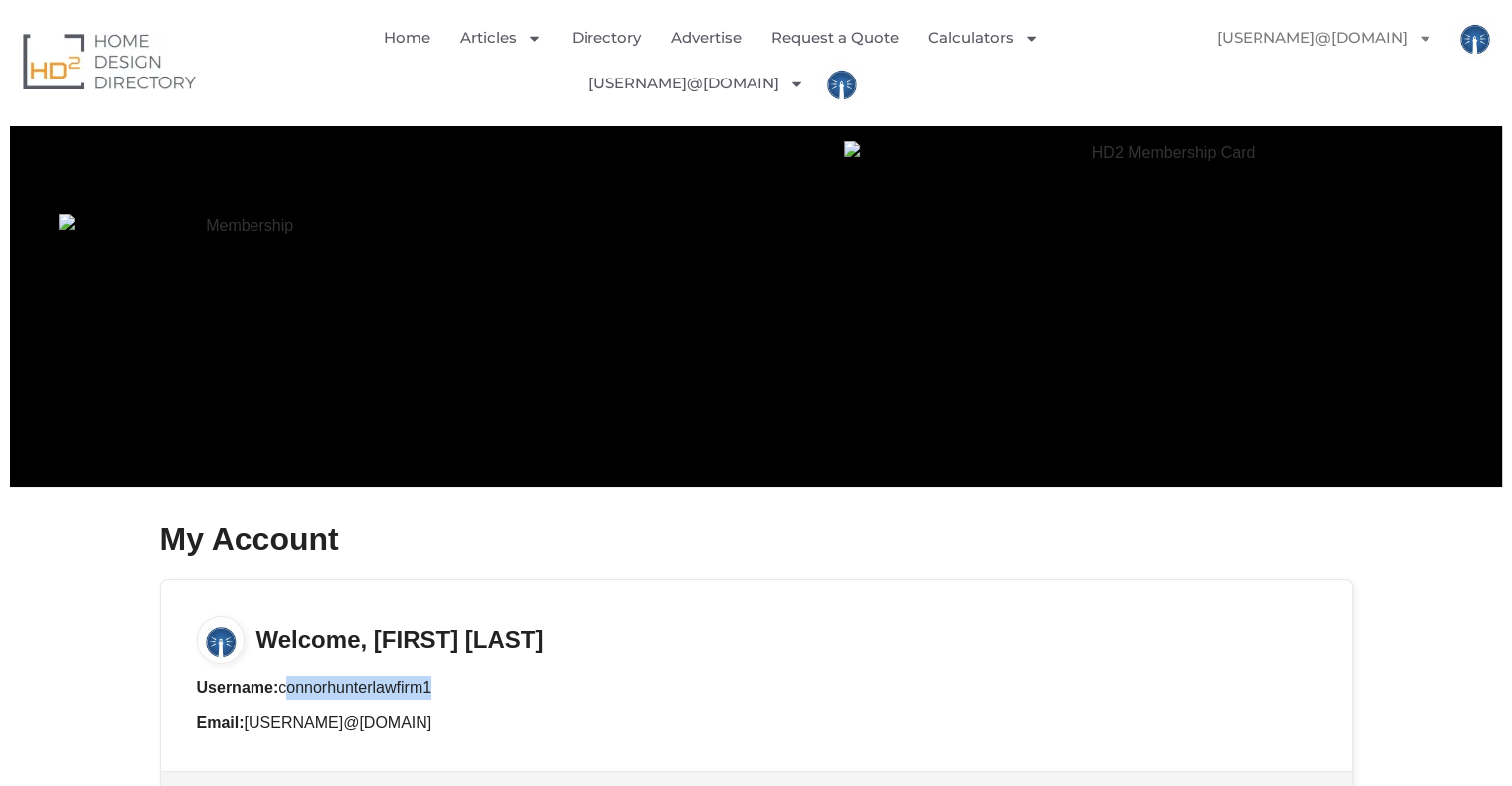 scroll, scrollTop: 0, scrollLeft: 0, axis: both 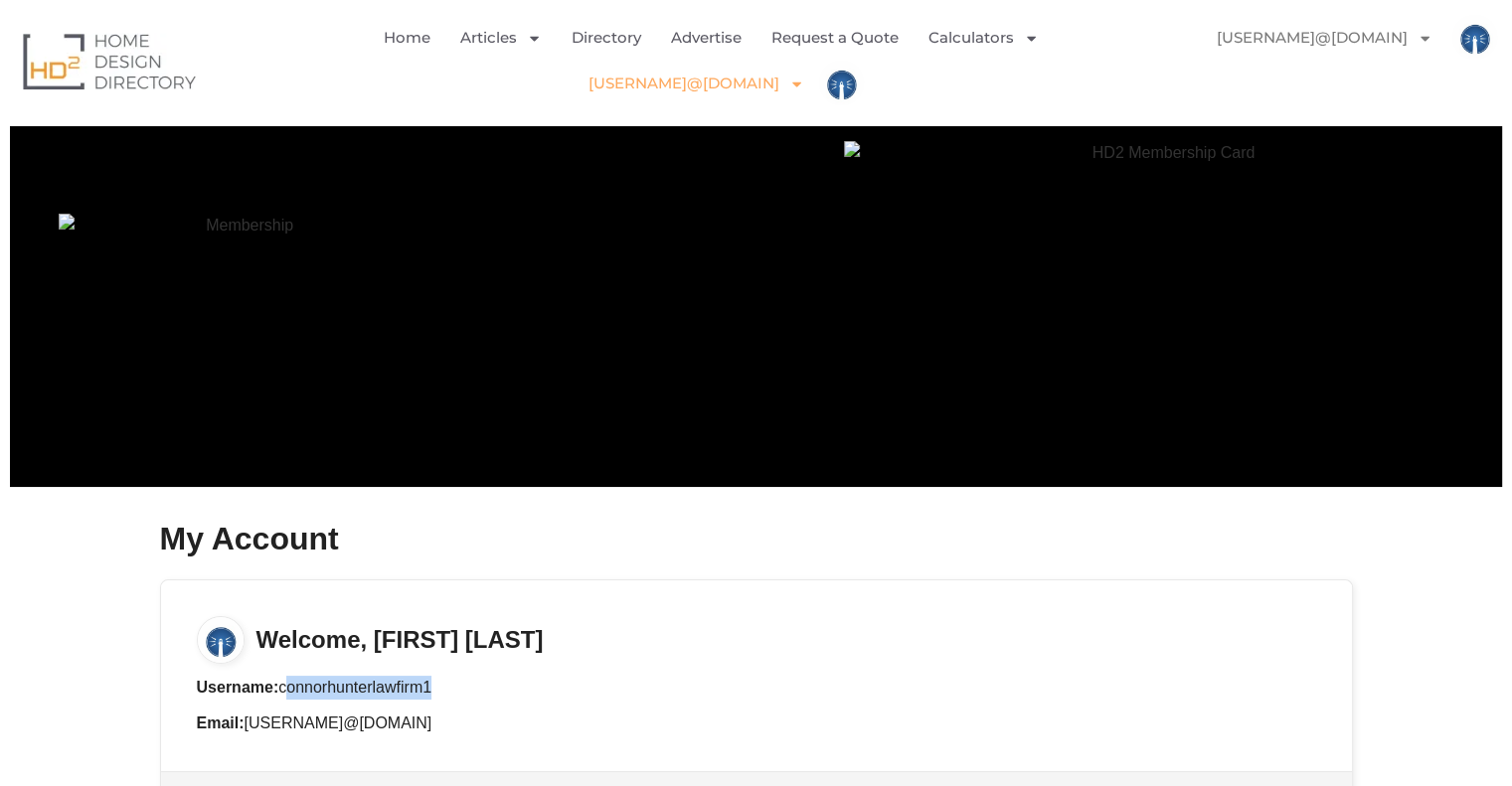 click on "[USERNAME]@[DOMAIN]" 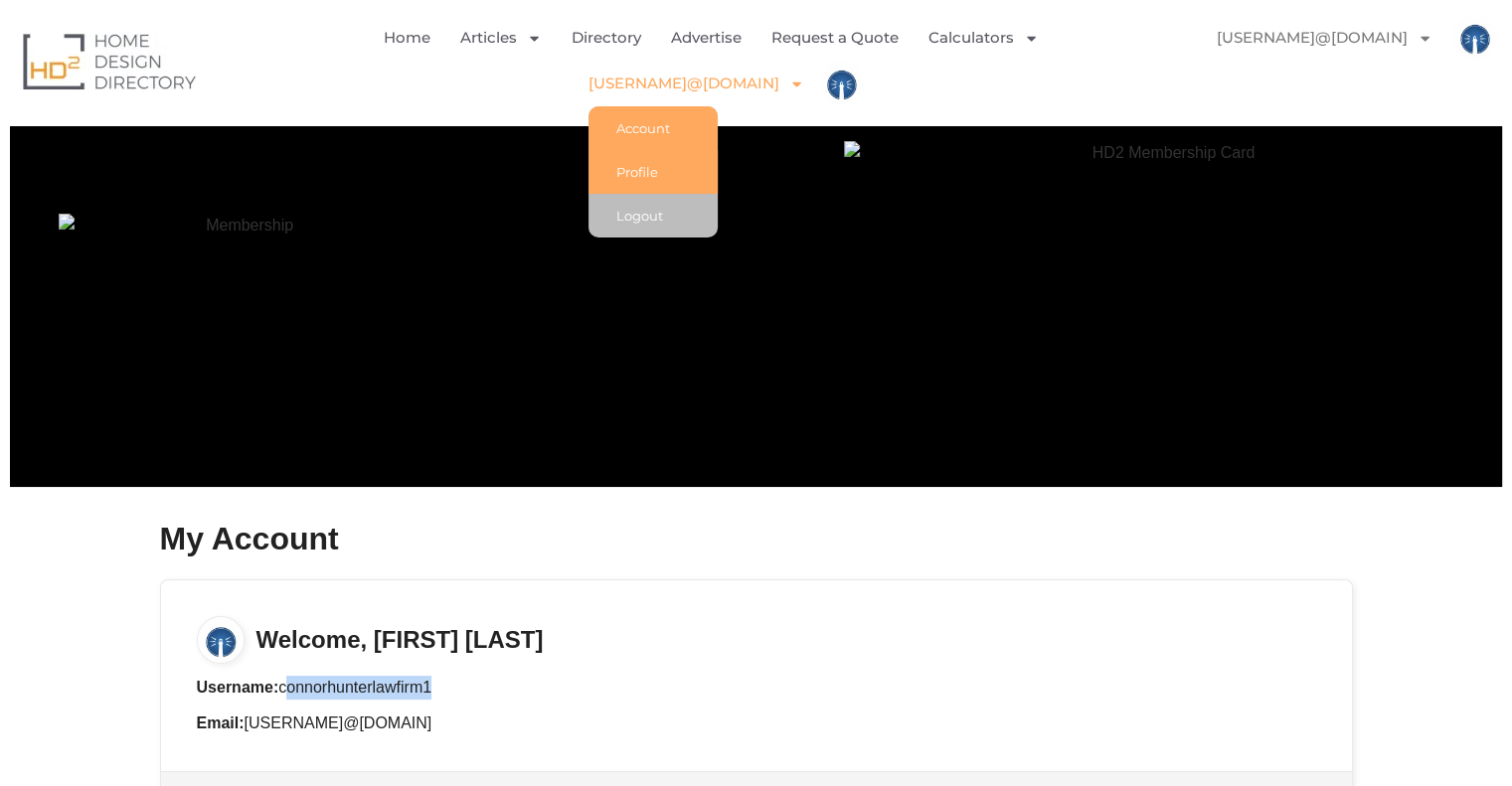 click on "Profile" 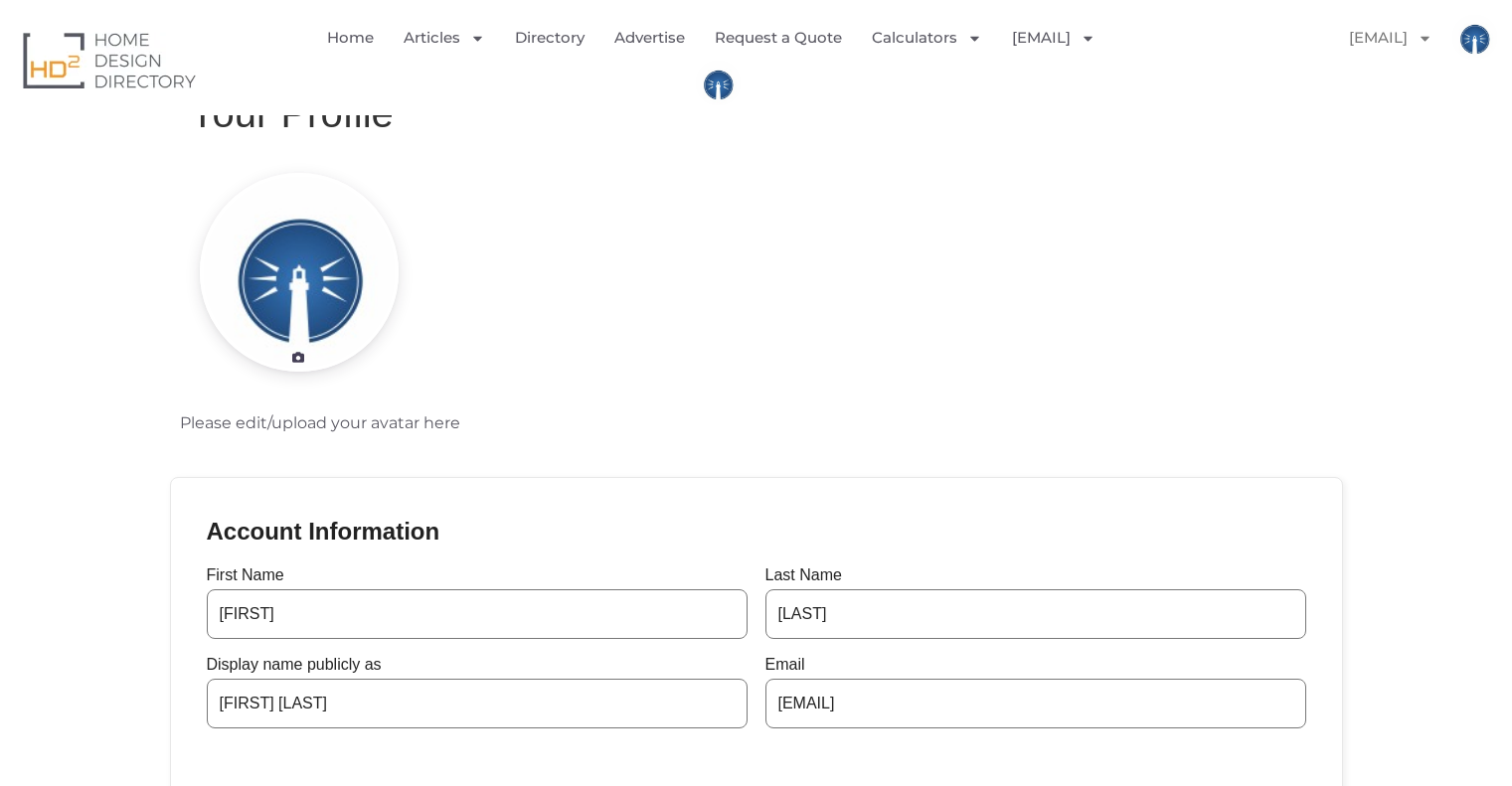 scroll, scrollTop: 0, scrollLeft: 0, axis: both 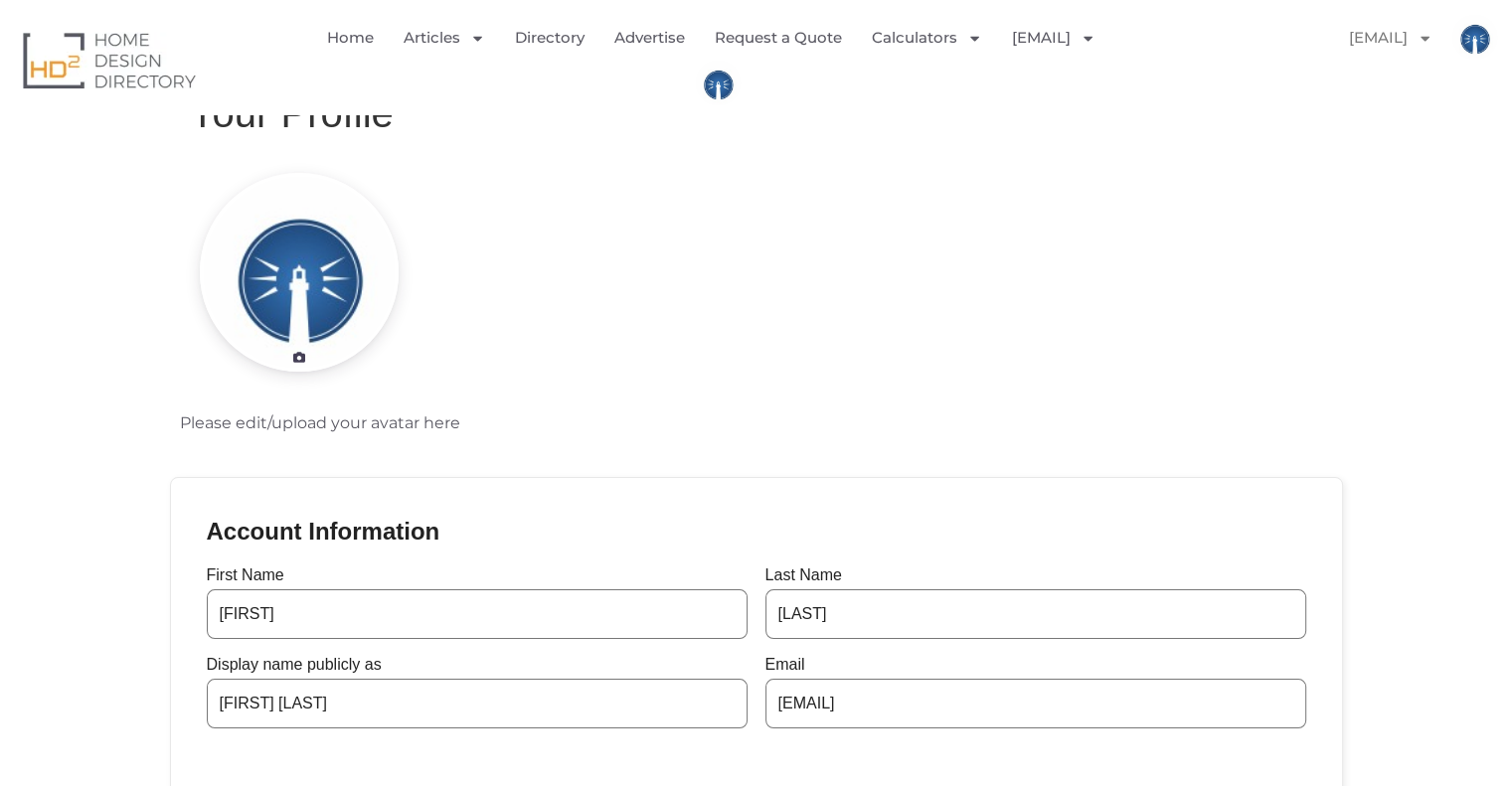 click 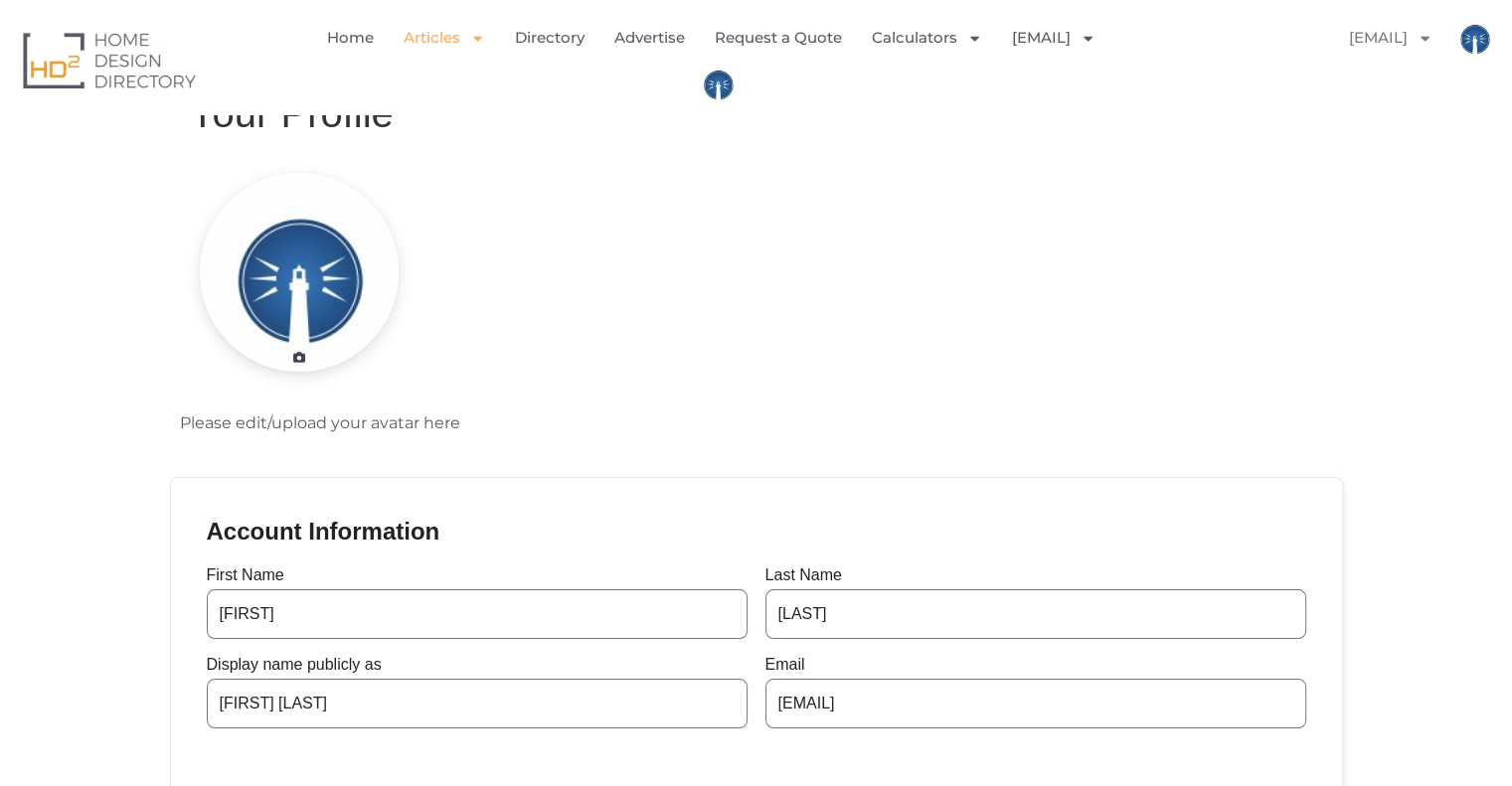 click on "Articles" 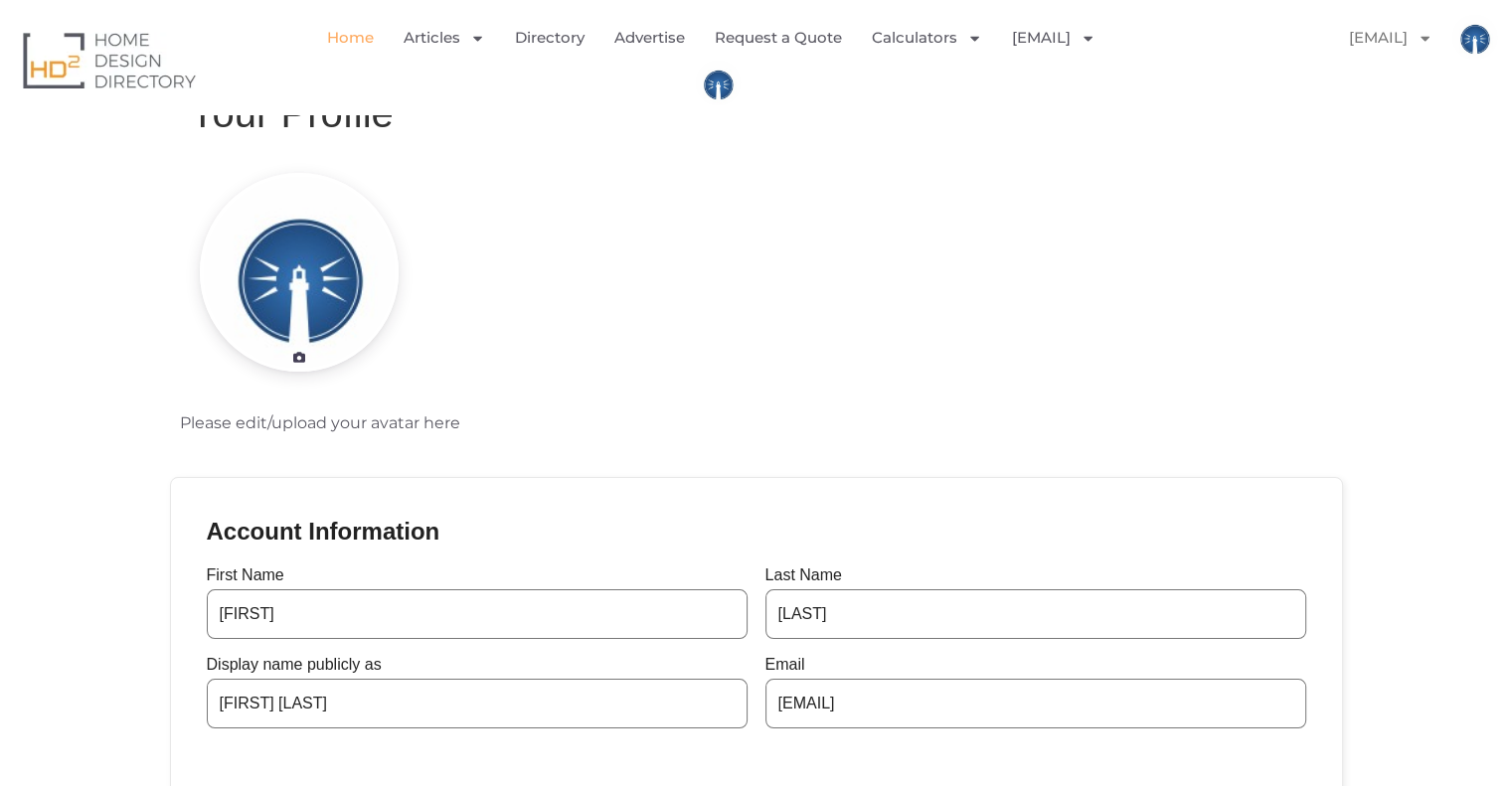 click on "Home" 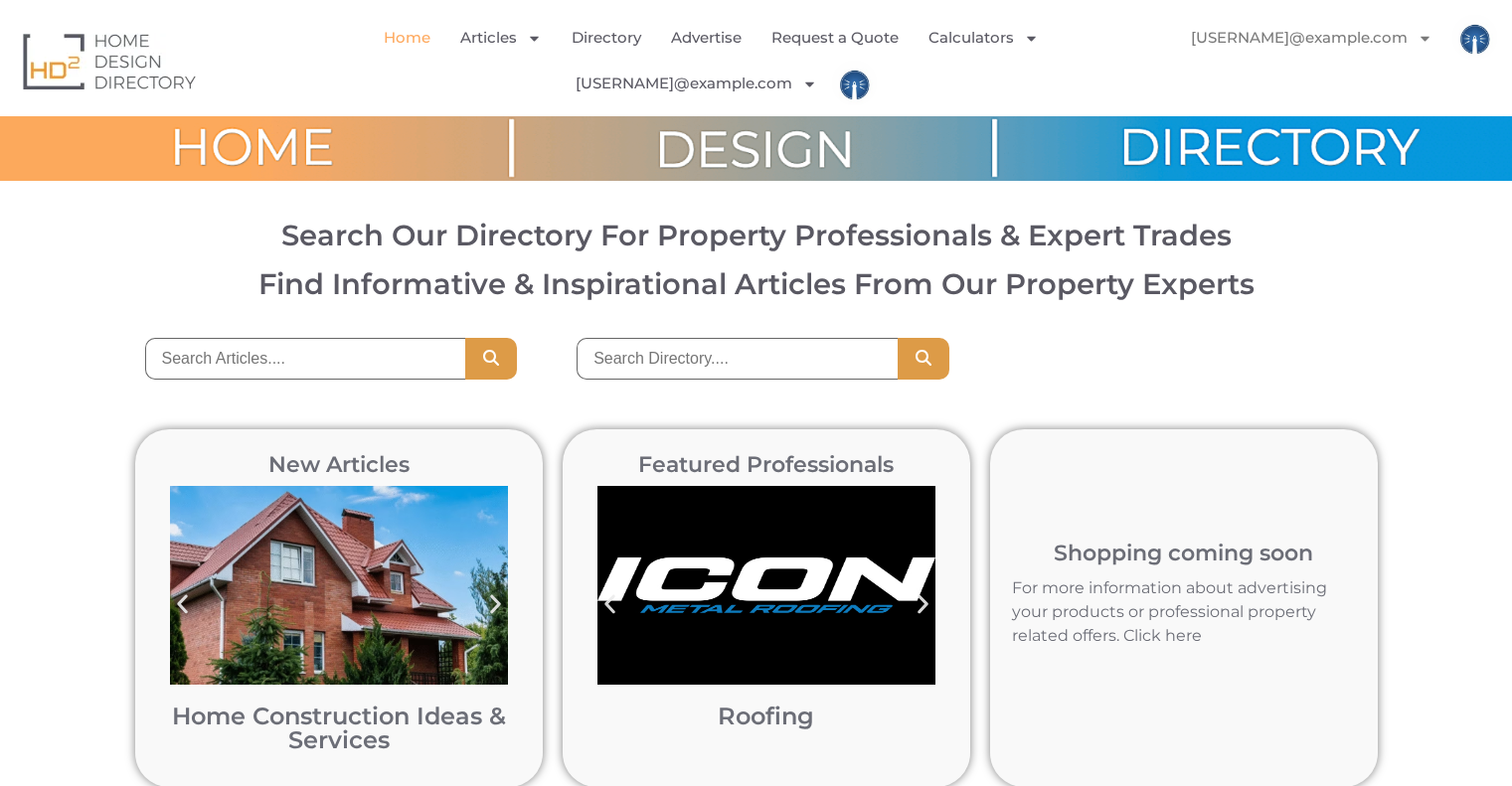 scroll, scrollTop: 0, scrollLeft: 0, axis: both 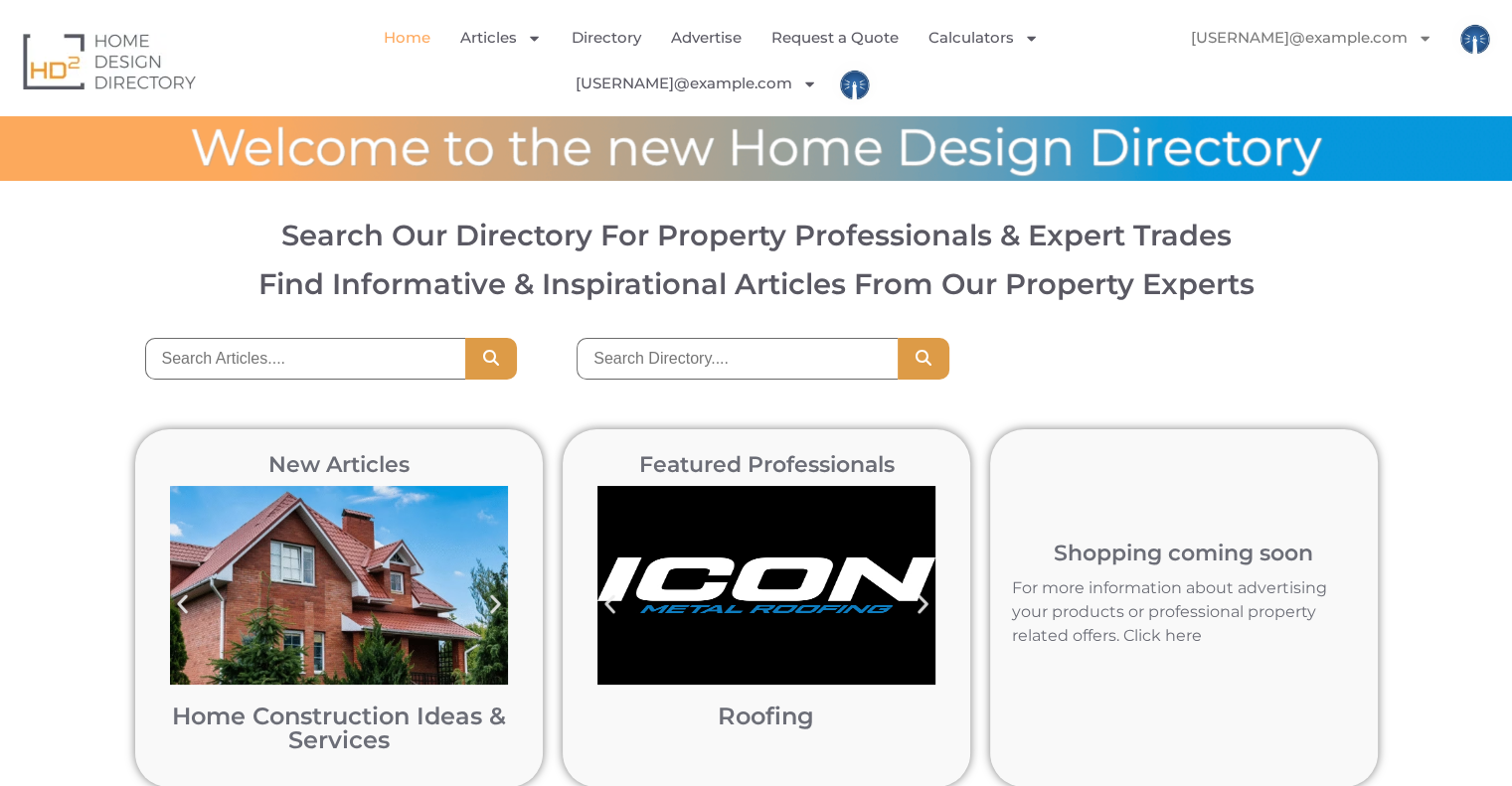 click at bounding box center (756, 148) 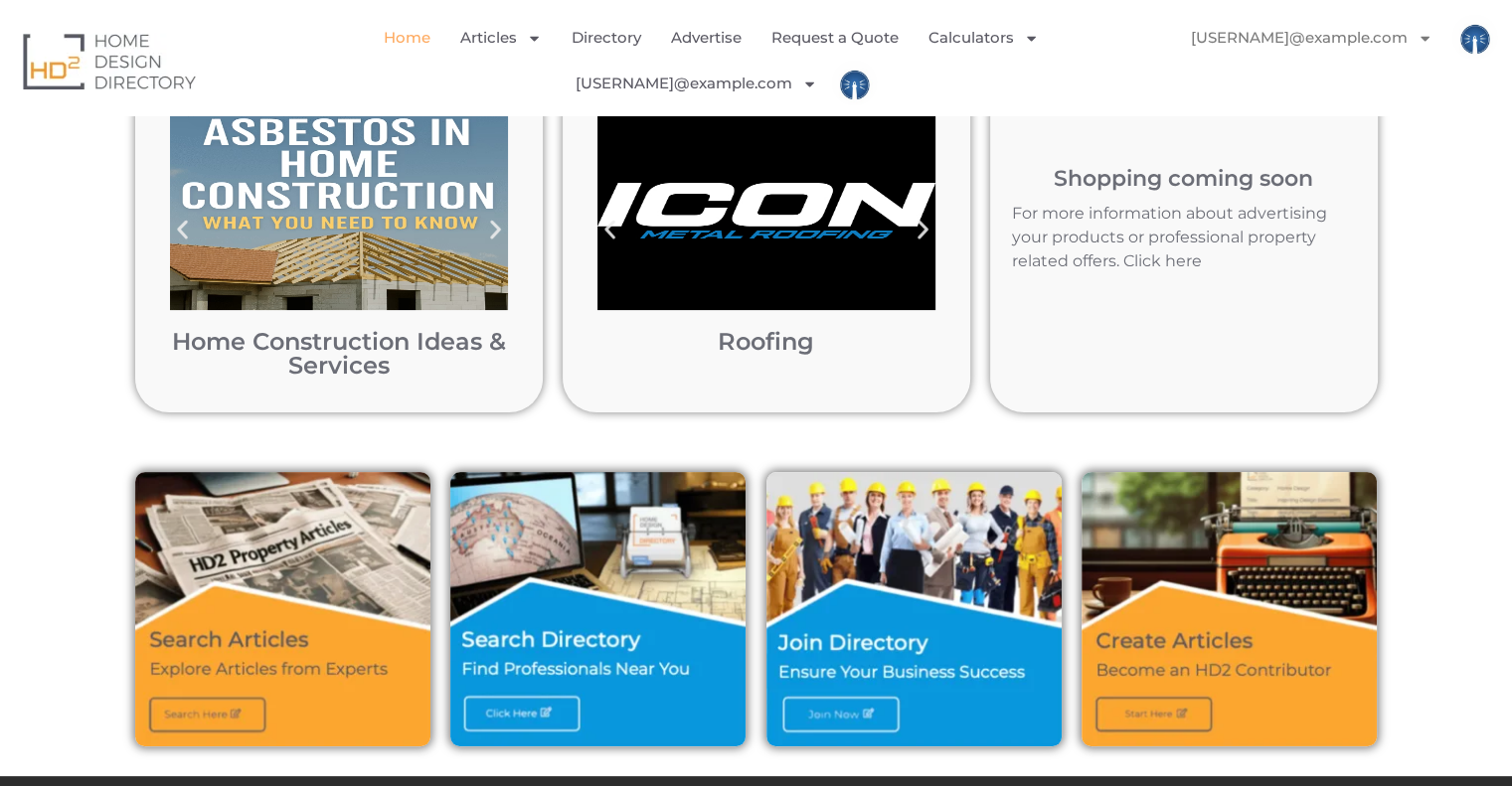 scroll, scrollTop: 497, scrollLeft: 0, axis: vertical 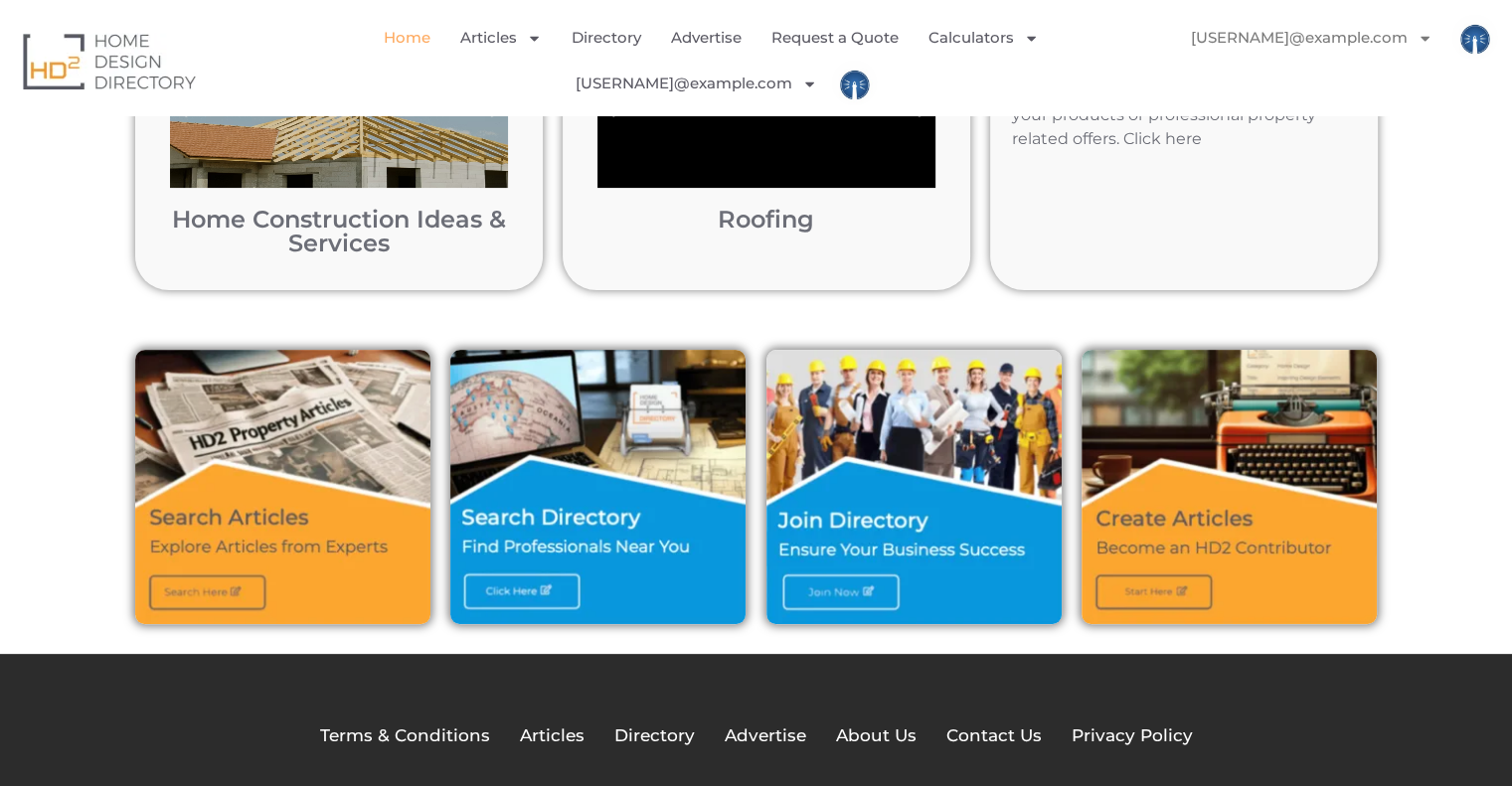click at bounding box center [597, 487] 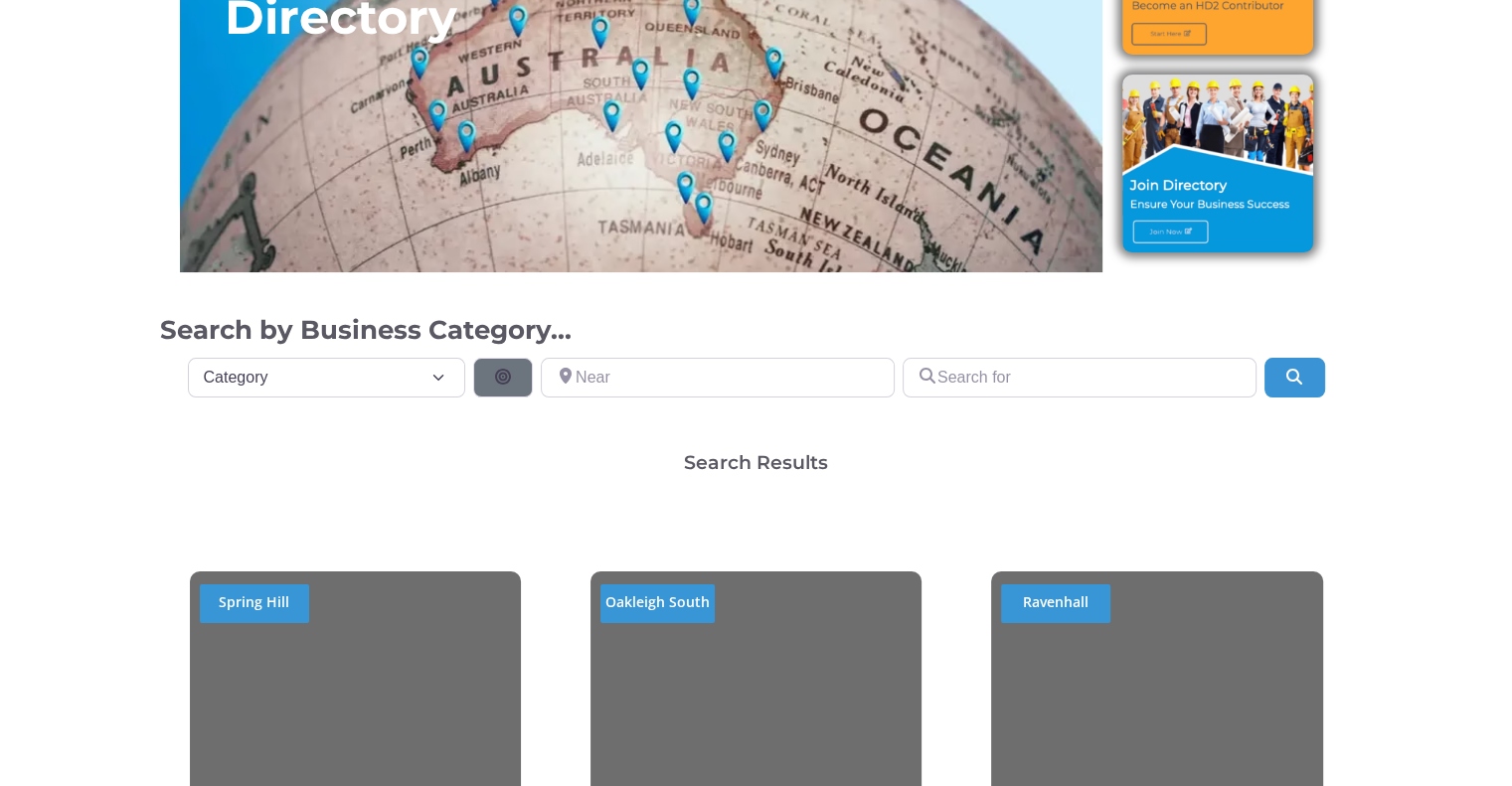 scroll, scrollTop: 298, scrollLeft: 0, axis: vertical 